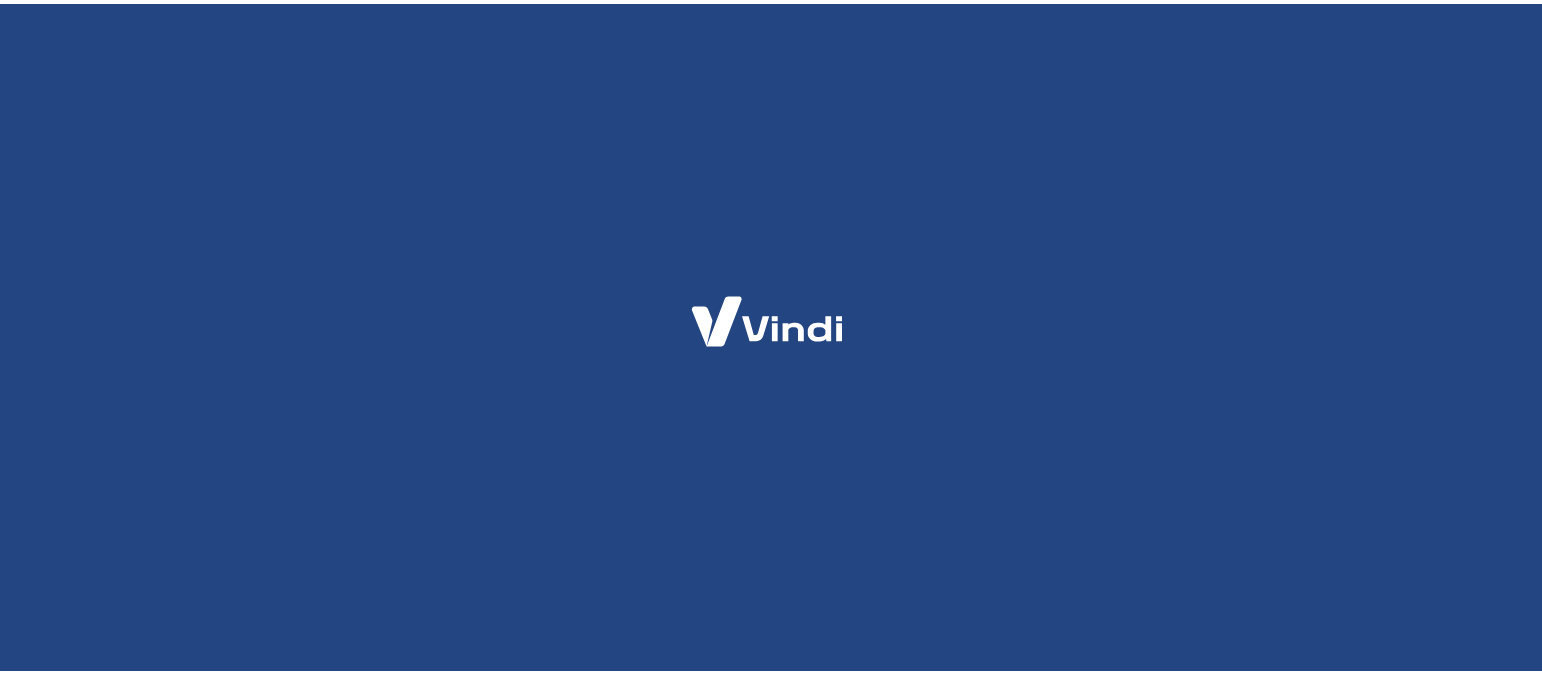 scroll, scrollTop: 0, scrollLeft: 0, axis: both 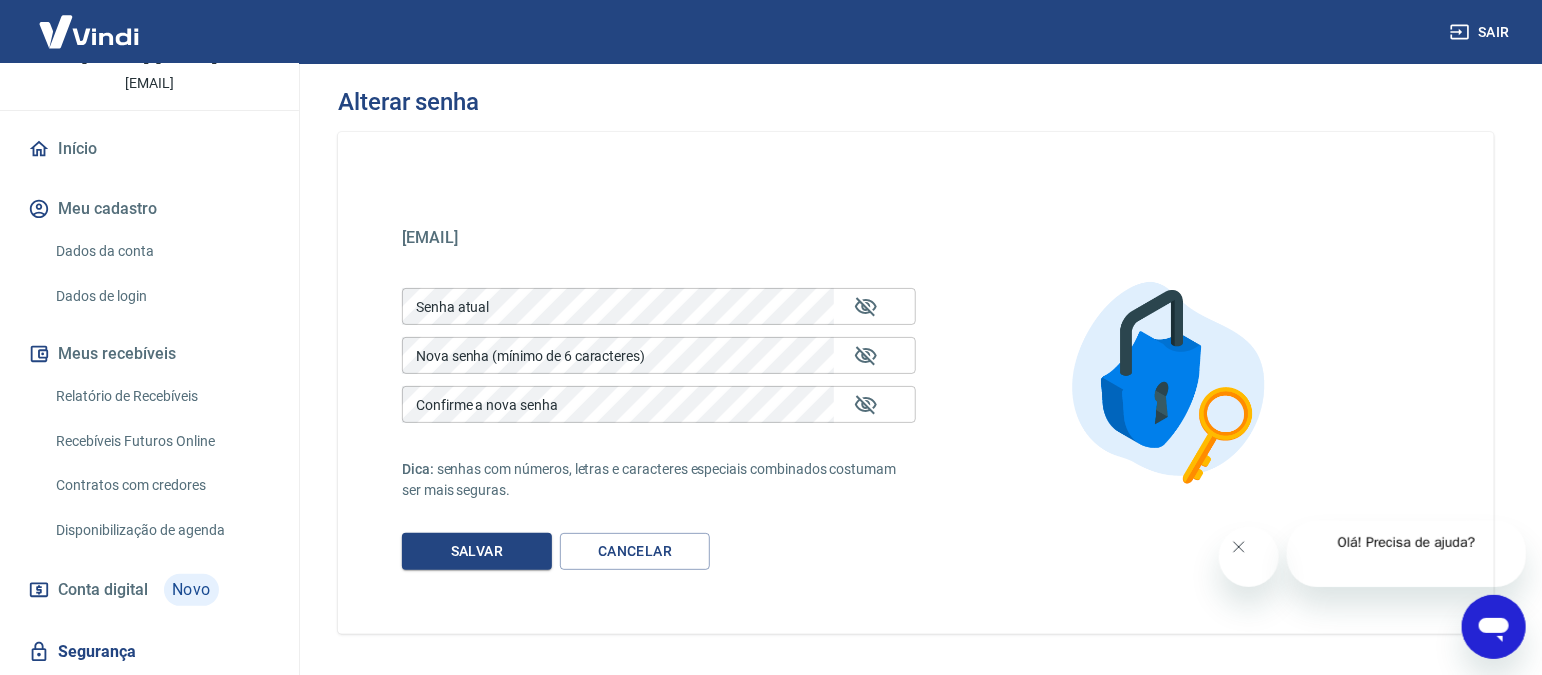 click on "Dados de login" at bounding box center (161, 296) 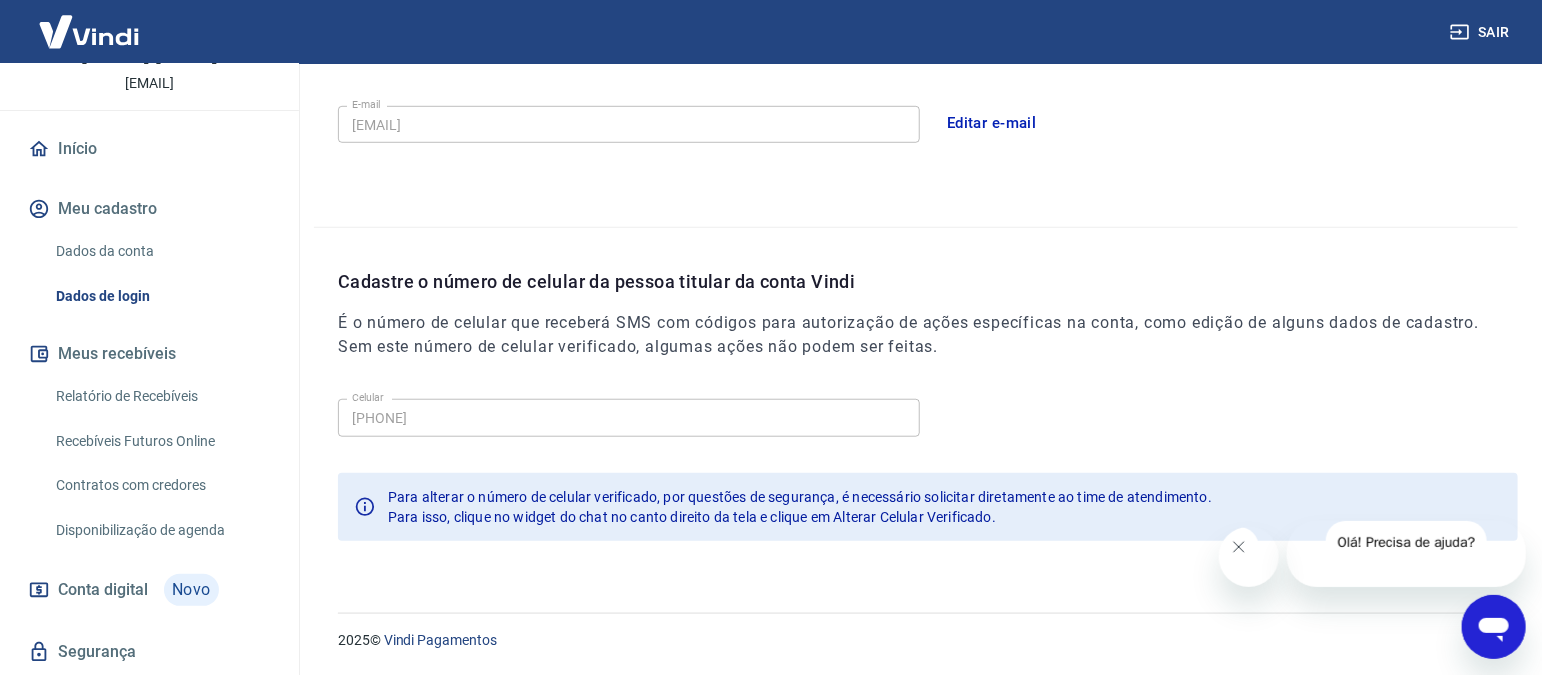 scroll, scrollTop: 608, scrollLeft: 0, axis: vertical 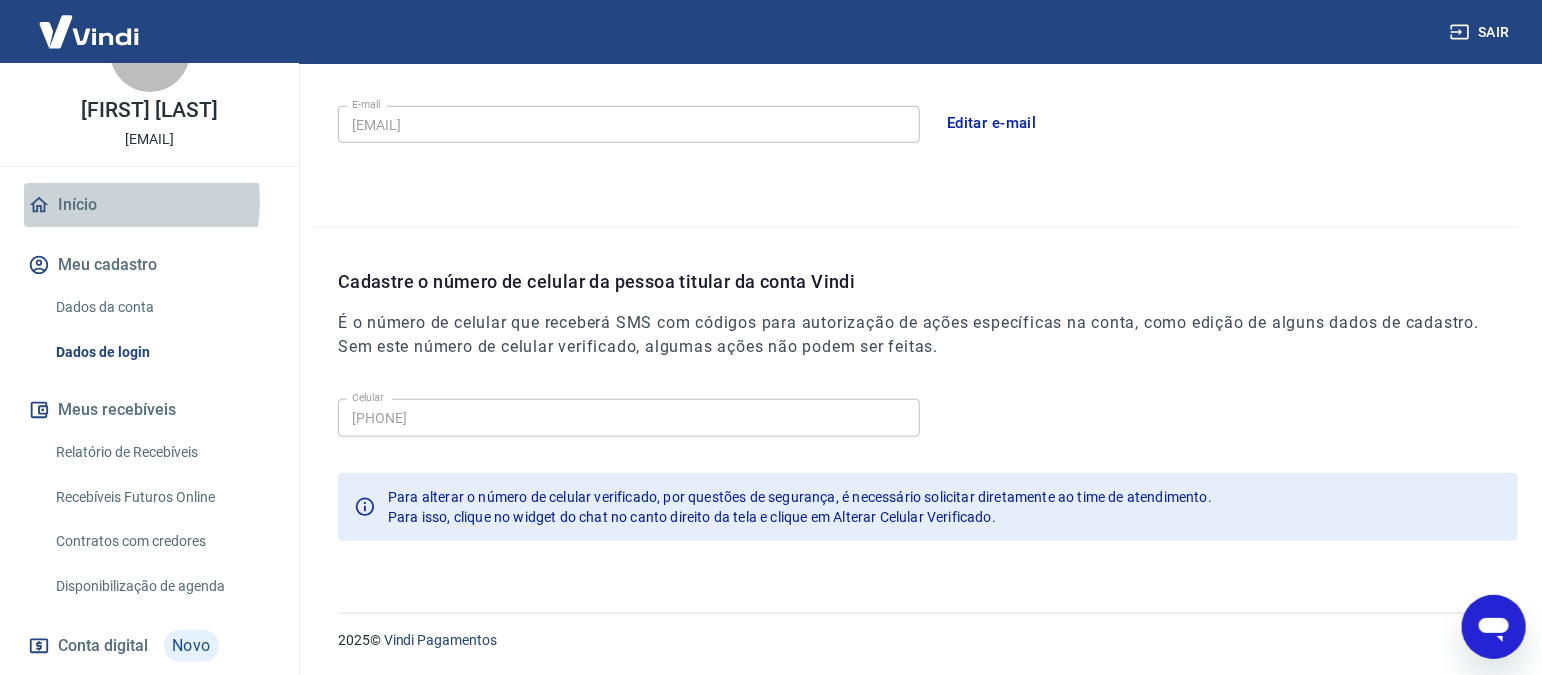 click on "Início" at bounding box center [149, 205] 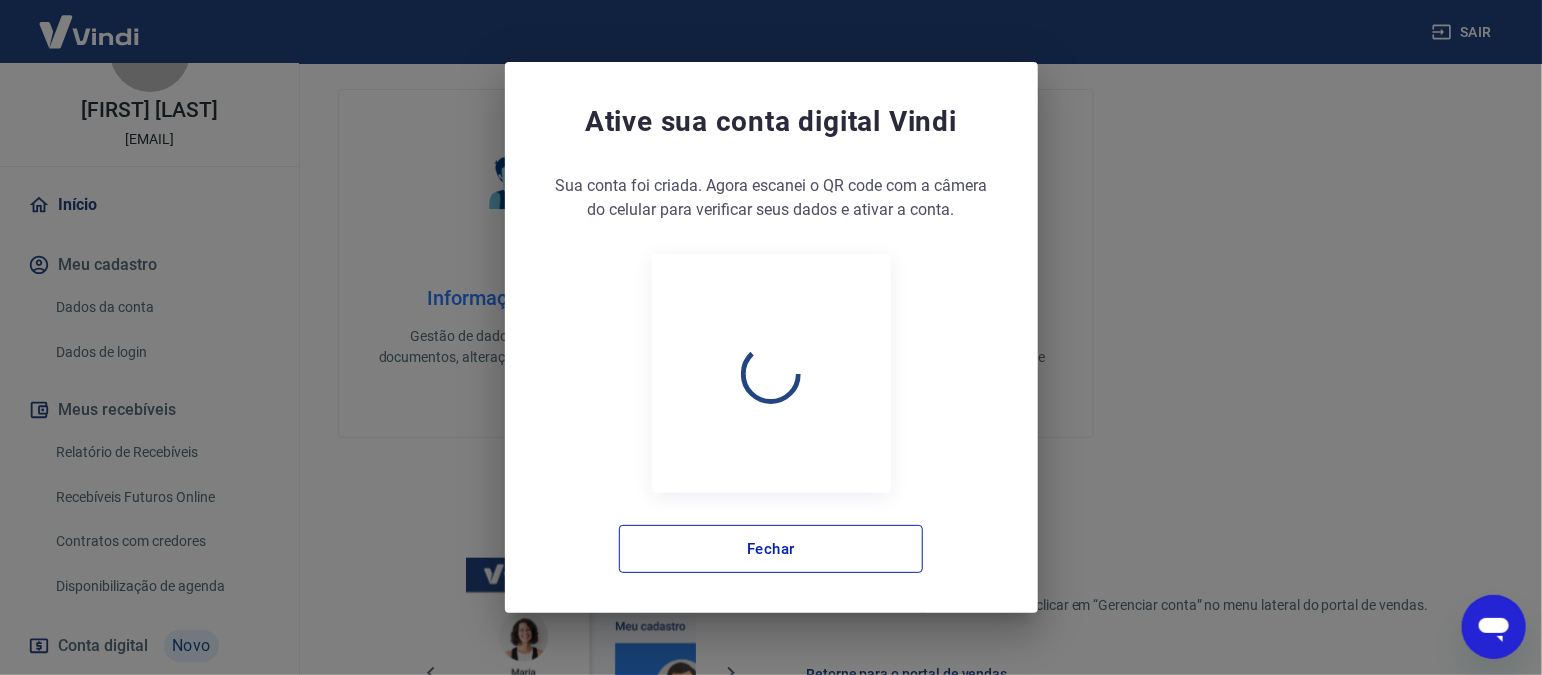 scroll, scrollTop: 1103, scrollLeft: 0, axis: vertical 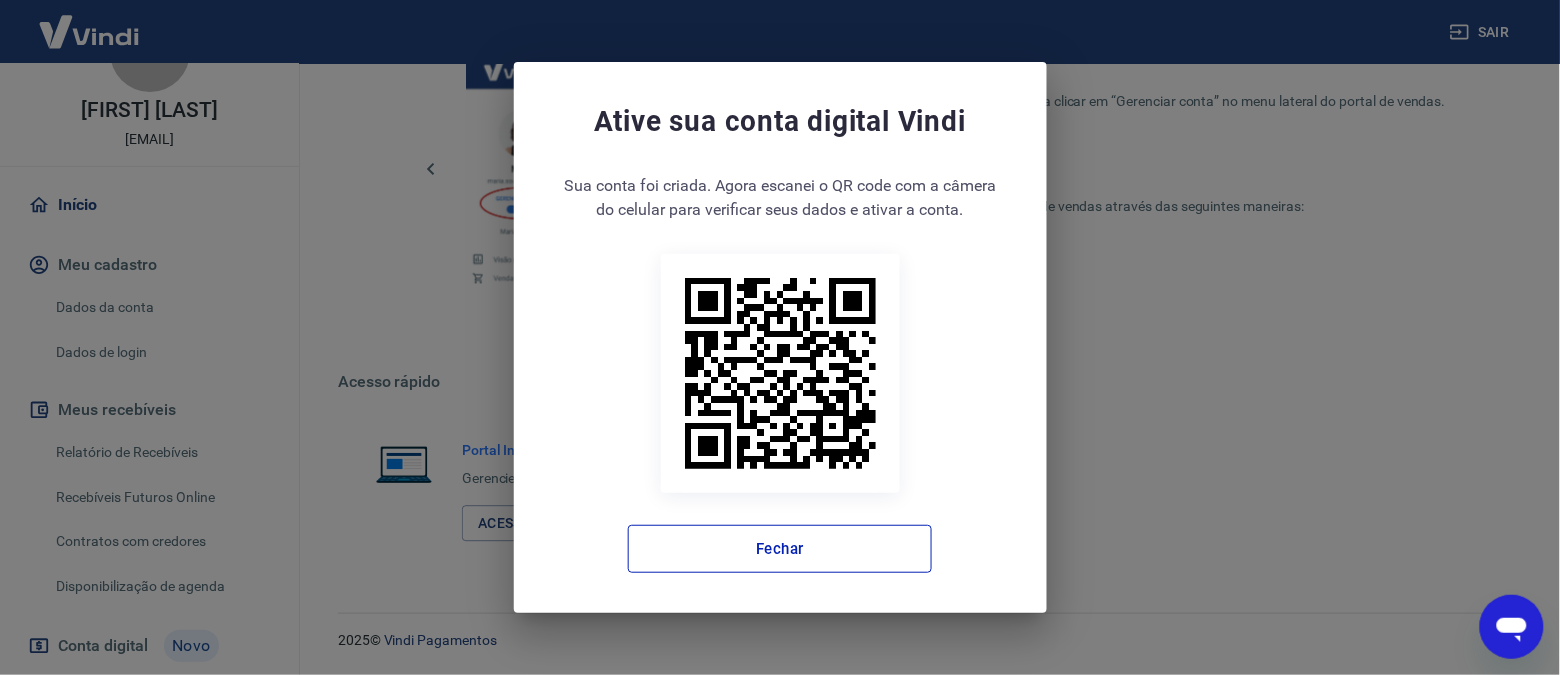 click on "Fechar" at bounding box center (780, 549) 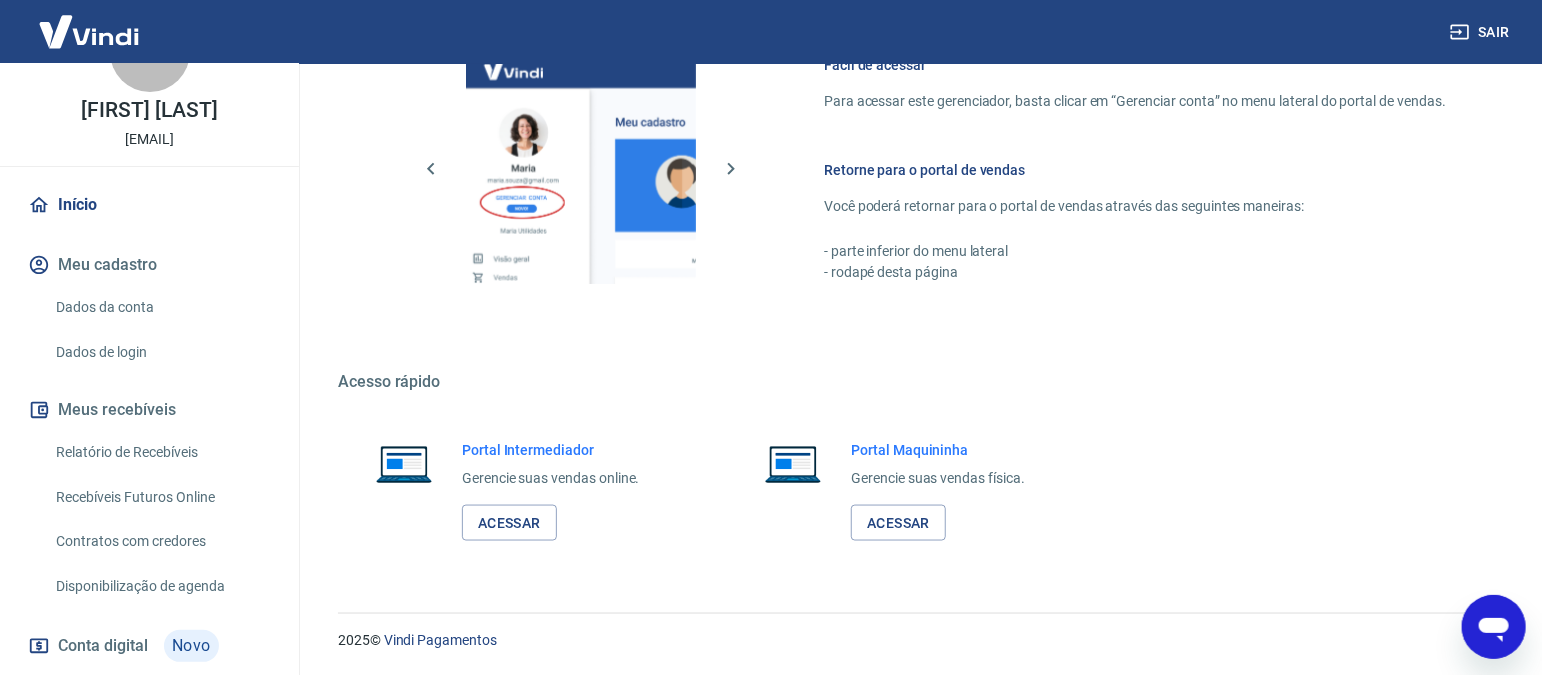 click on "Dados da conta" at bounding box center [161, 307] 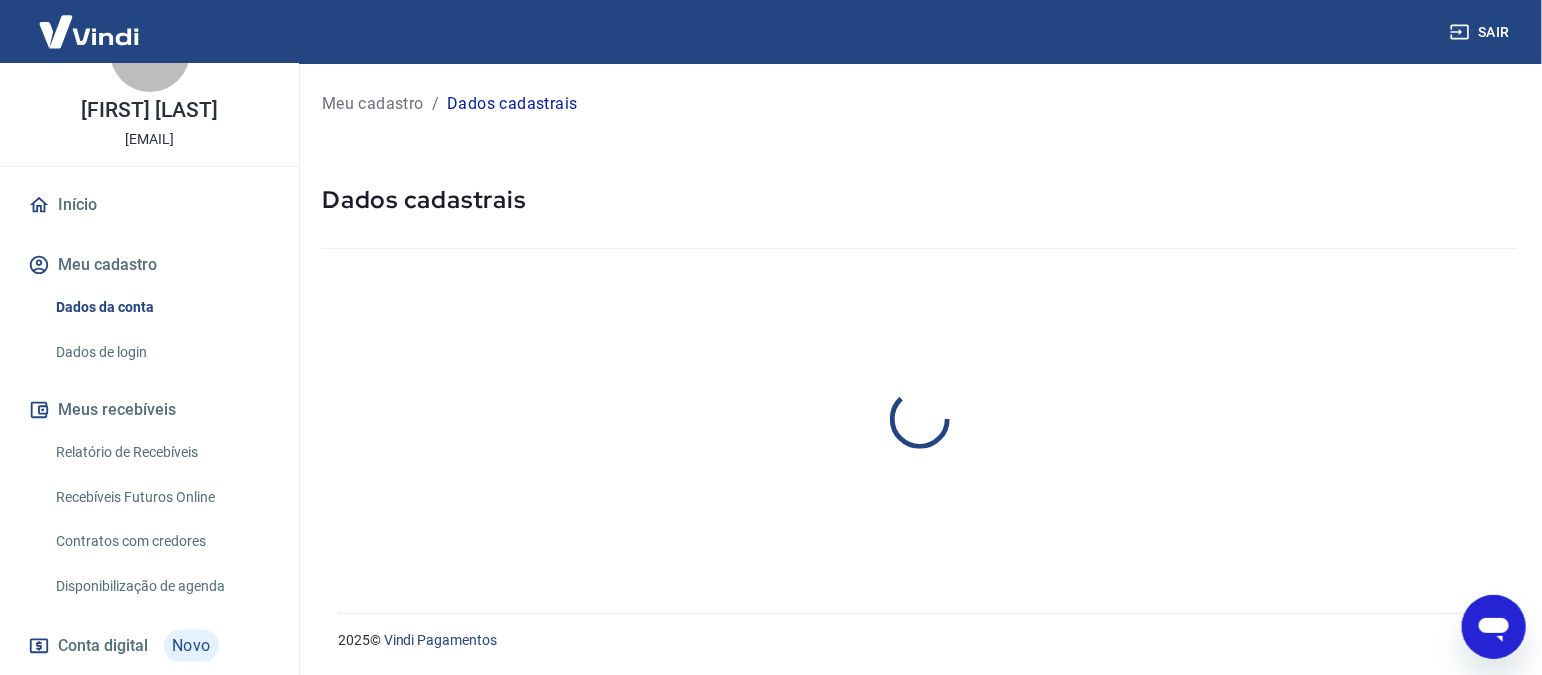 scroll, scrollTop: 0, scrollLeft: 0, axis: both 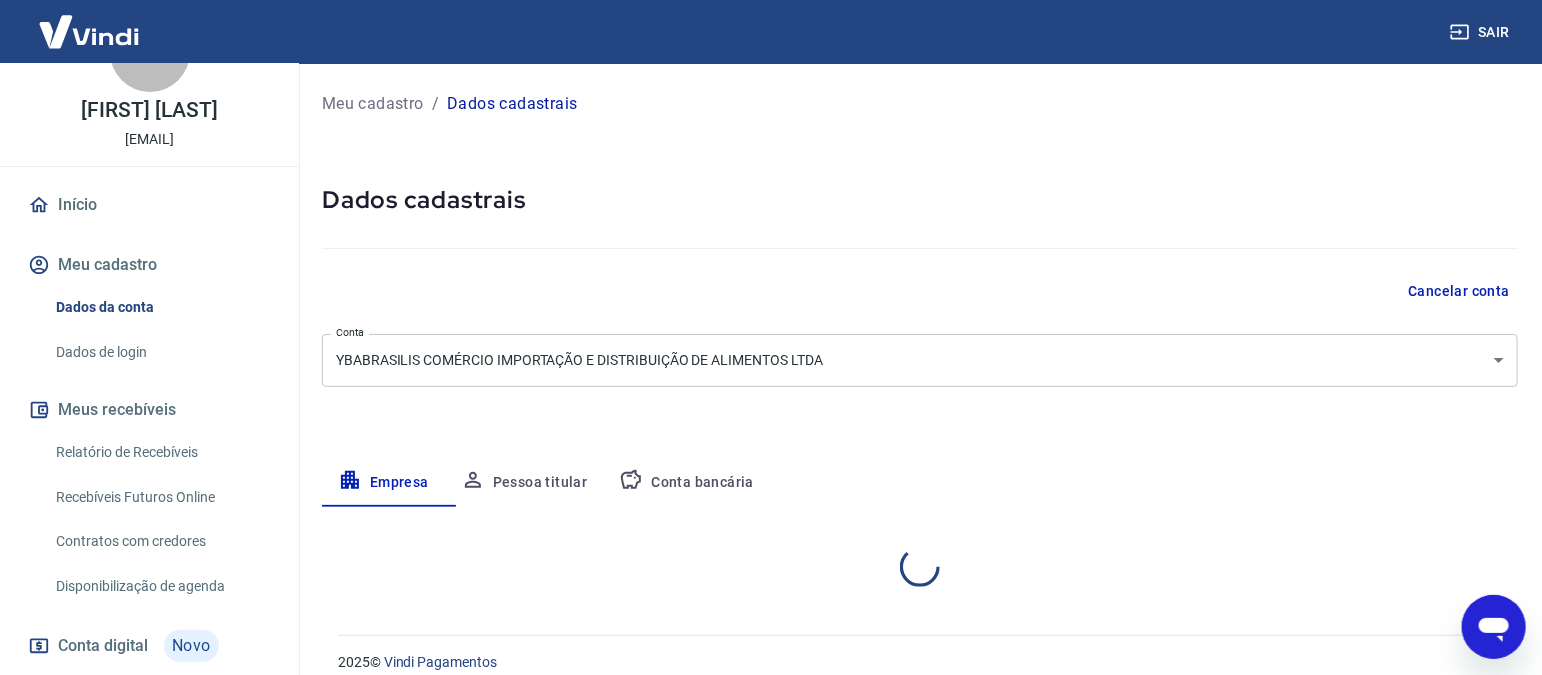select on "SP" 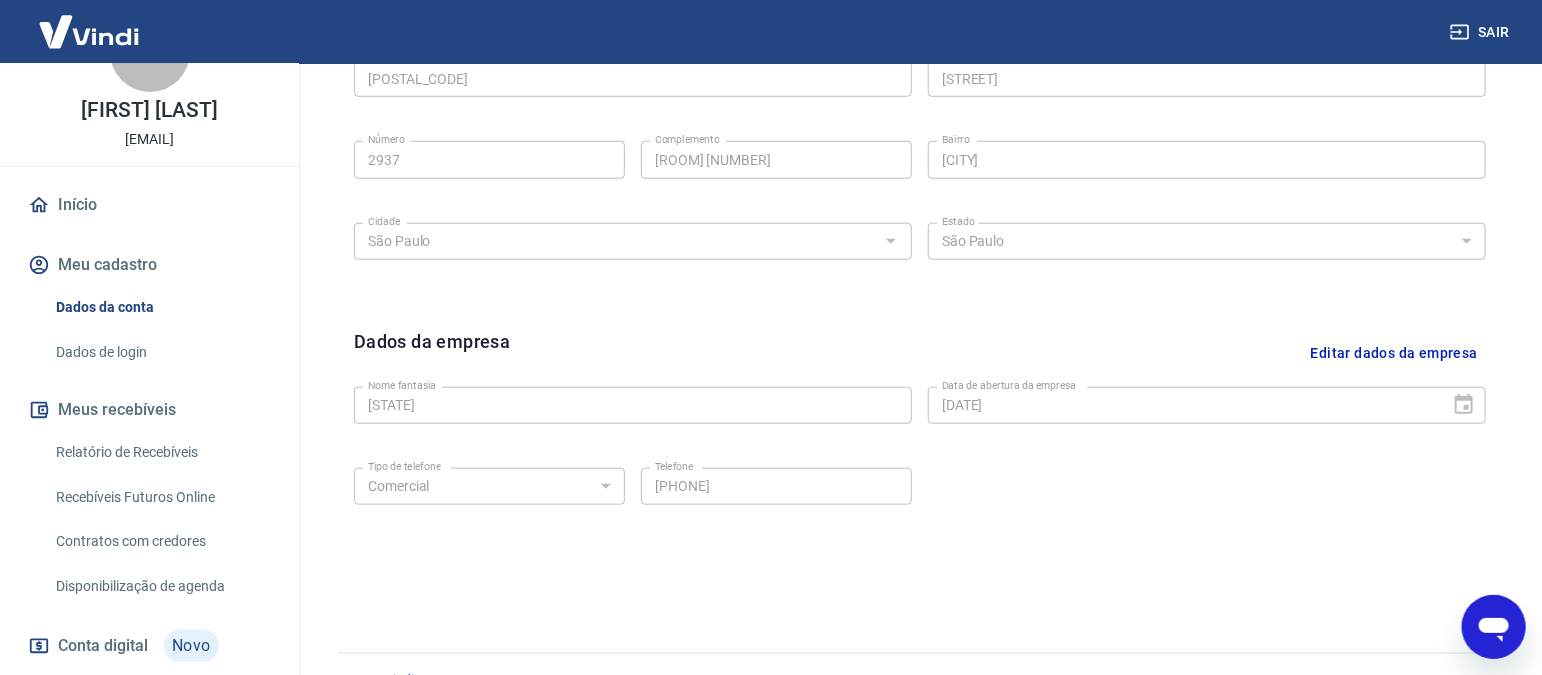scroll, scrollTop: 749, scrollLeft: 0, axis: vertical 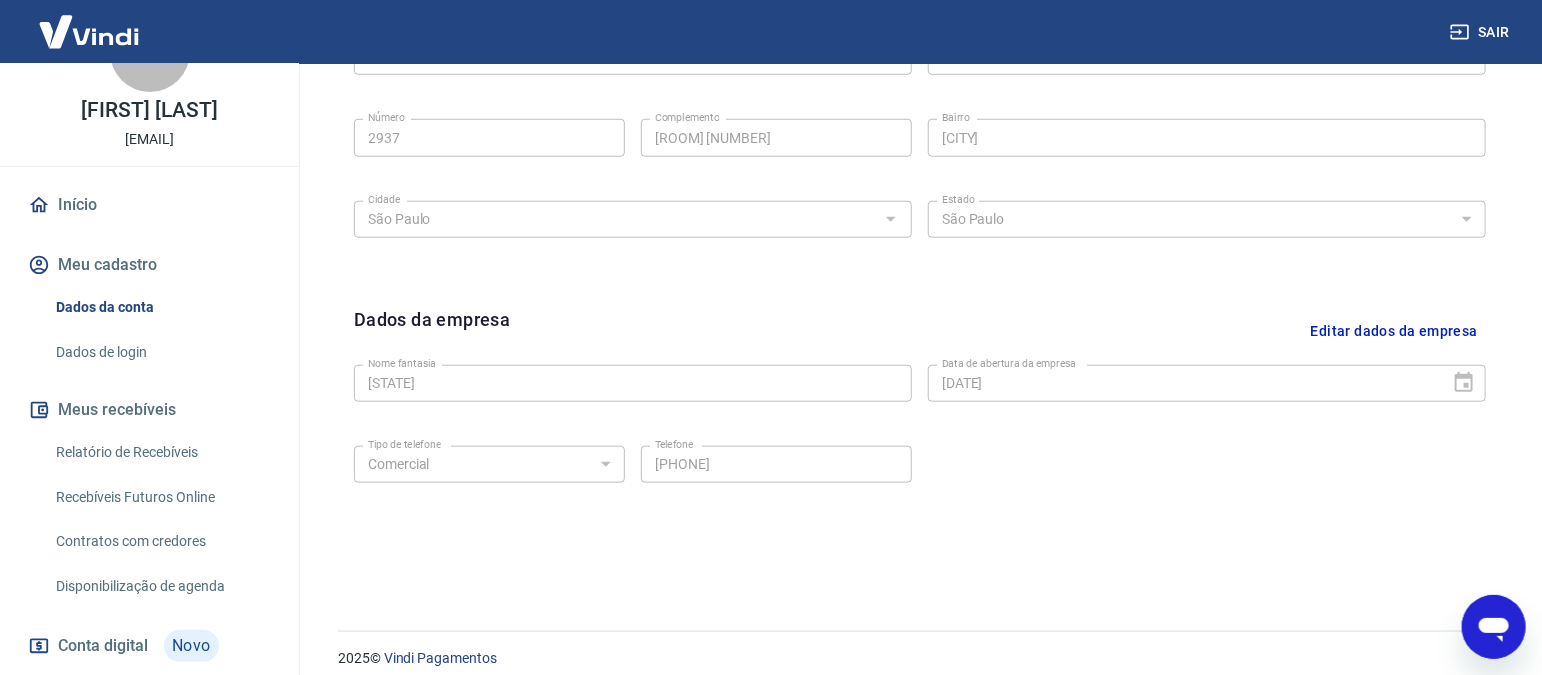click 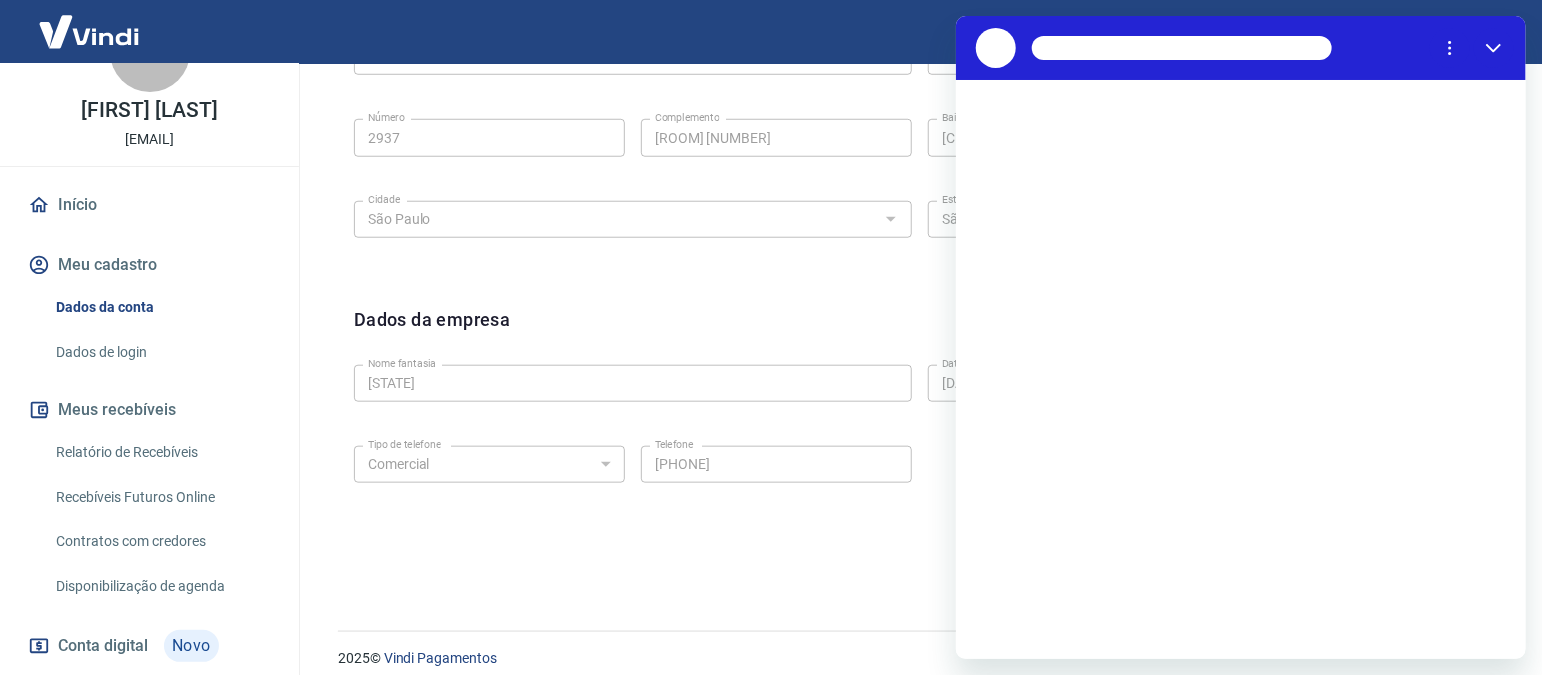 scroll, scrollTop: 0, scrollLeft: 0, axis: both 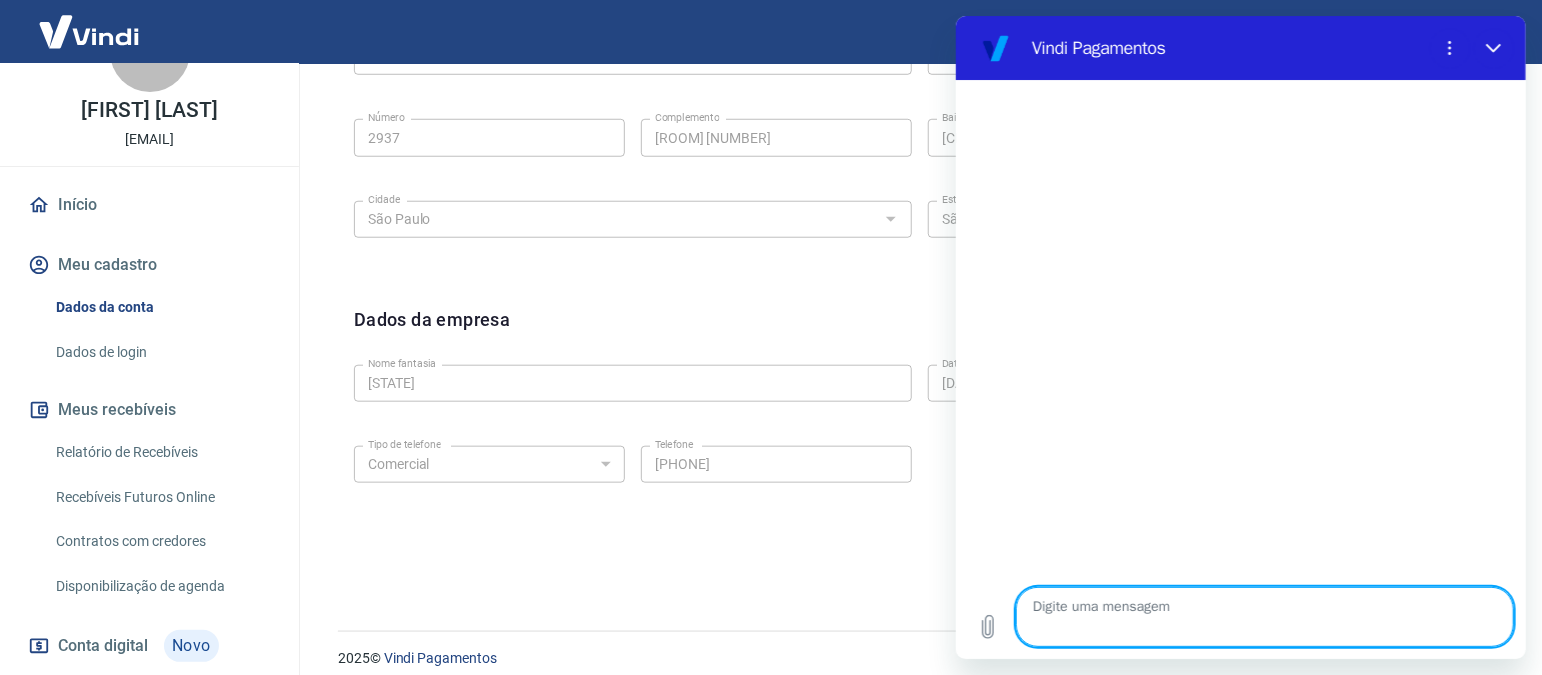 click at bounding box center (1264, 617) 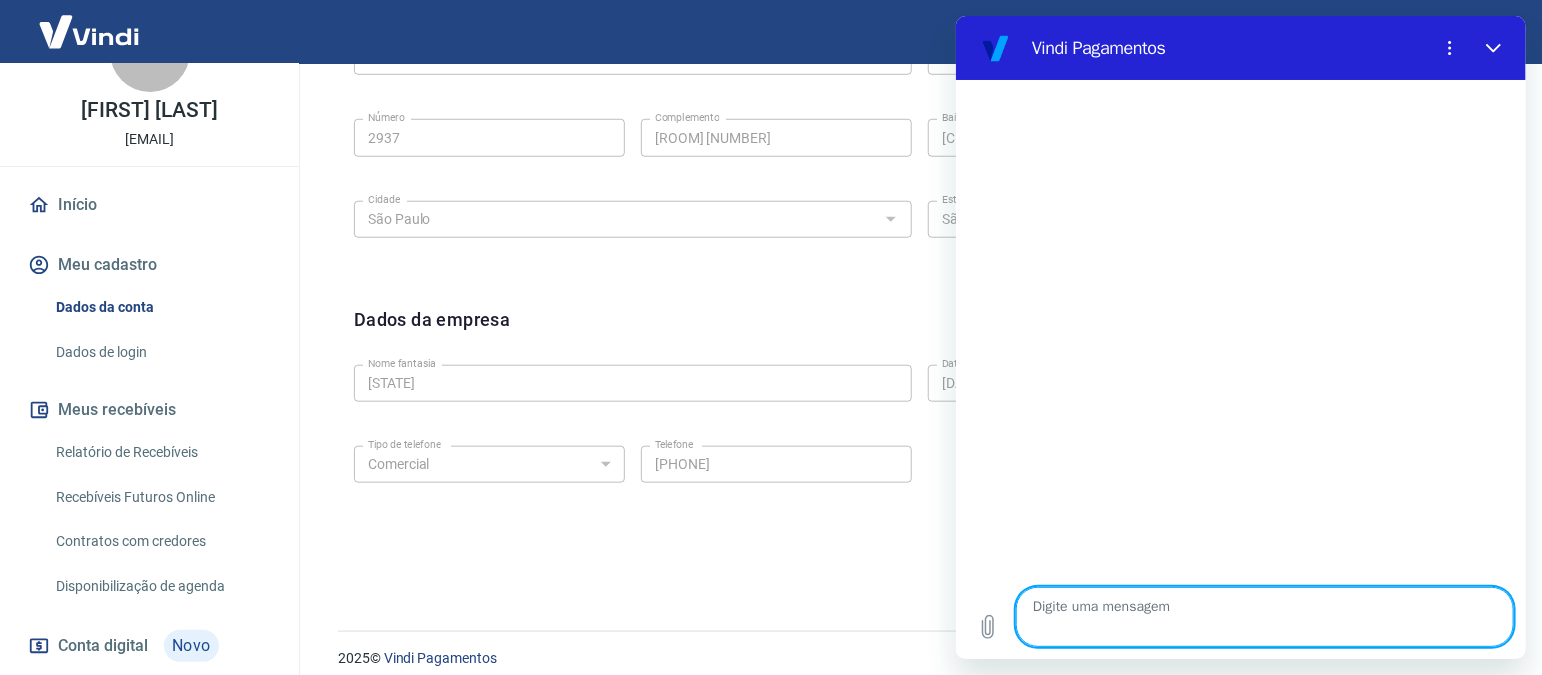 type on "c" 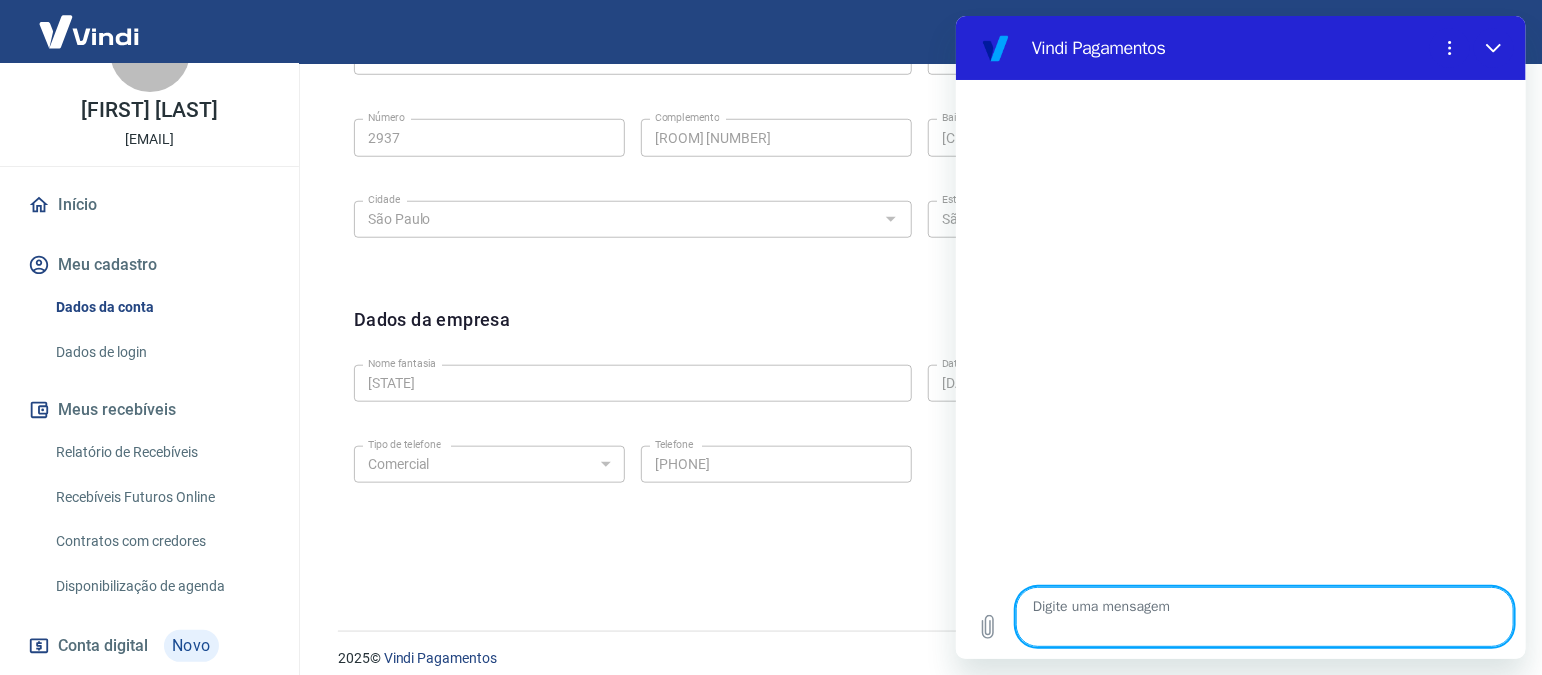 type on "x" 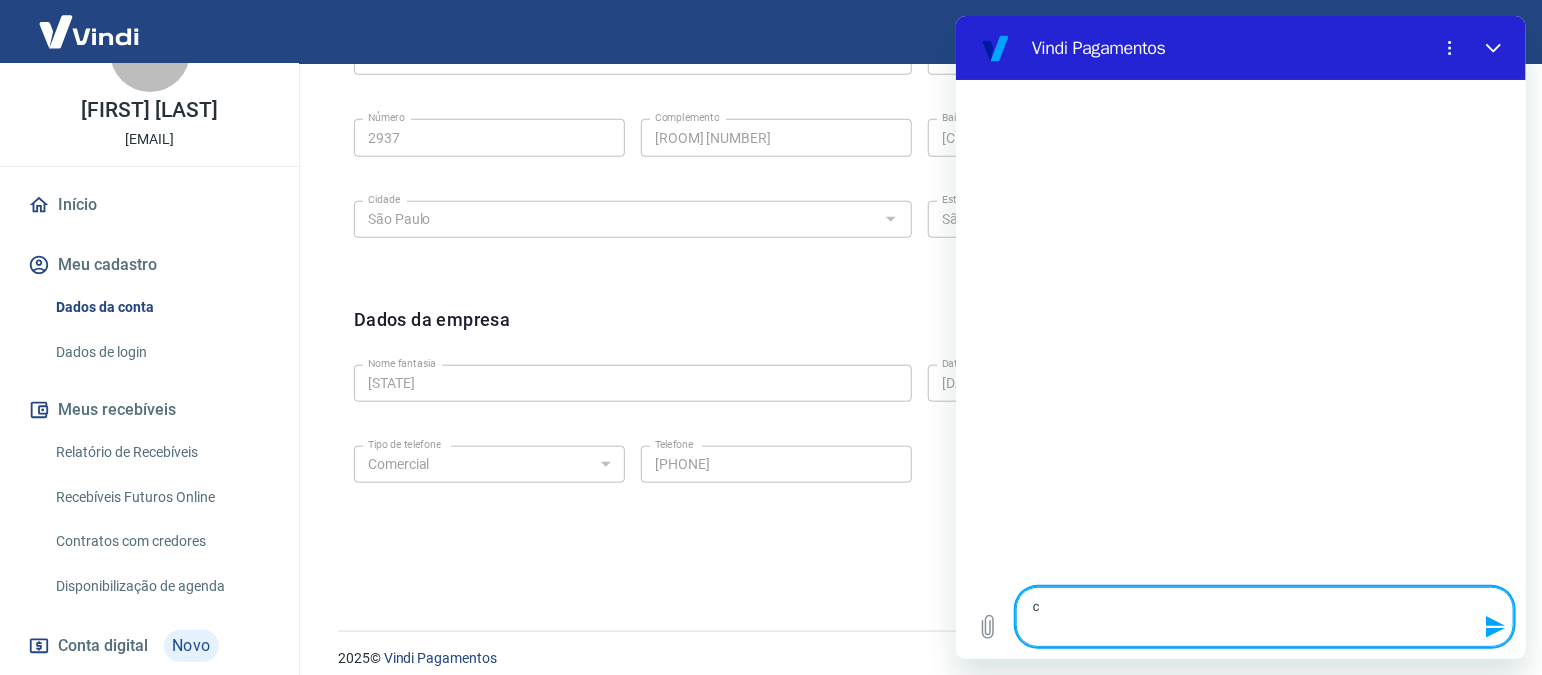 type on "cr" 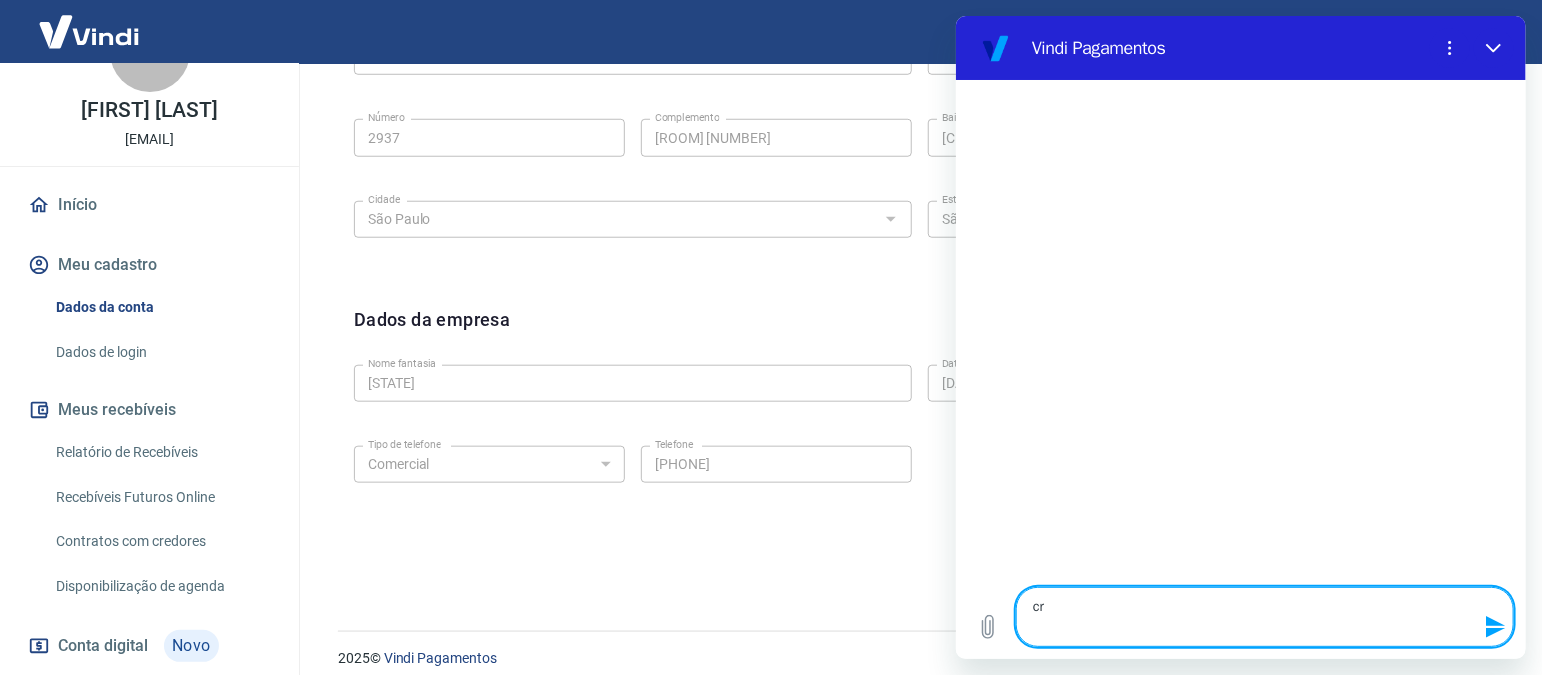 type on "cri" 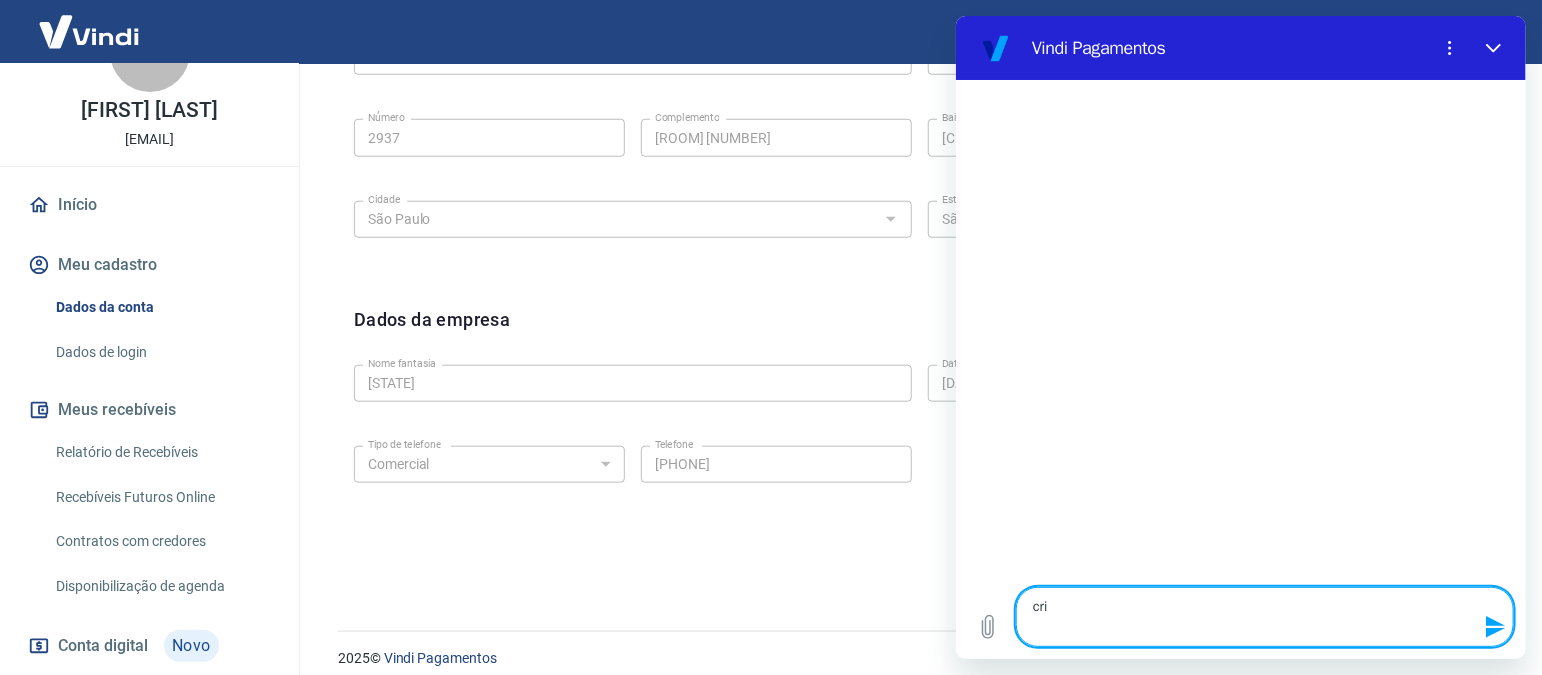 type on "cria" 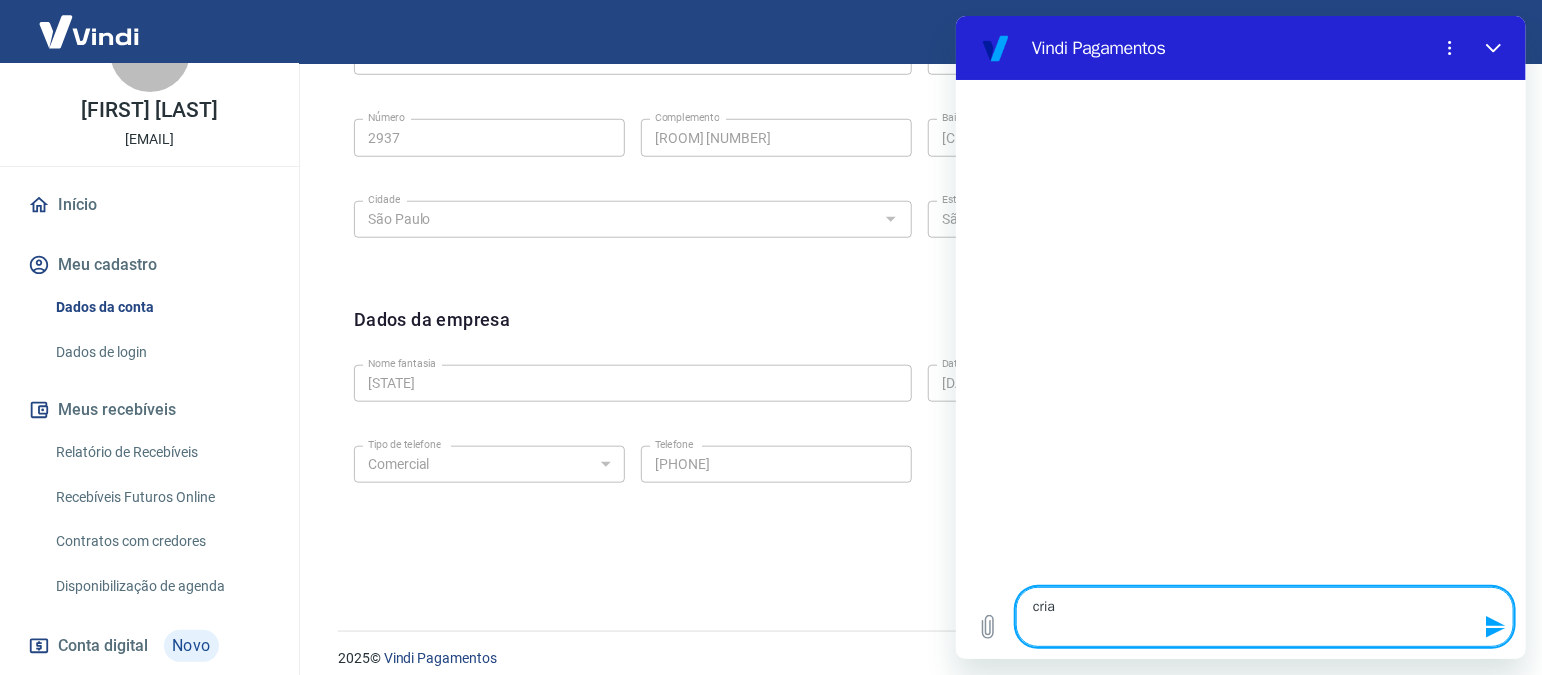 type on "criar" 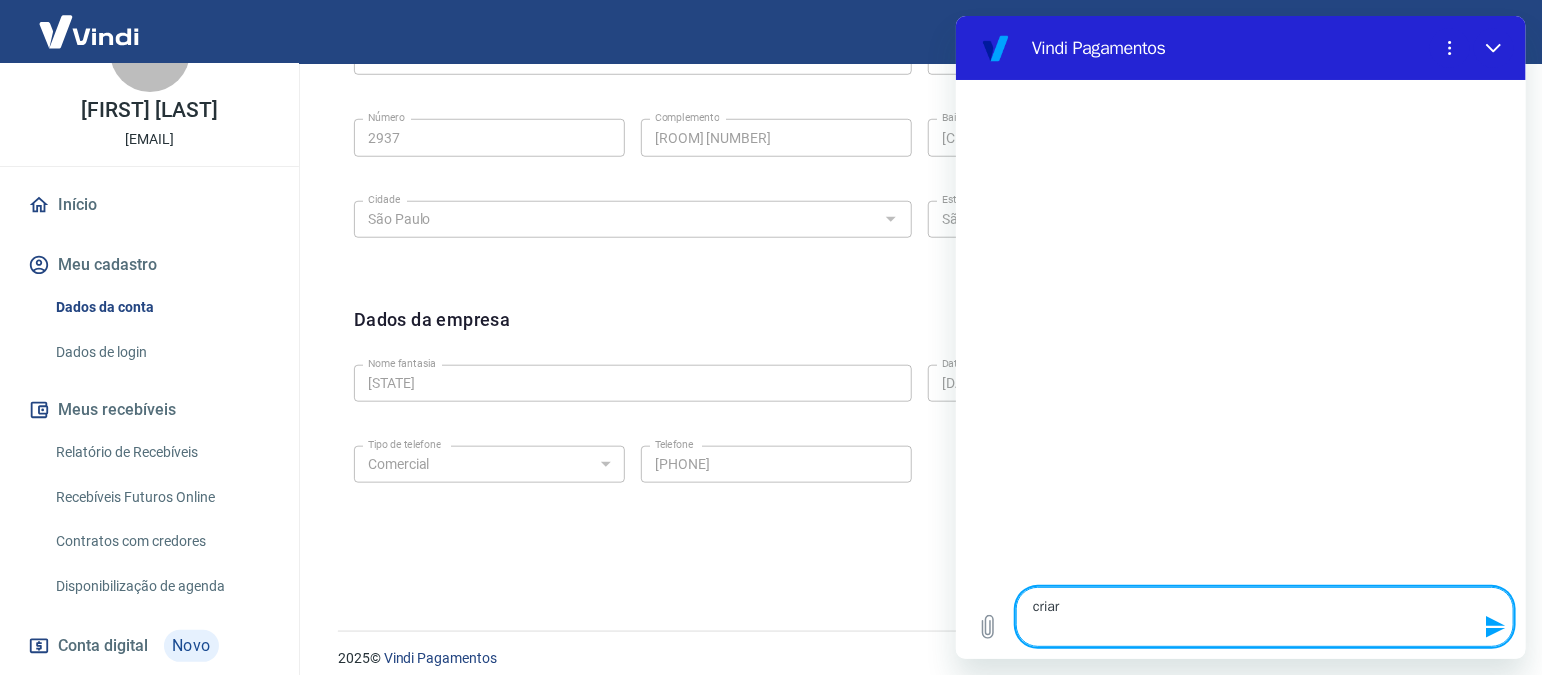 type on "criar" 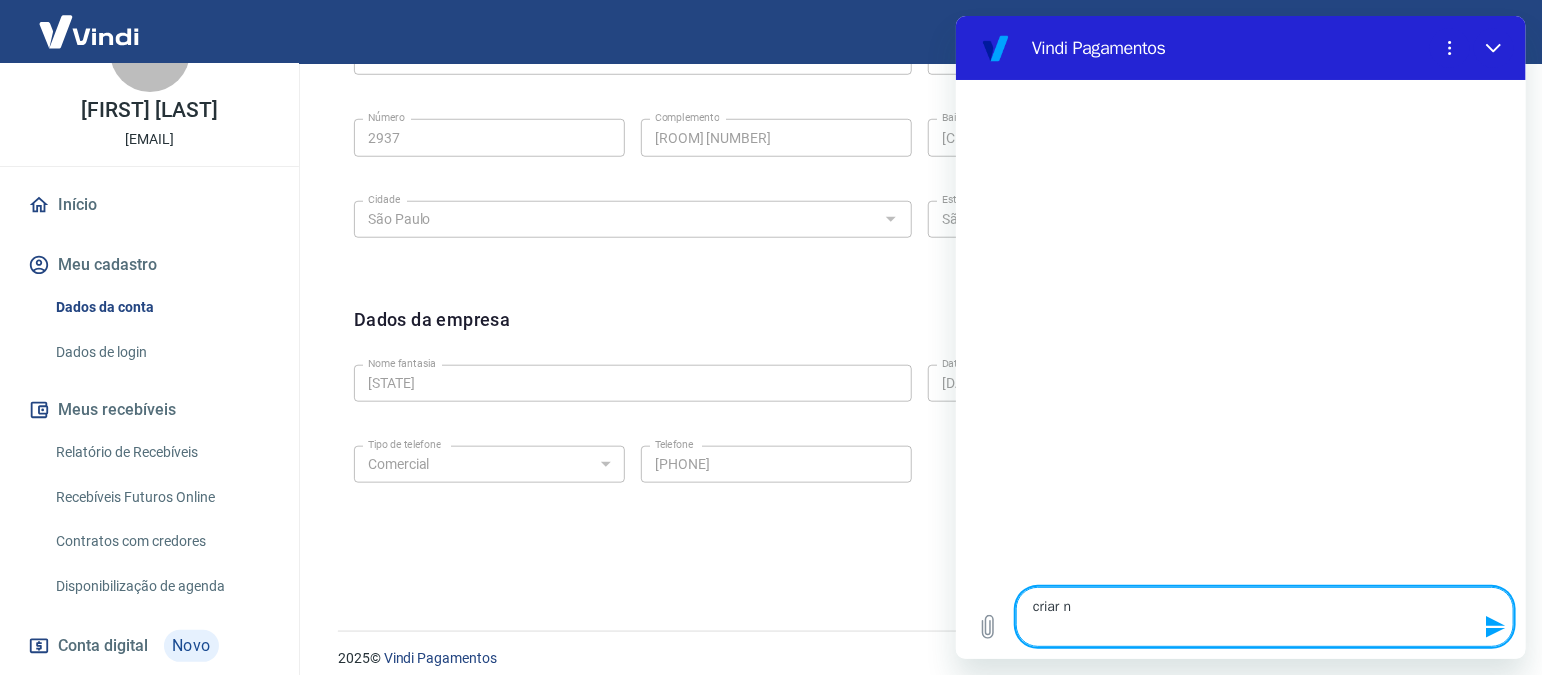type on "criar no" 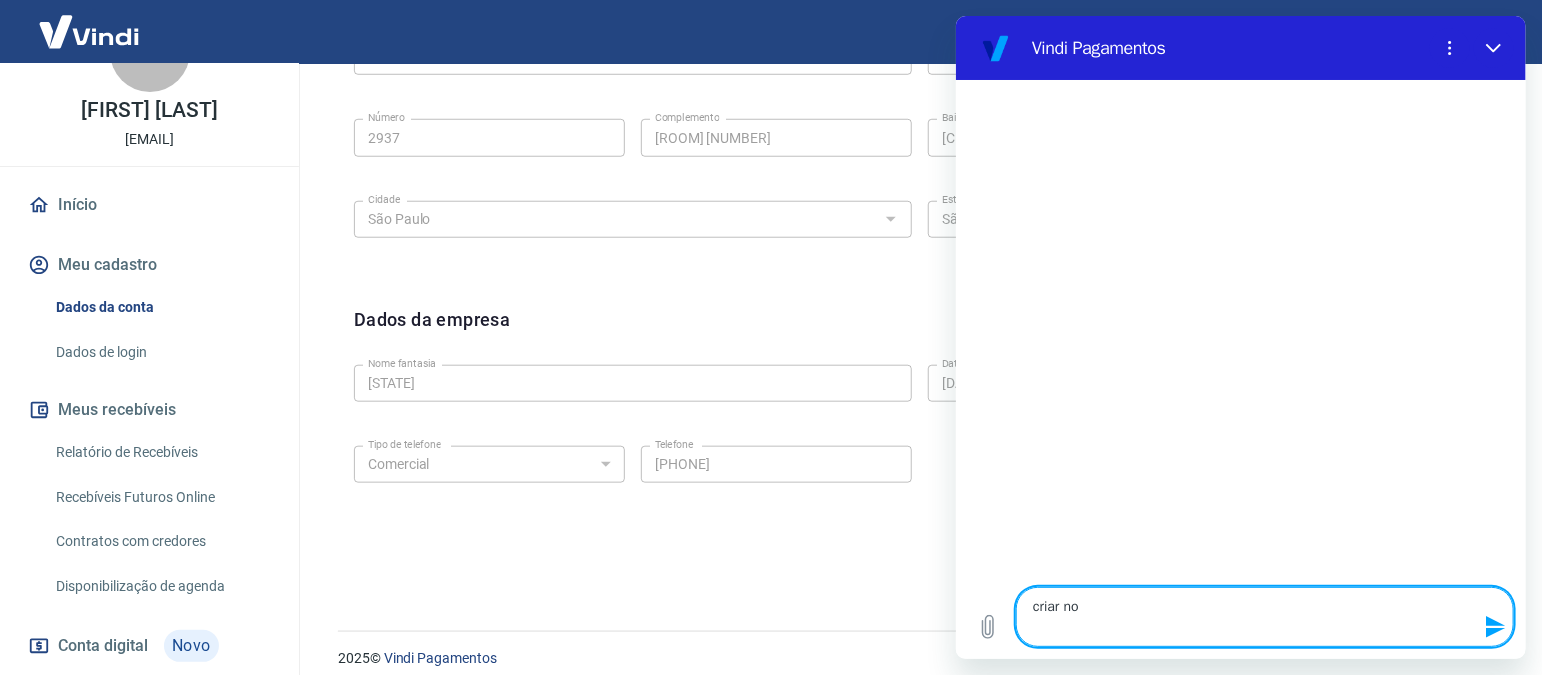 type on "x" 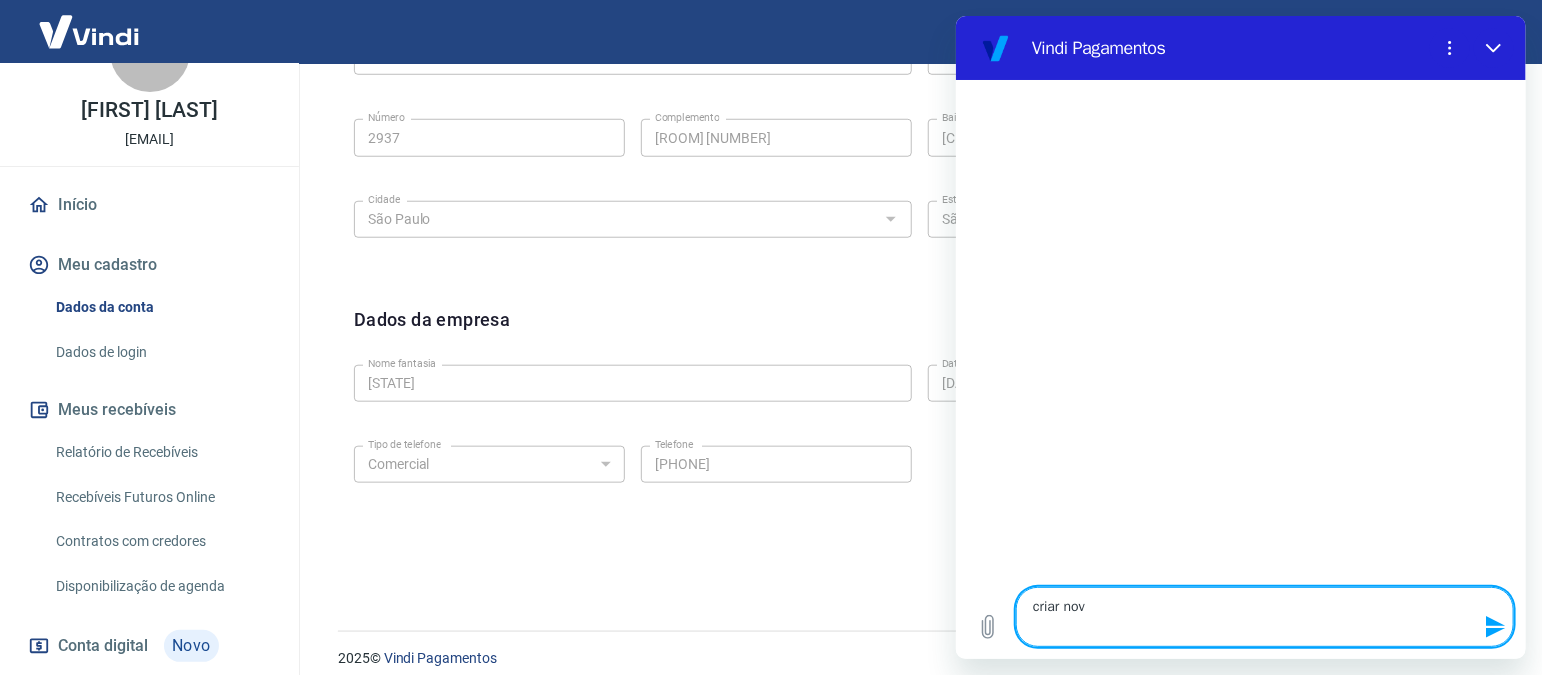 type on "x" 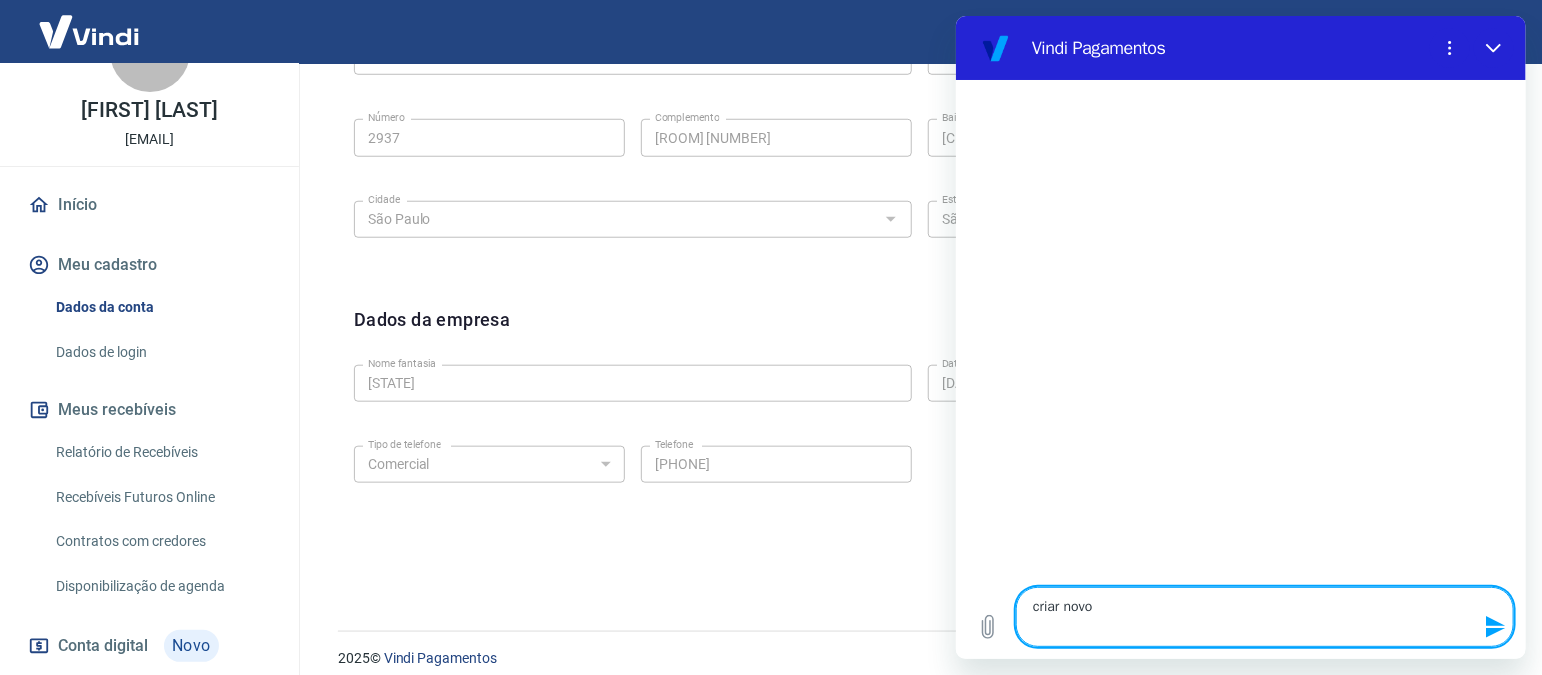 type on "x" 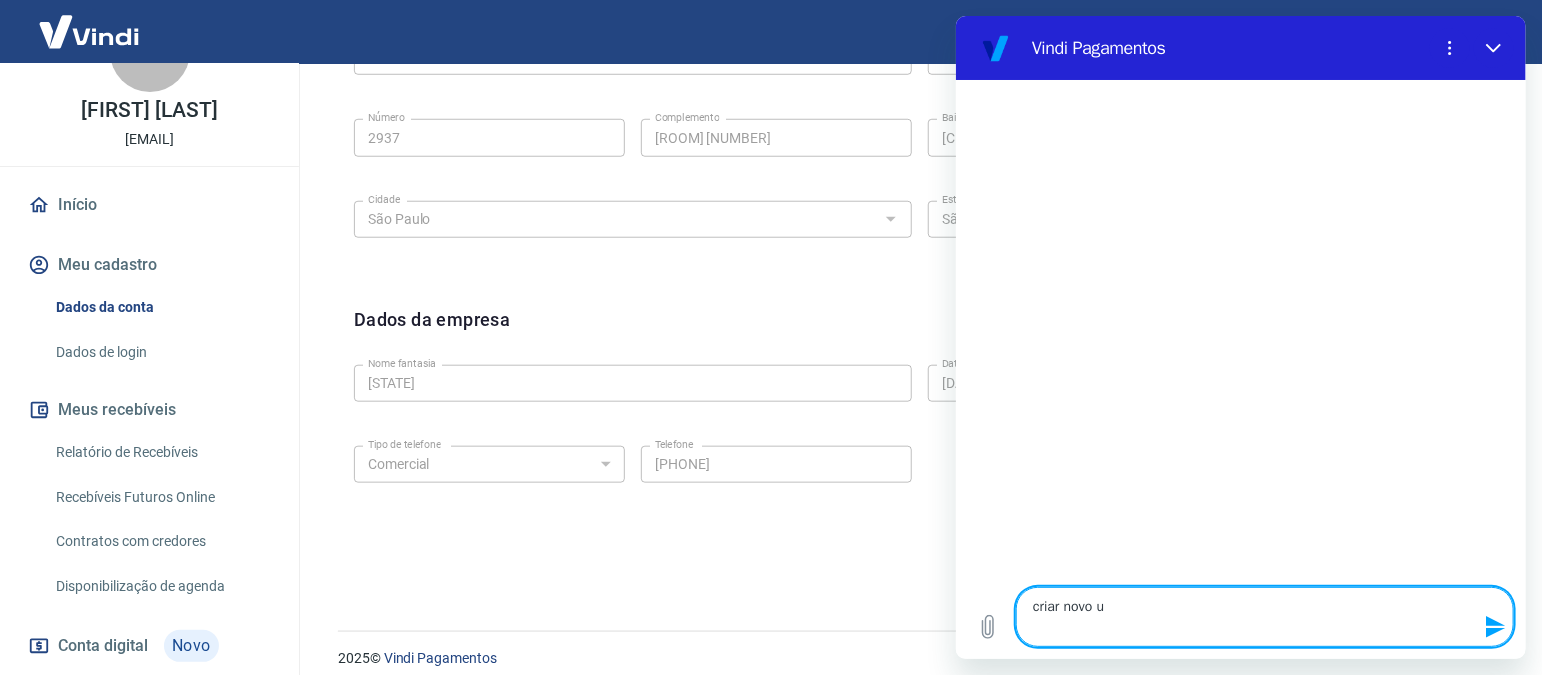 type on "criar novo us" 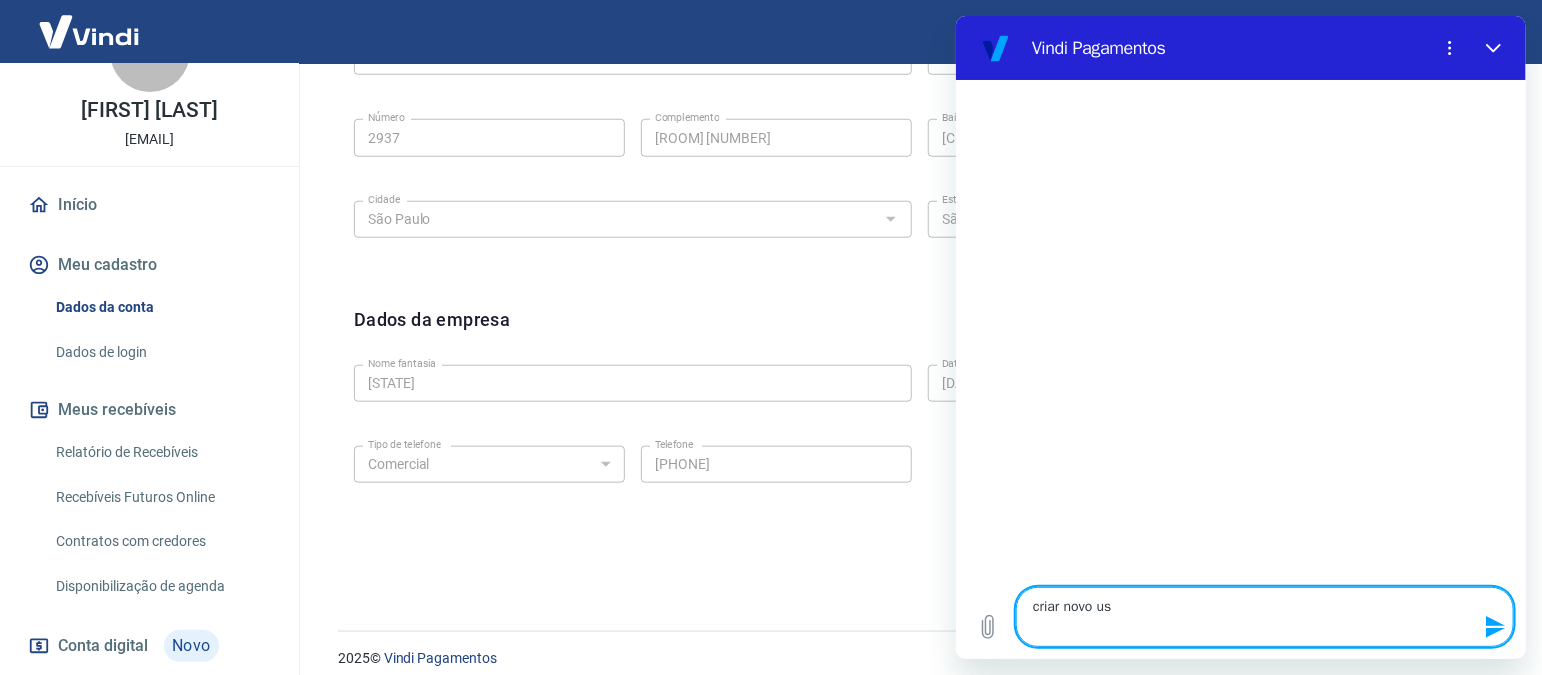 type on "criar novo usu" 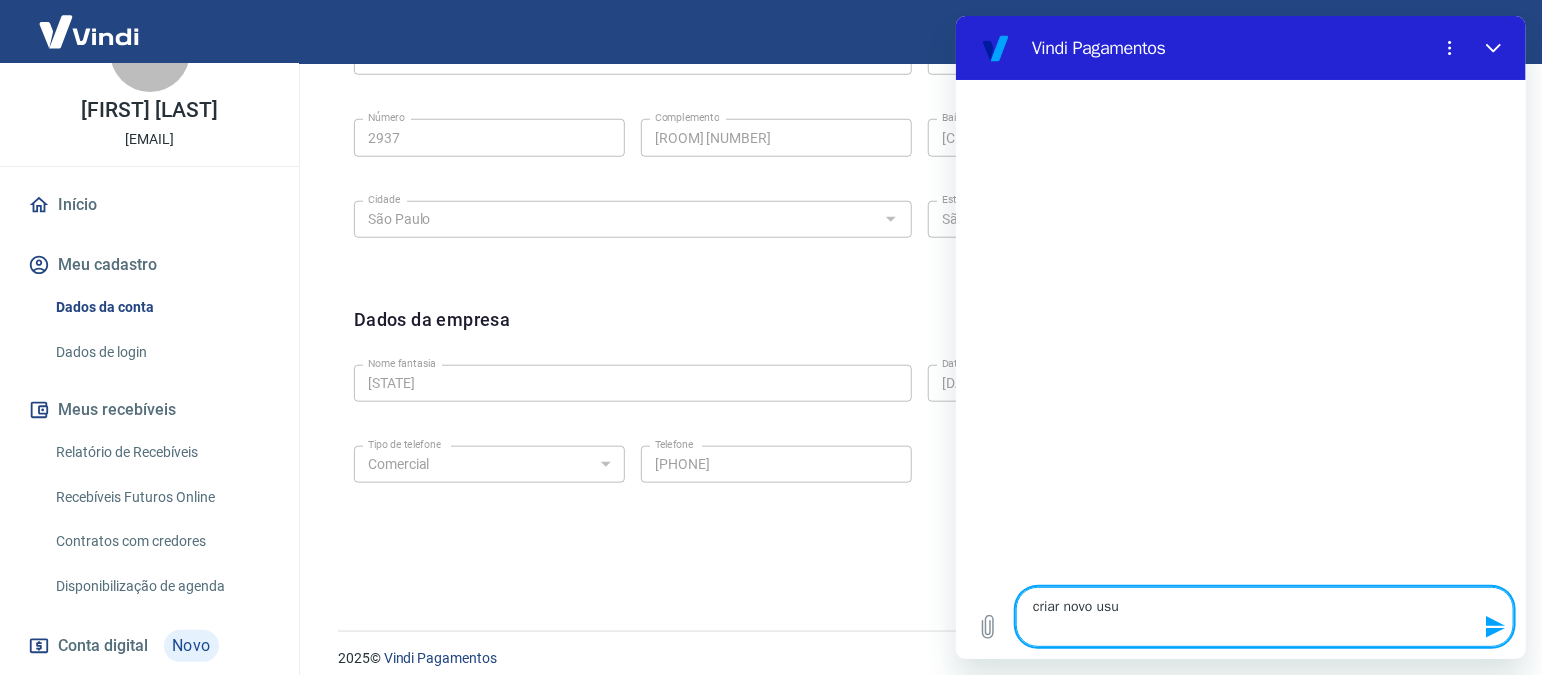 type on "x" 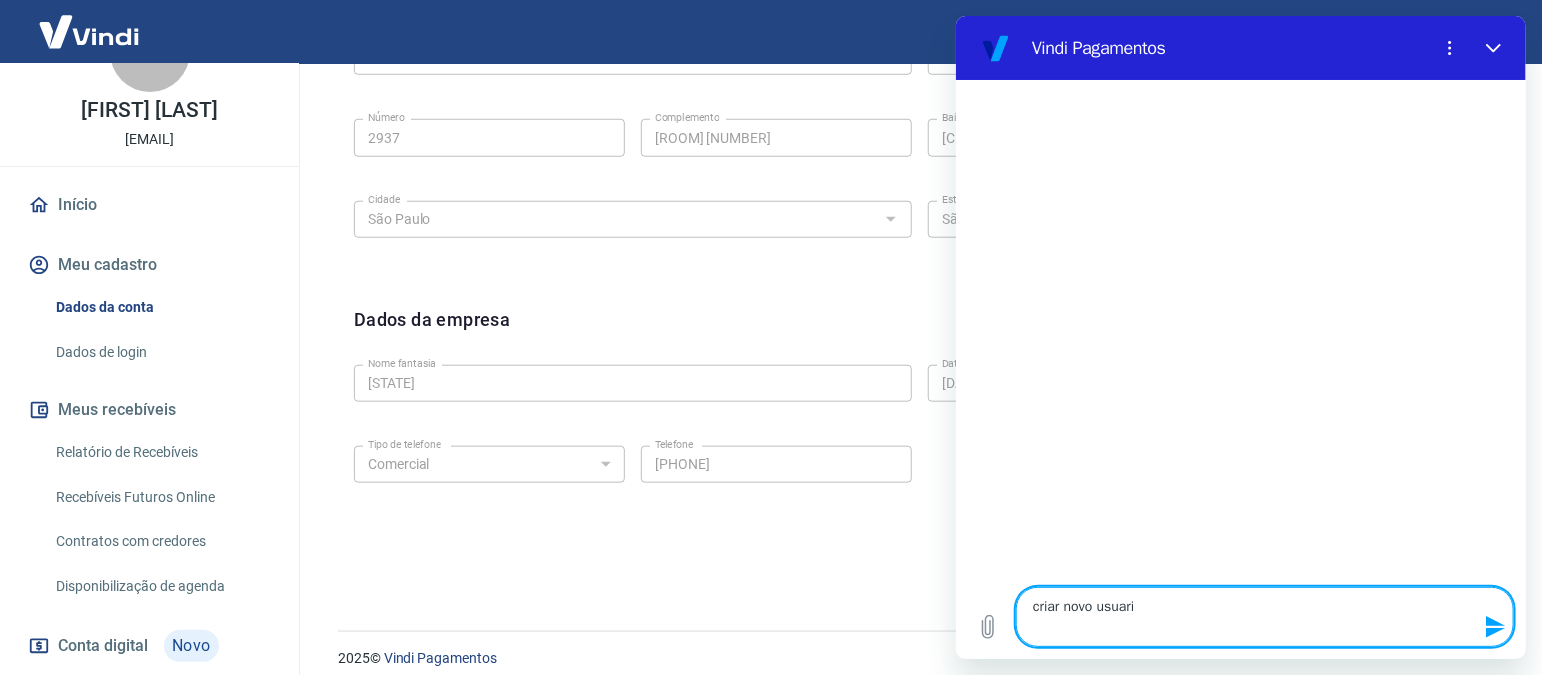 type on "criar novo usuar" 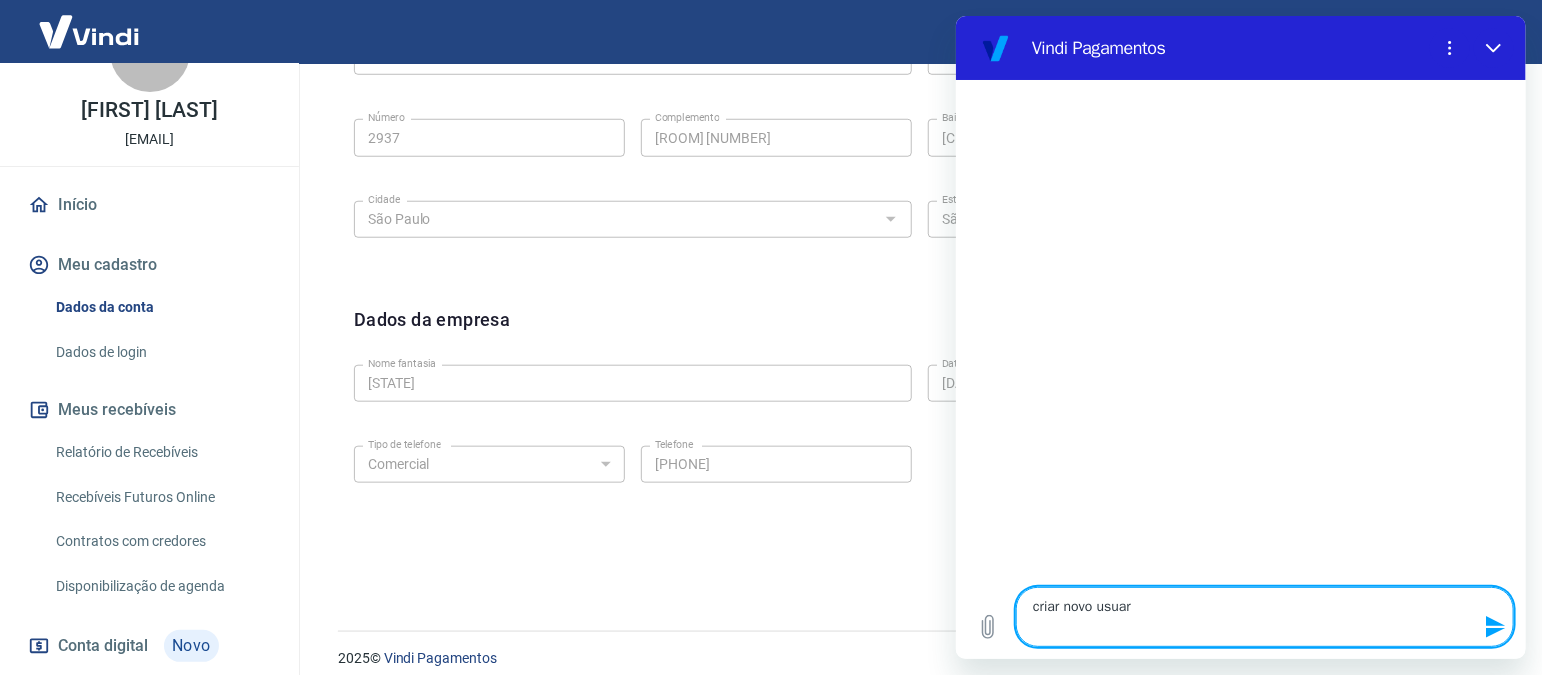 type on "x" 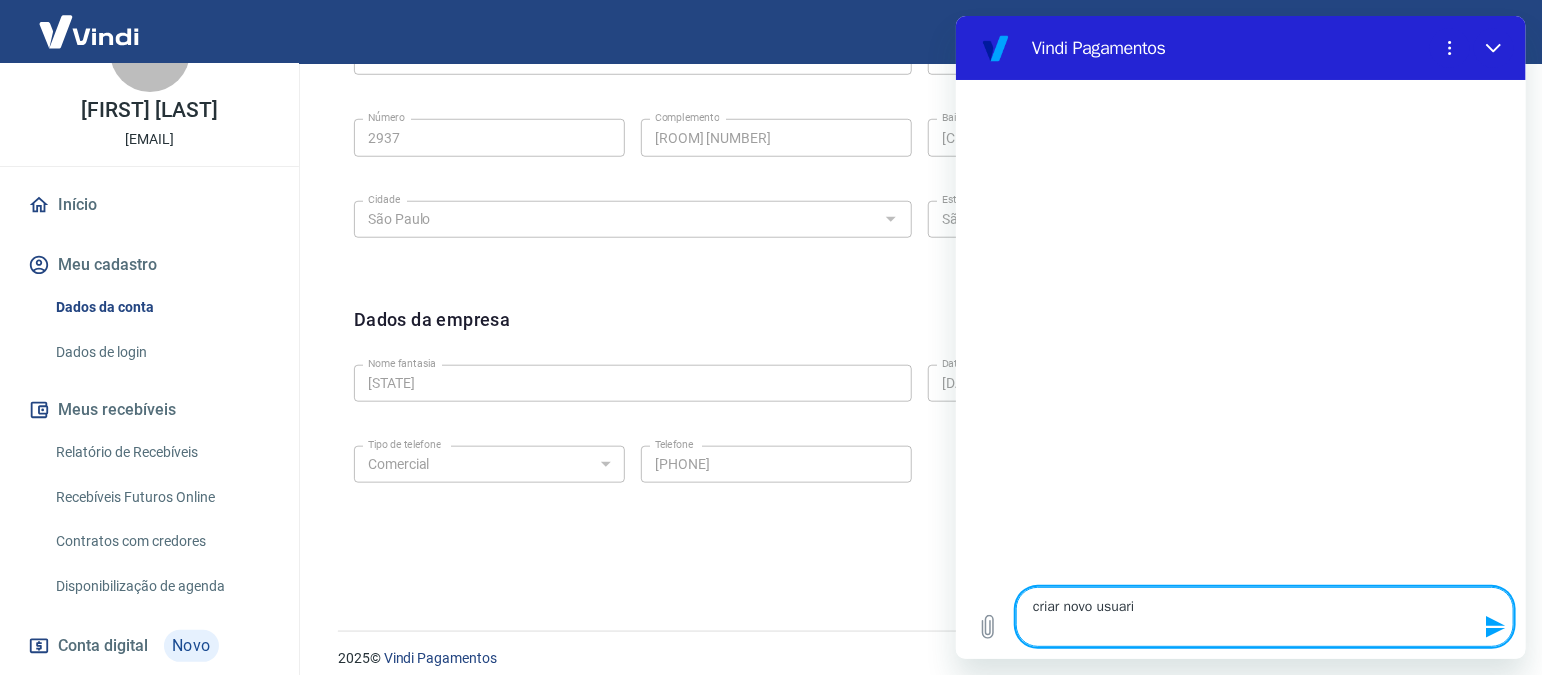 type on "criar novo usuario" 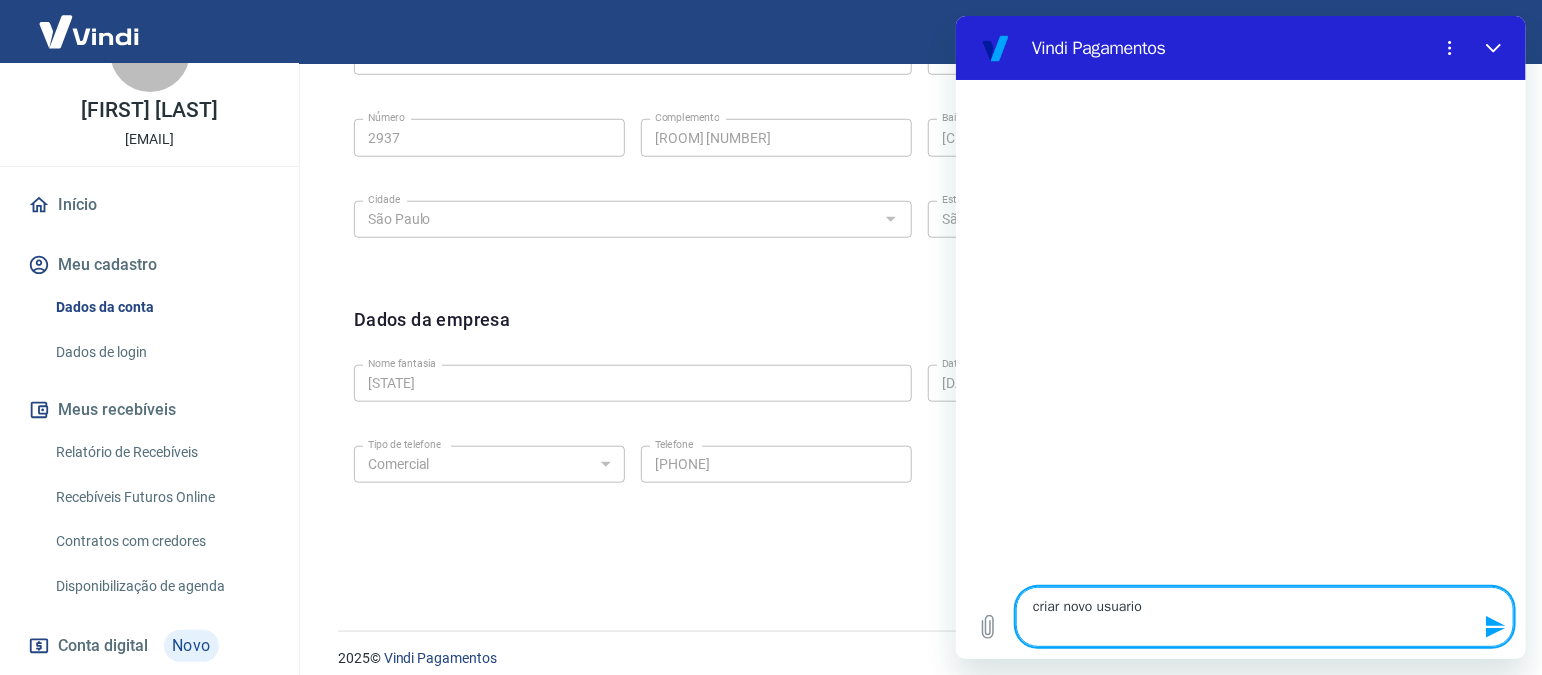 type 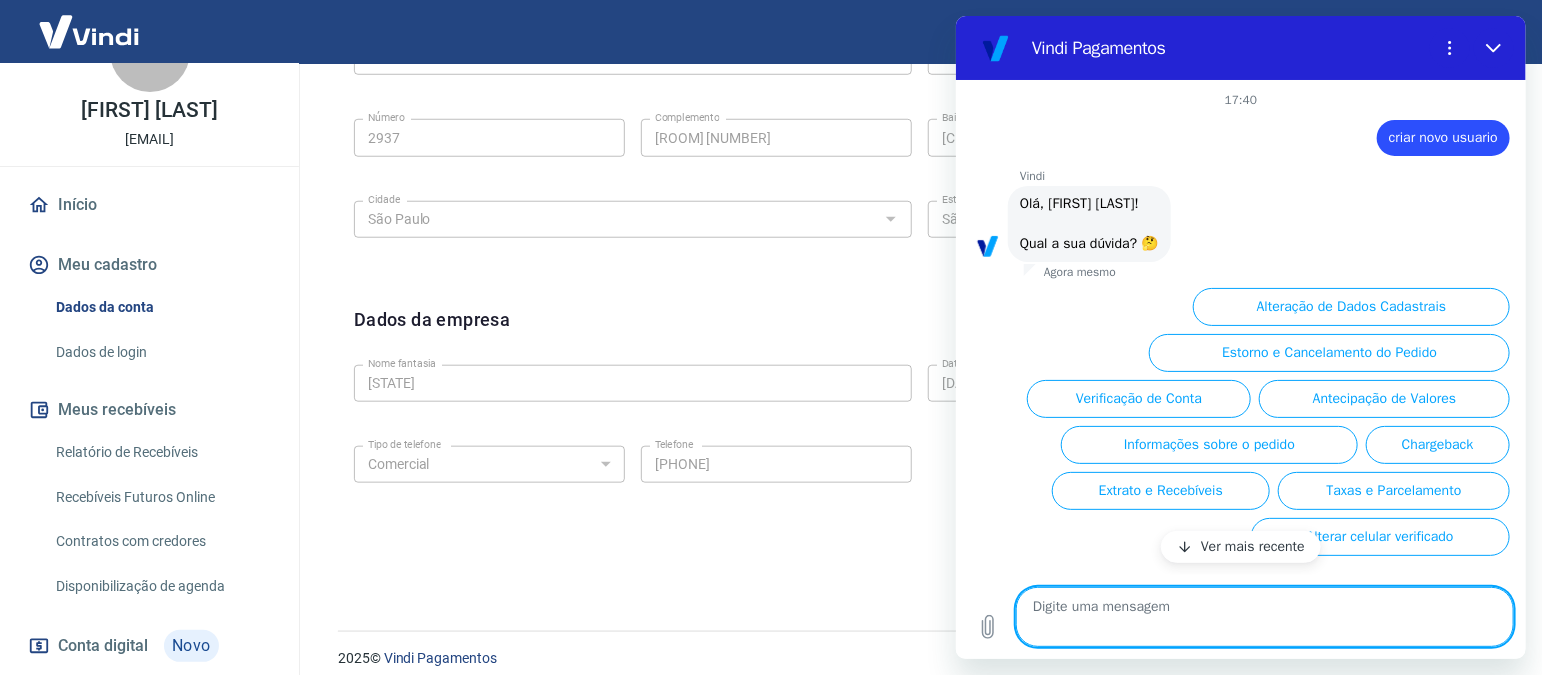 type on "x" 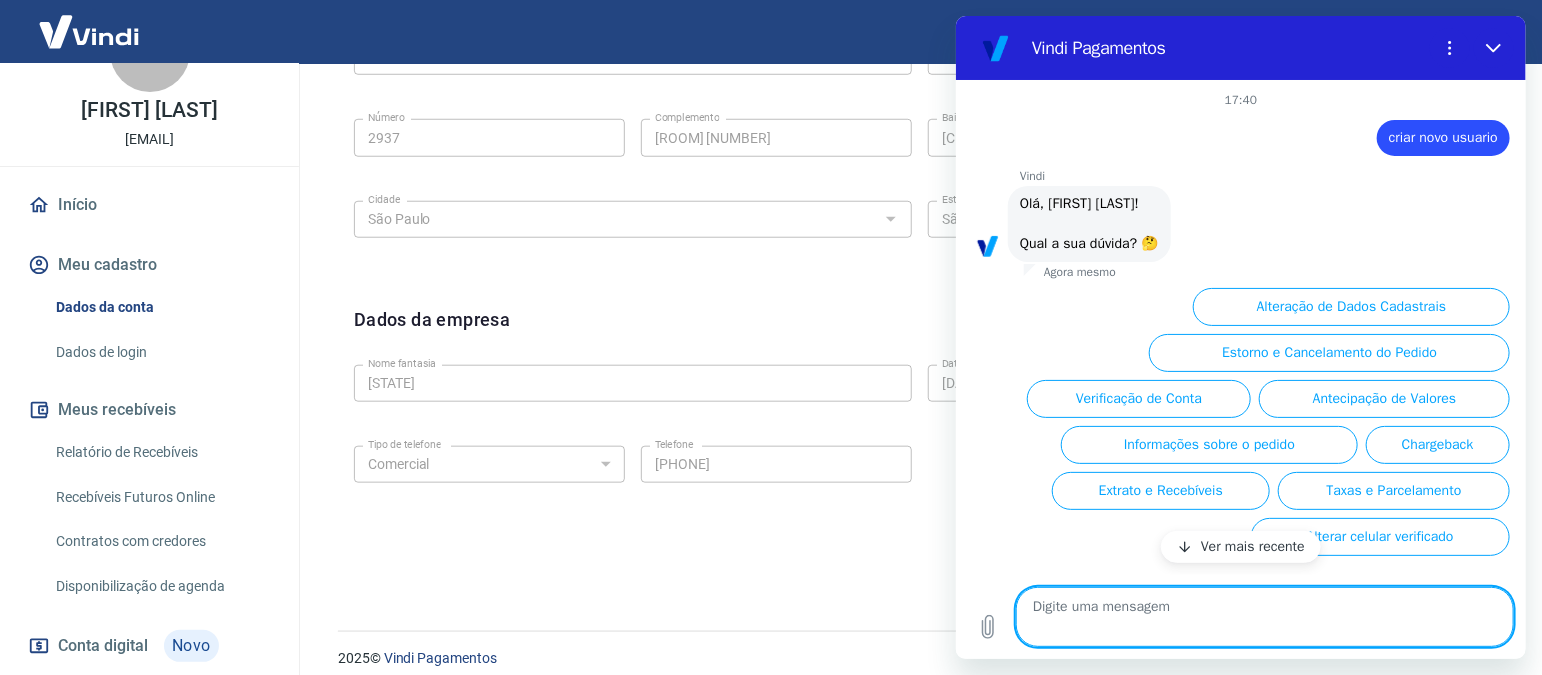 scroll, scrollTop: 401, scrollLeft: 0, axis: vertical 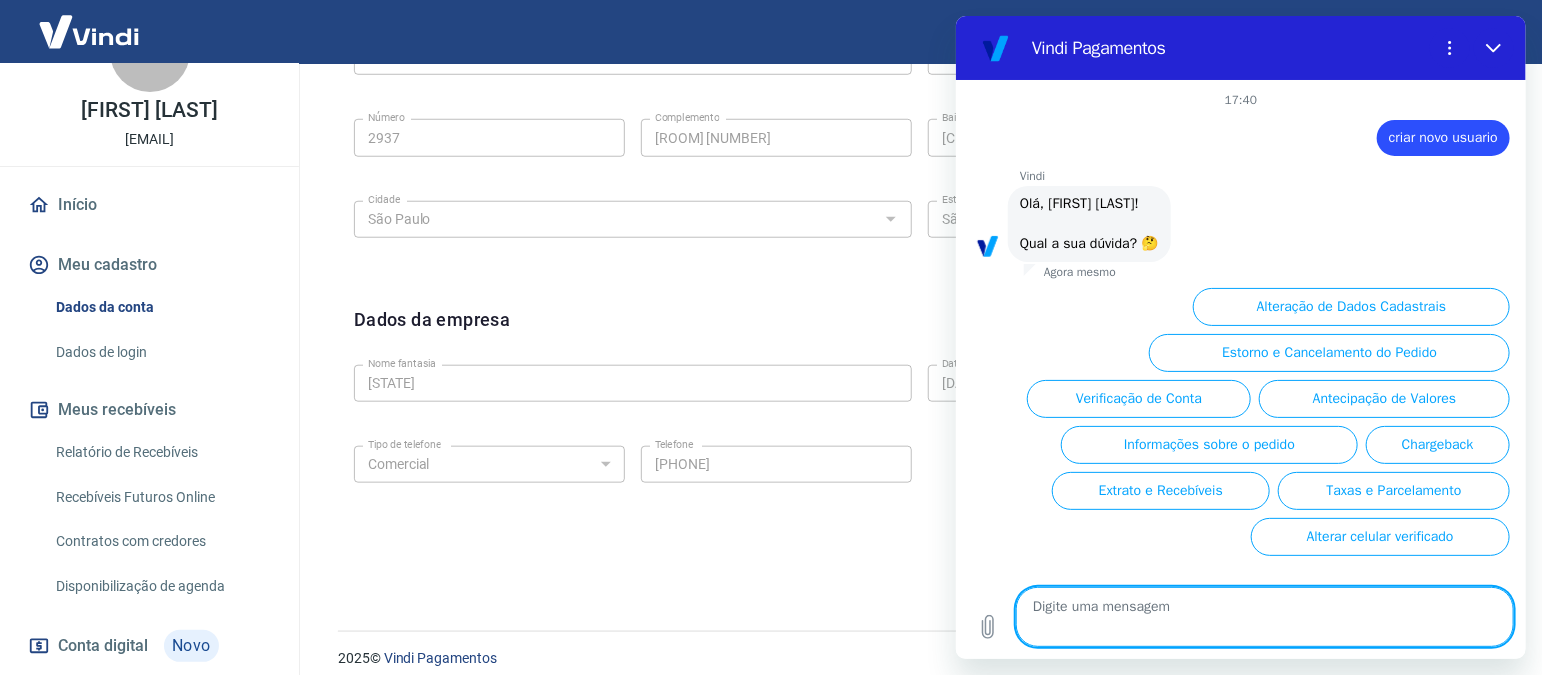type on "a" 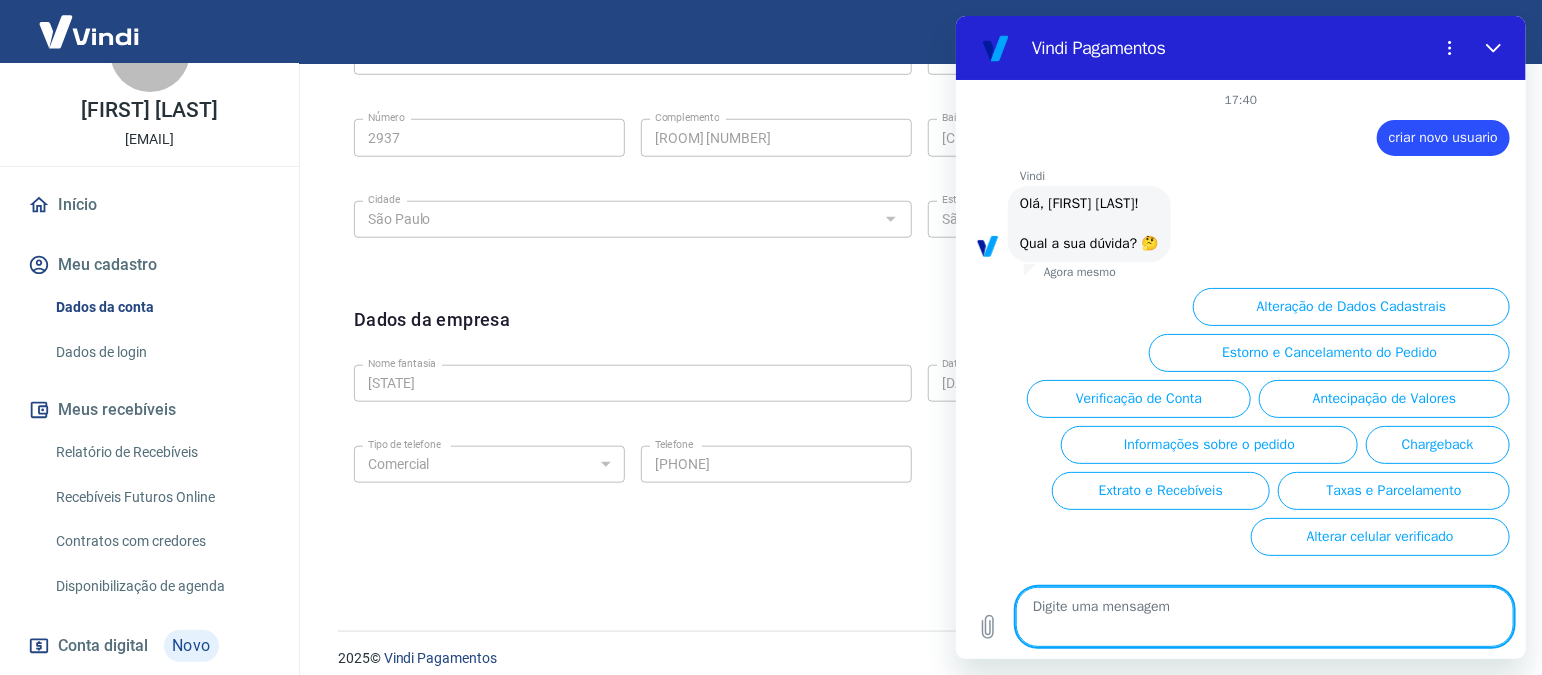 type on "x" 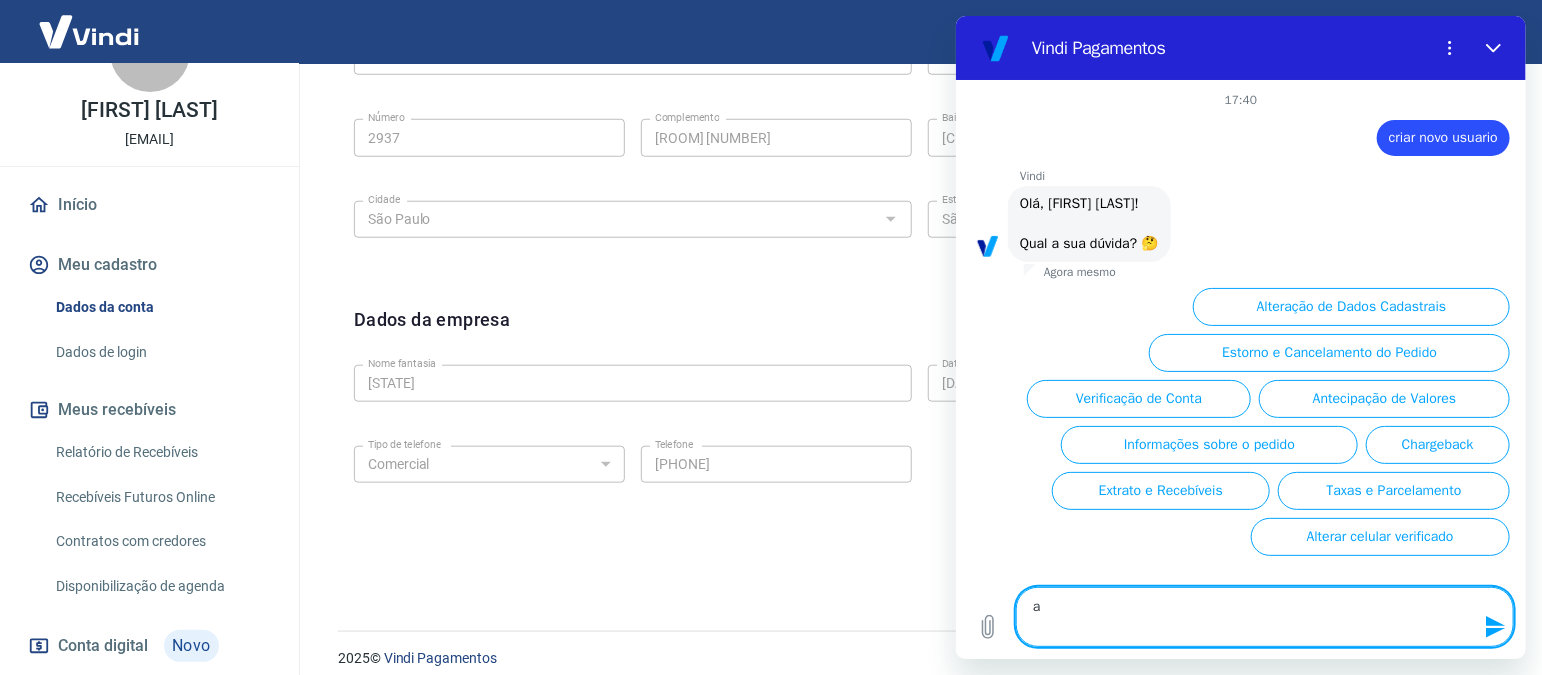 type on "aj" 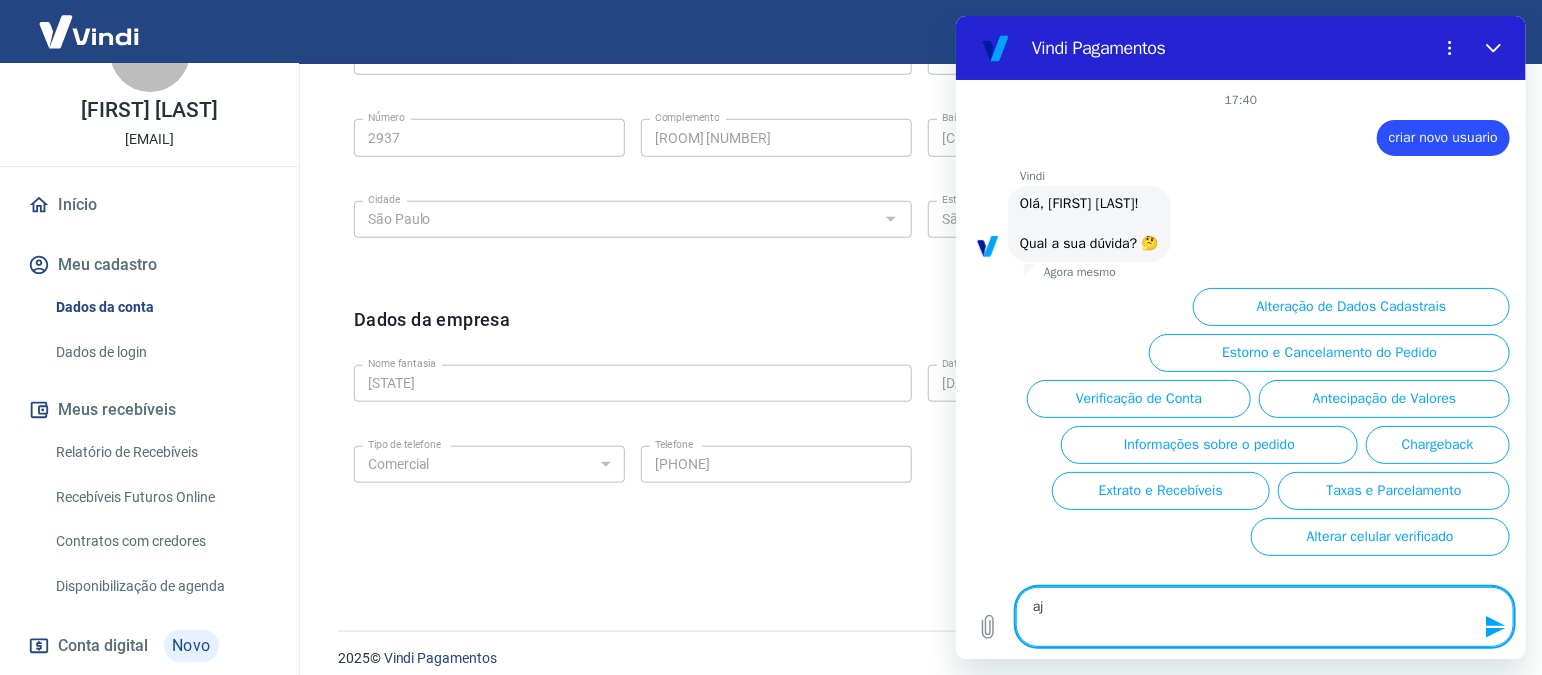 type on "aju" 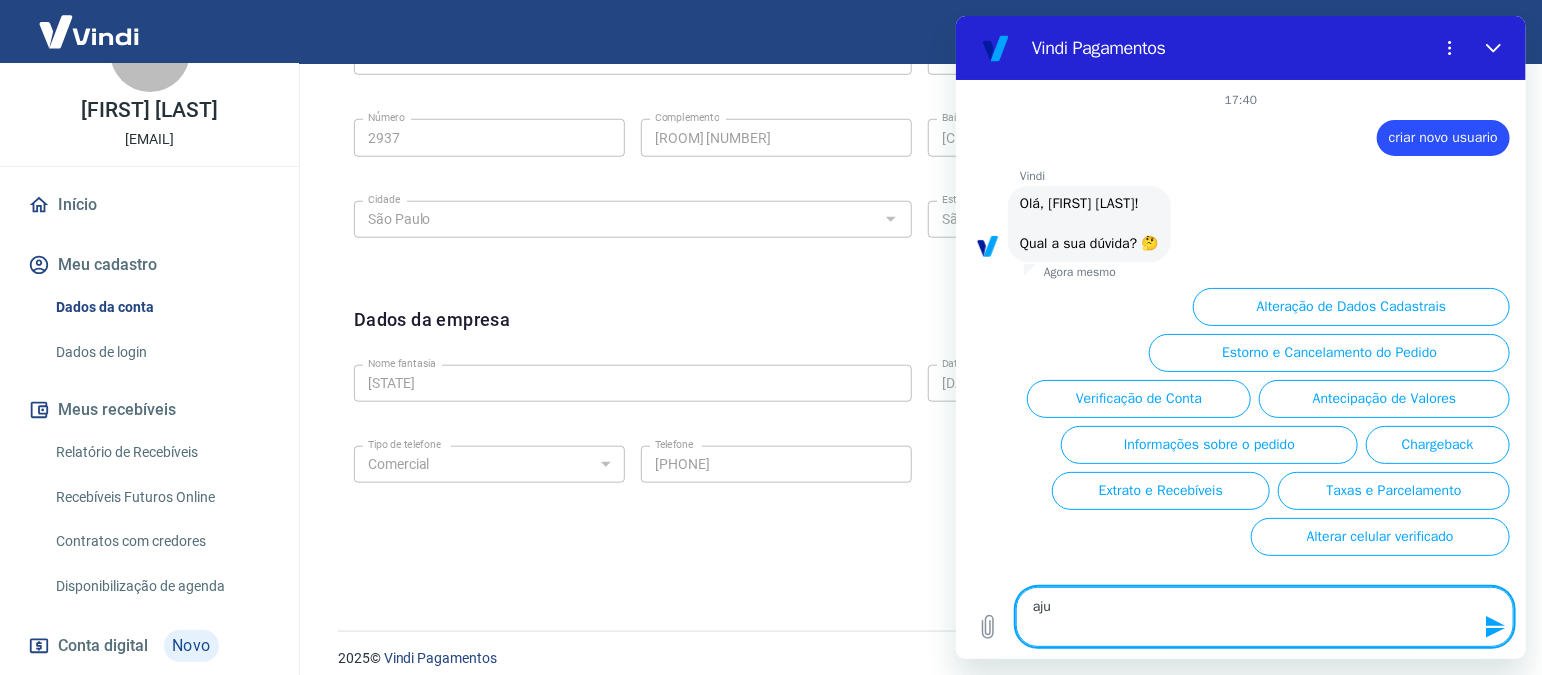 type on "aj" 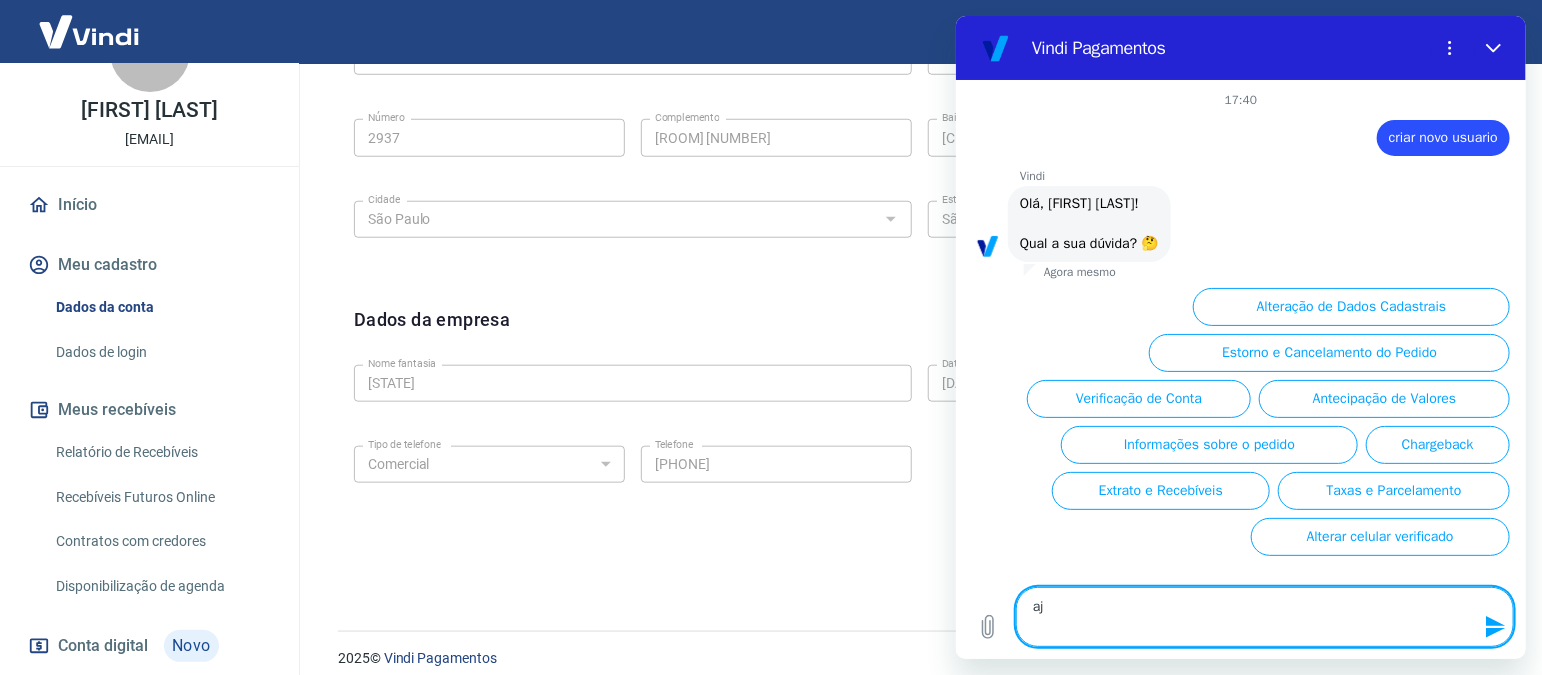 type on "x" 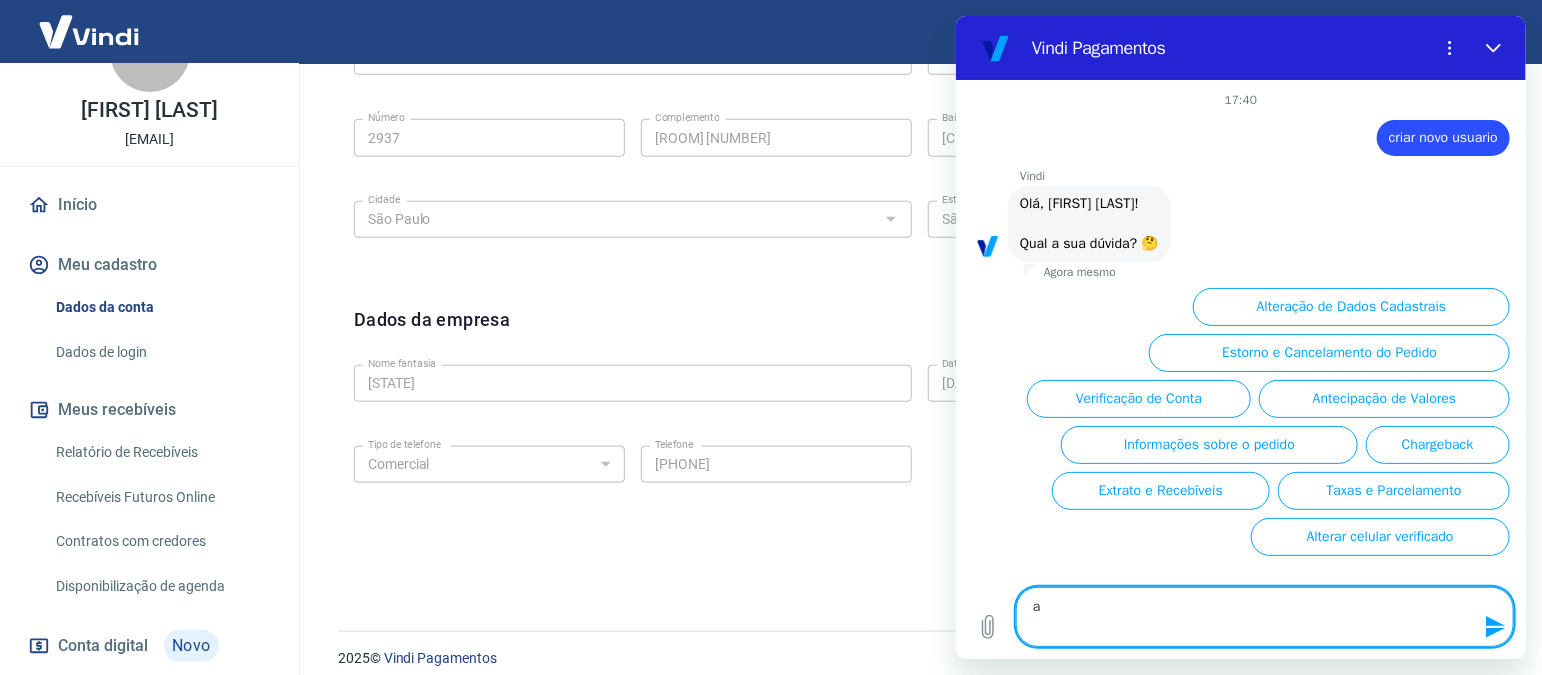 type on "aj" 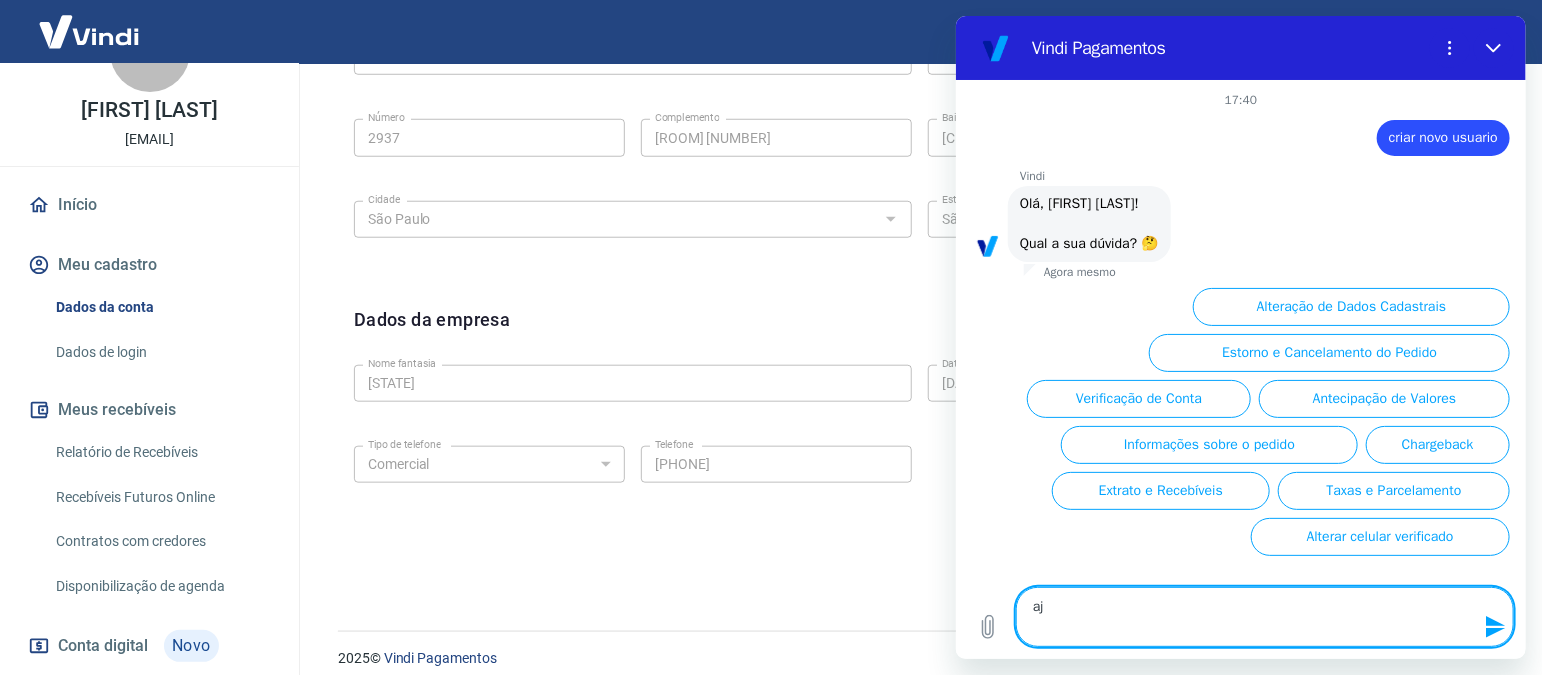 type on "aju" 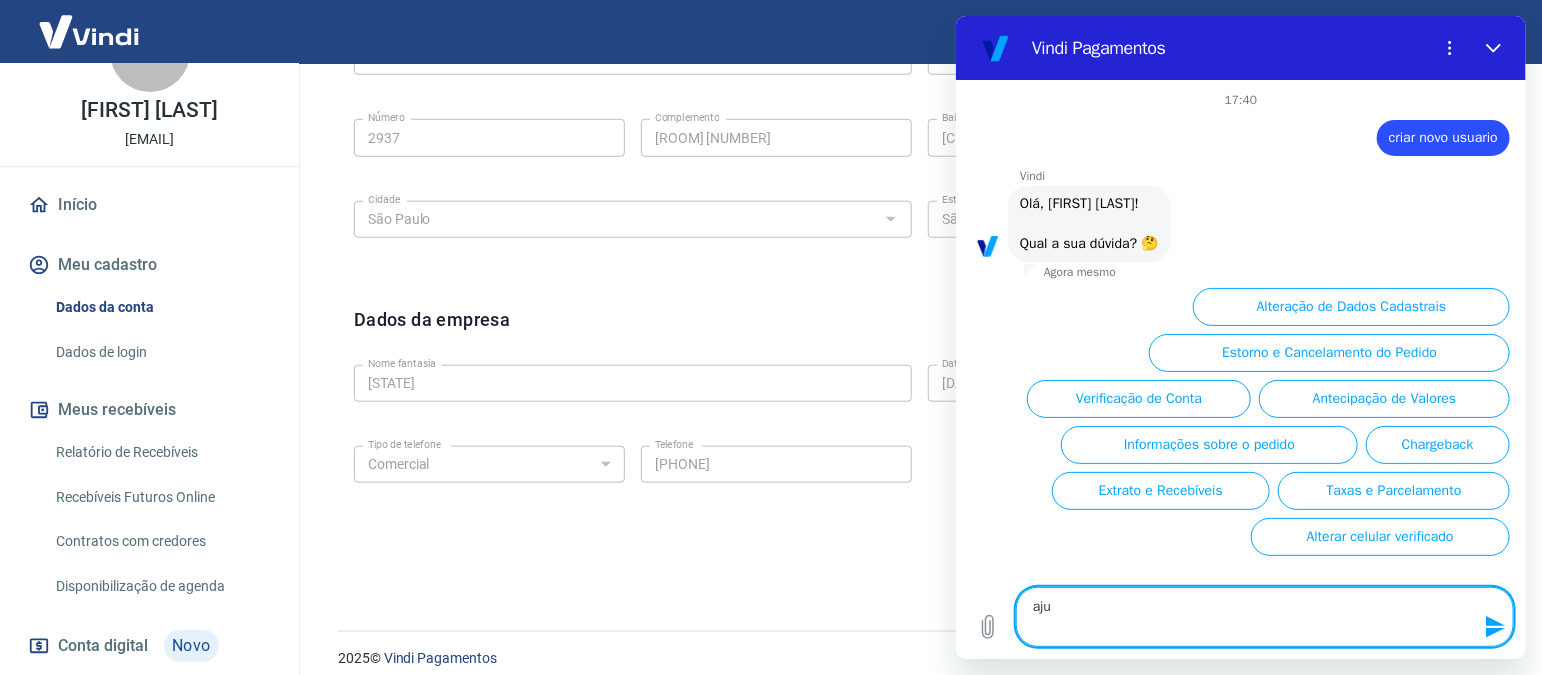 type on "ajud" 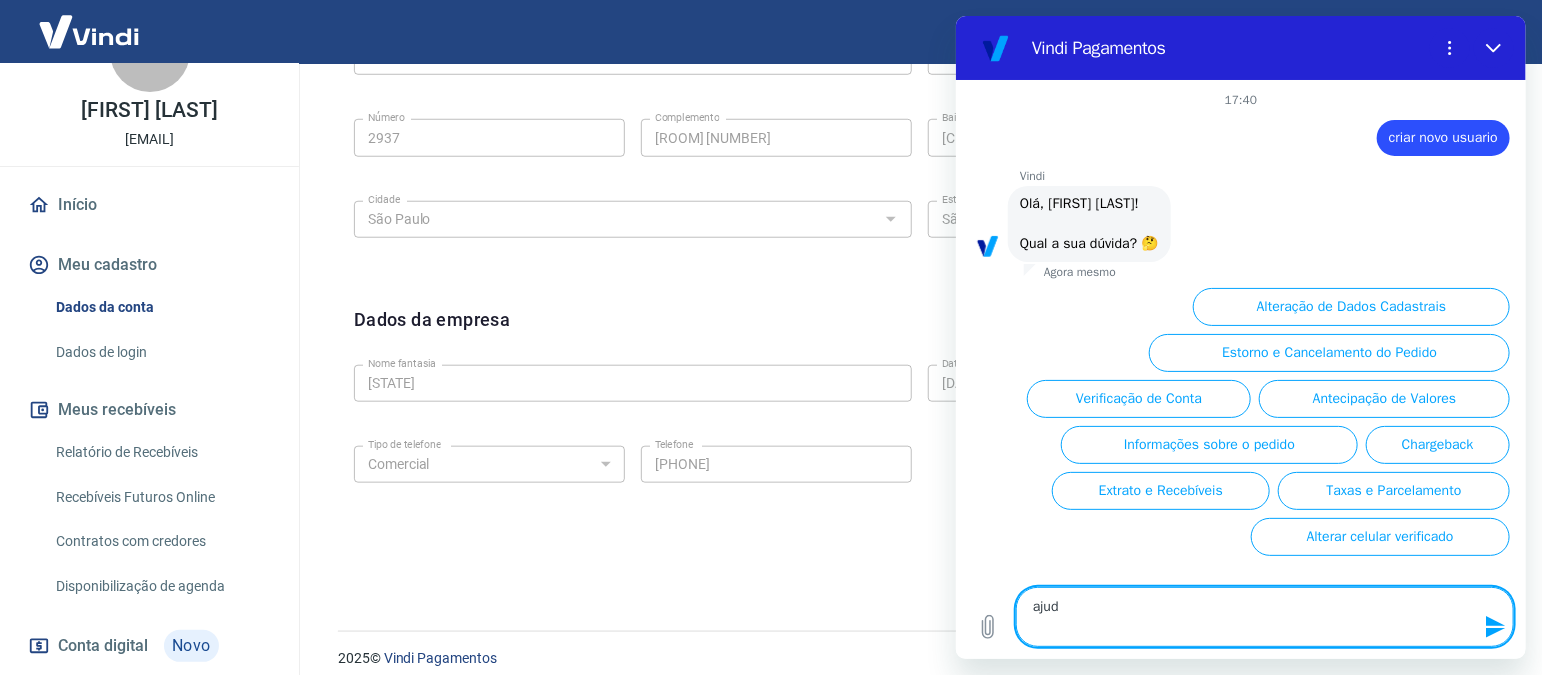 type on "x" 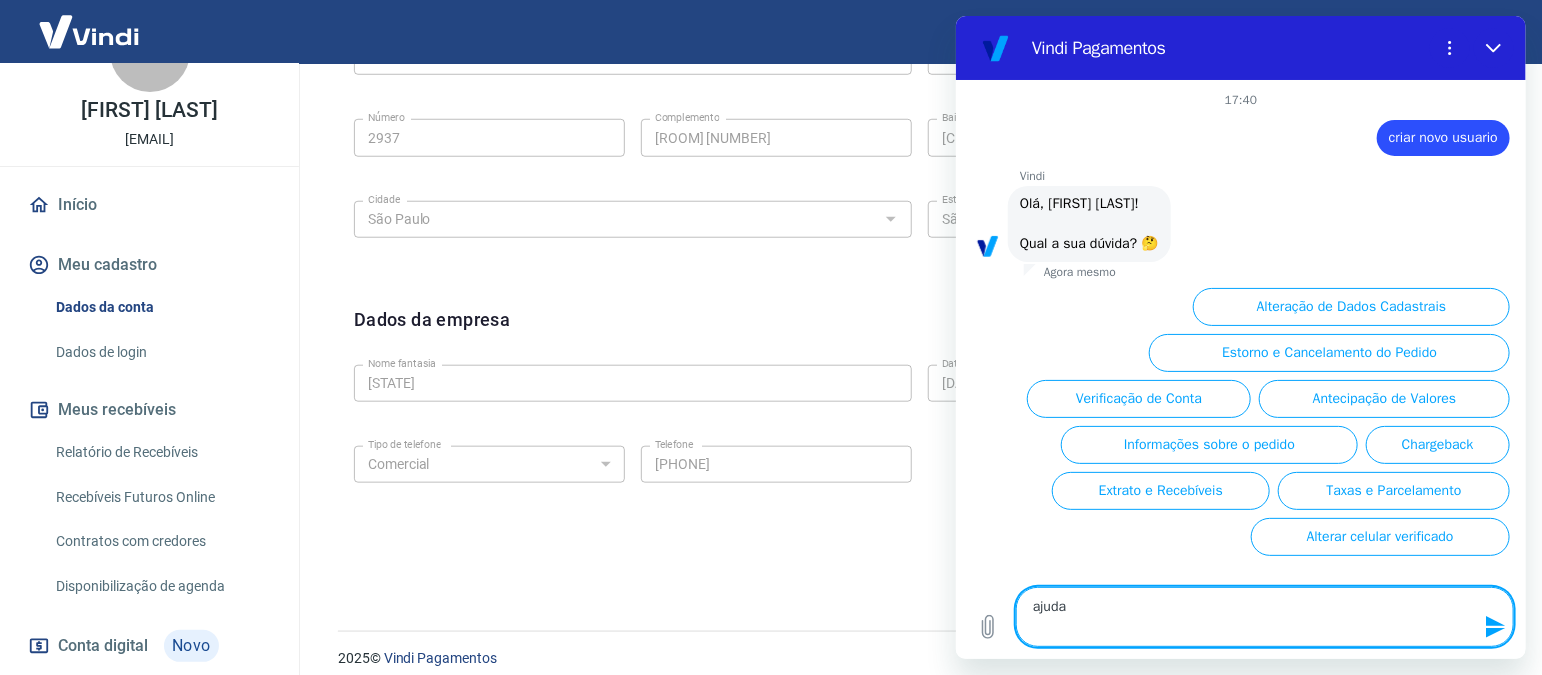type 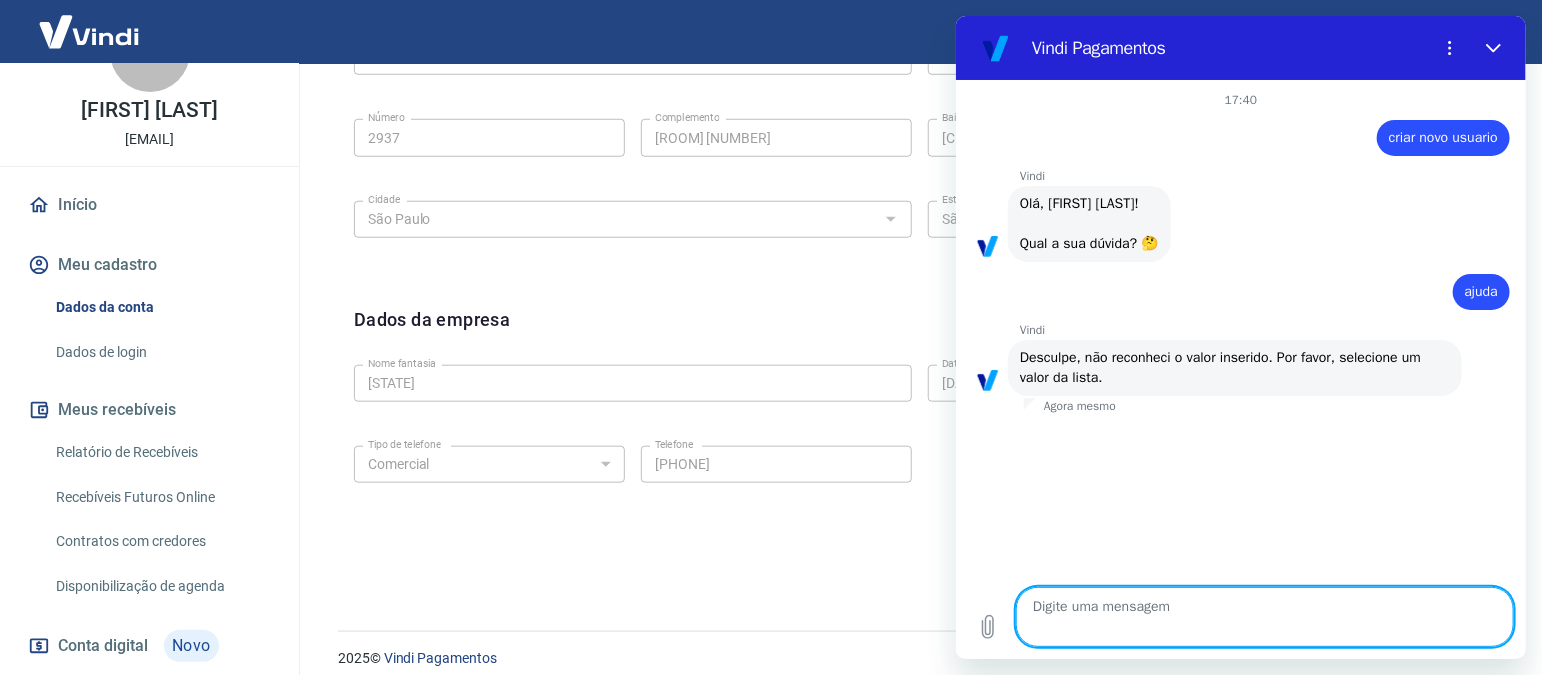 scroll, scrollTop: 0, scrollLeft: 0, axis: both 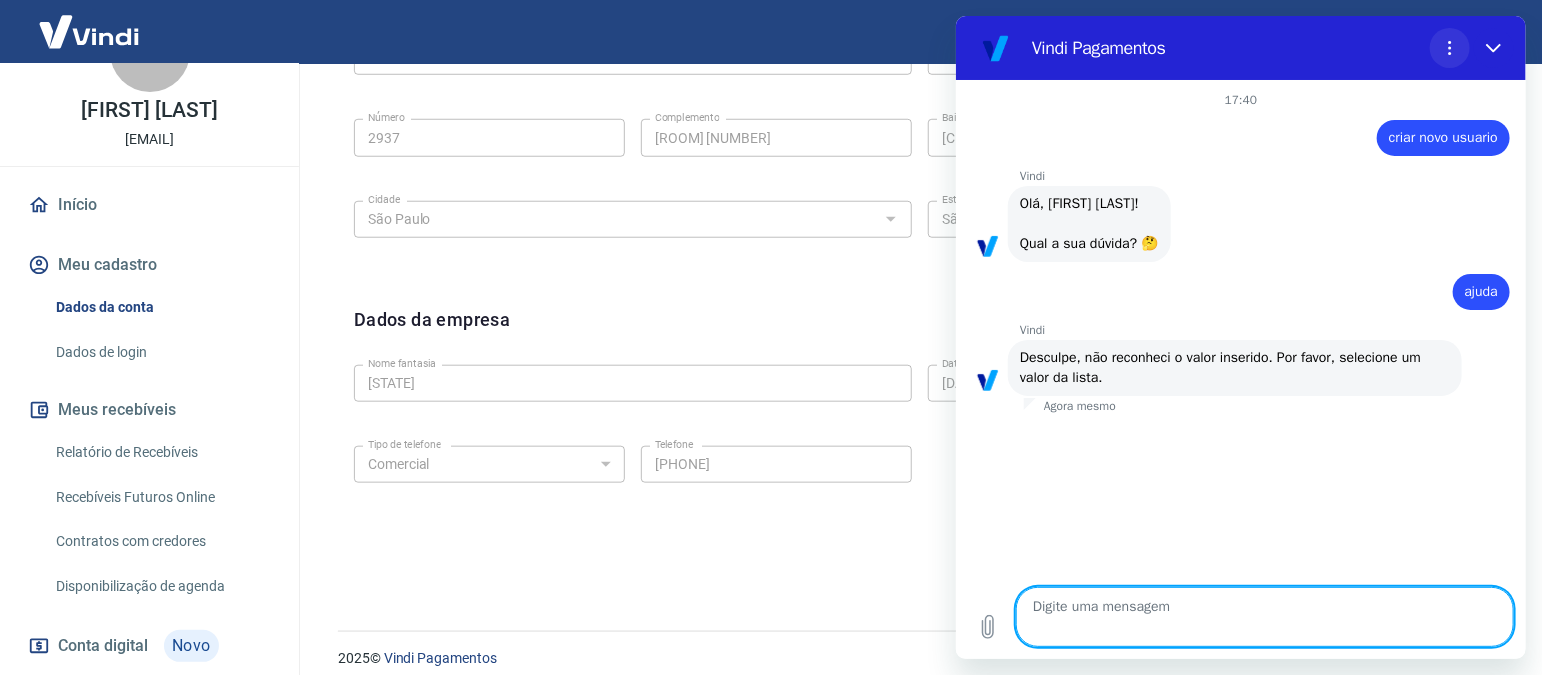 click 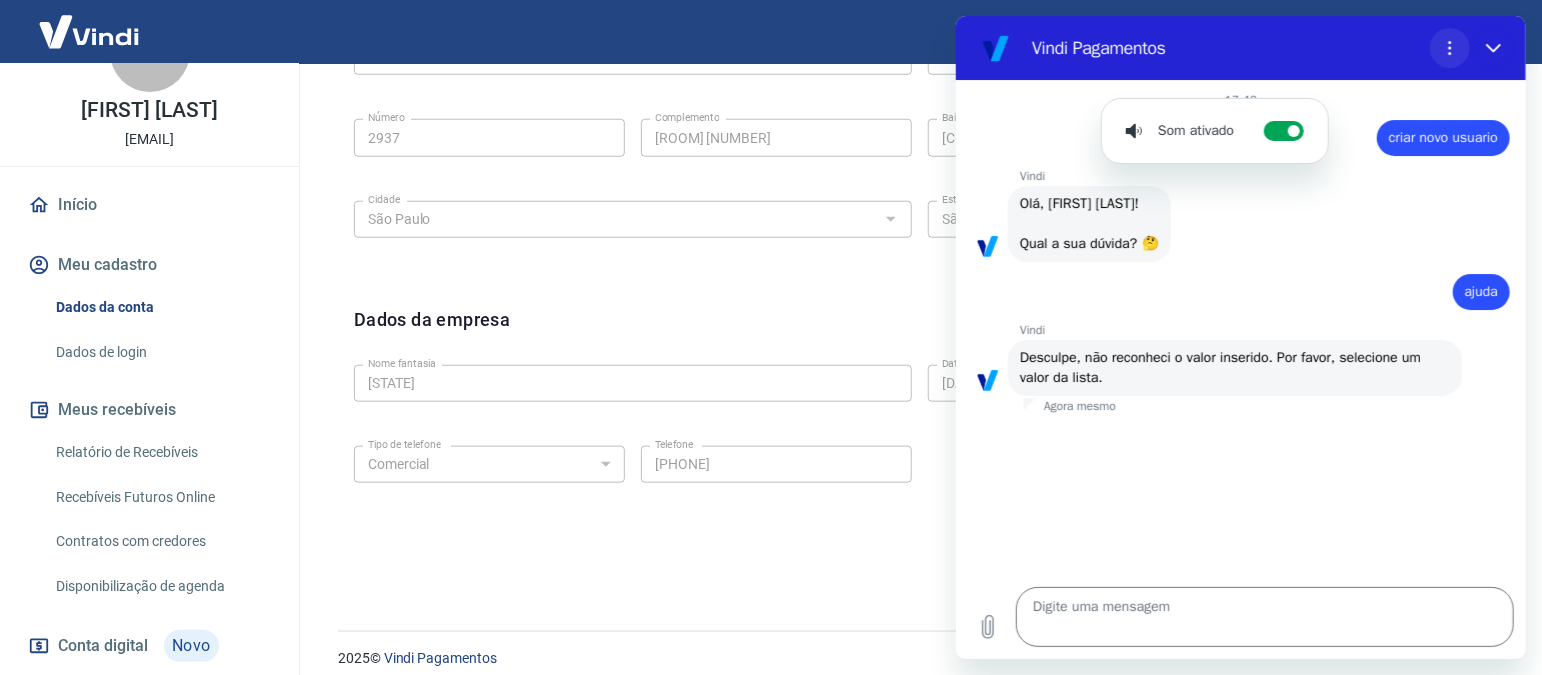 click 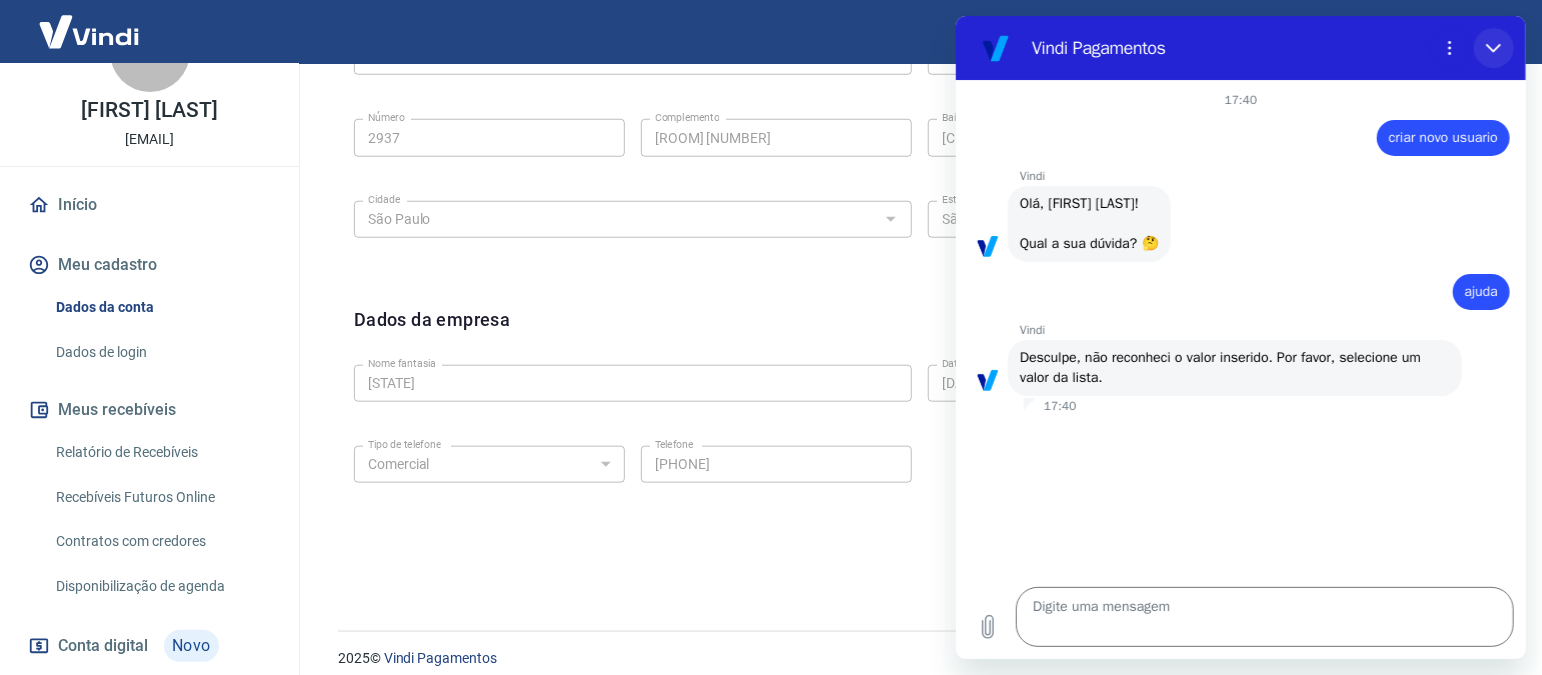 click 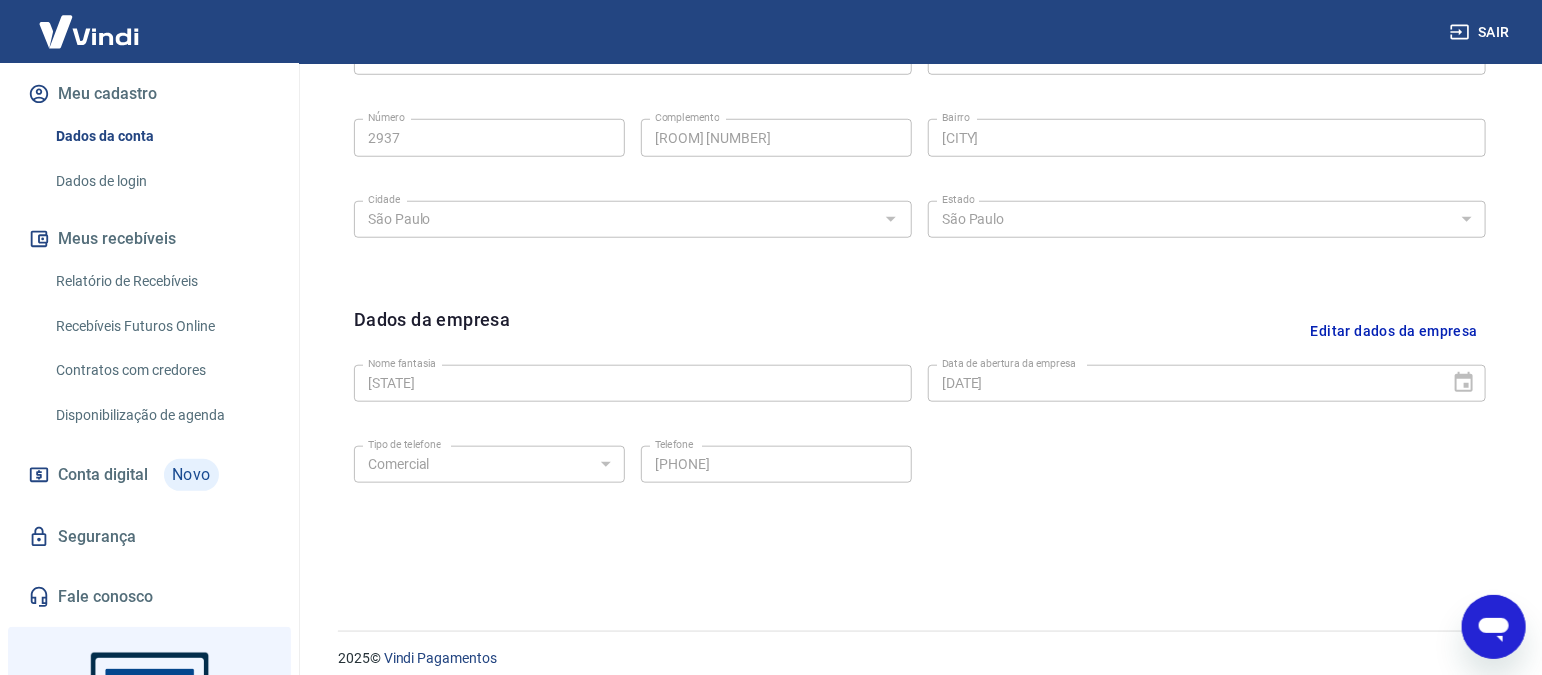 scroll, scrollTop: 443, scrollLeft: 0, axis: vertical 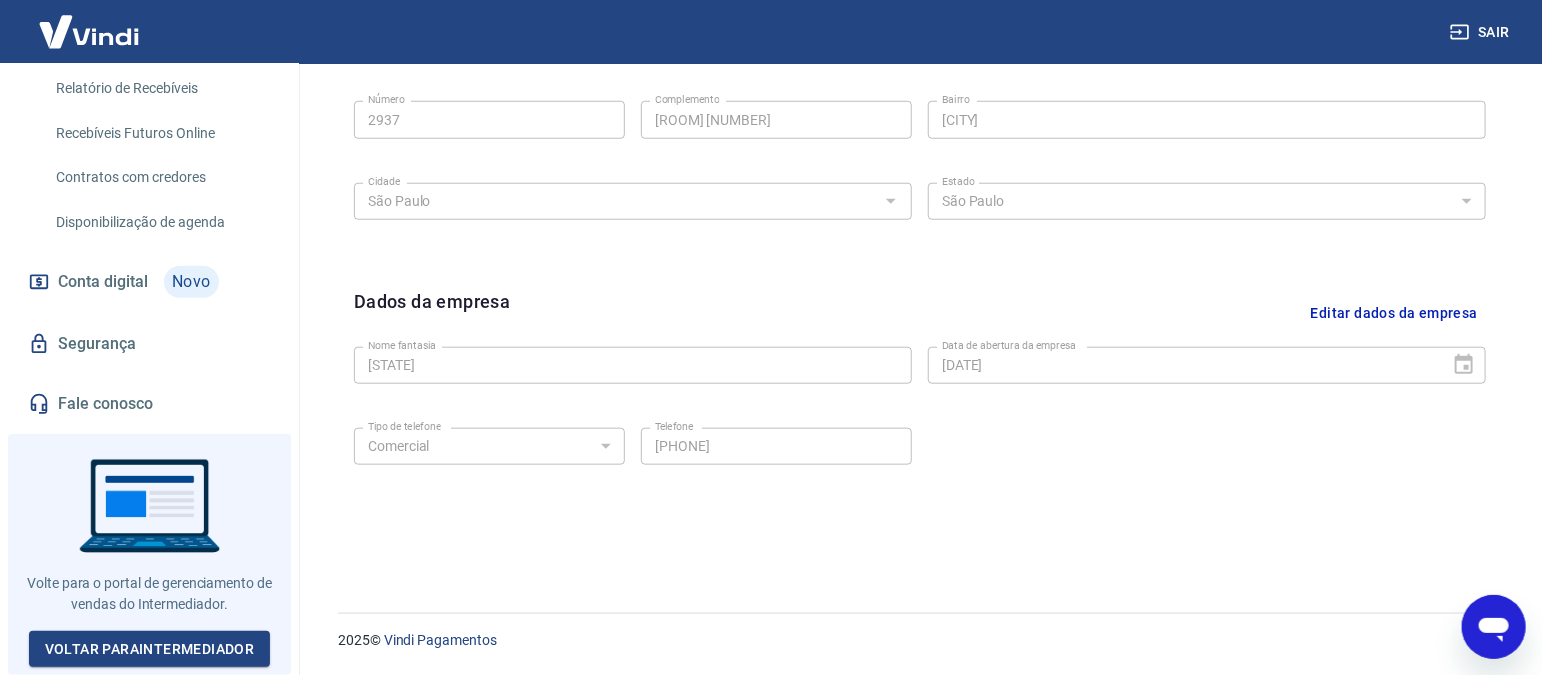 click 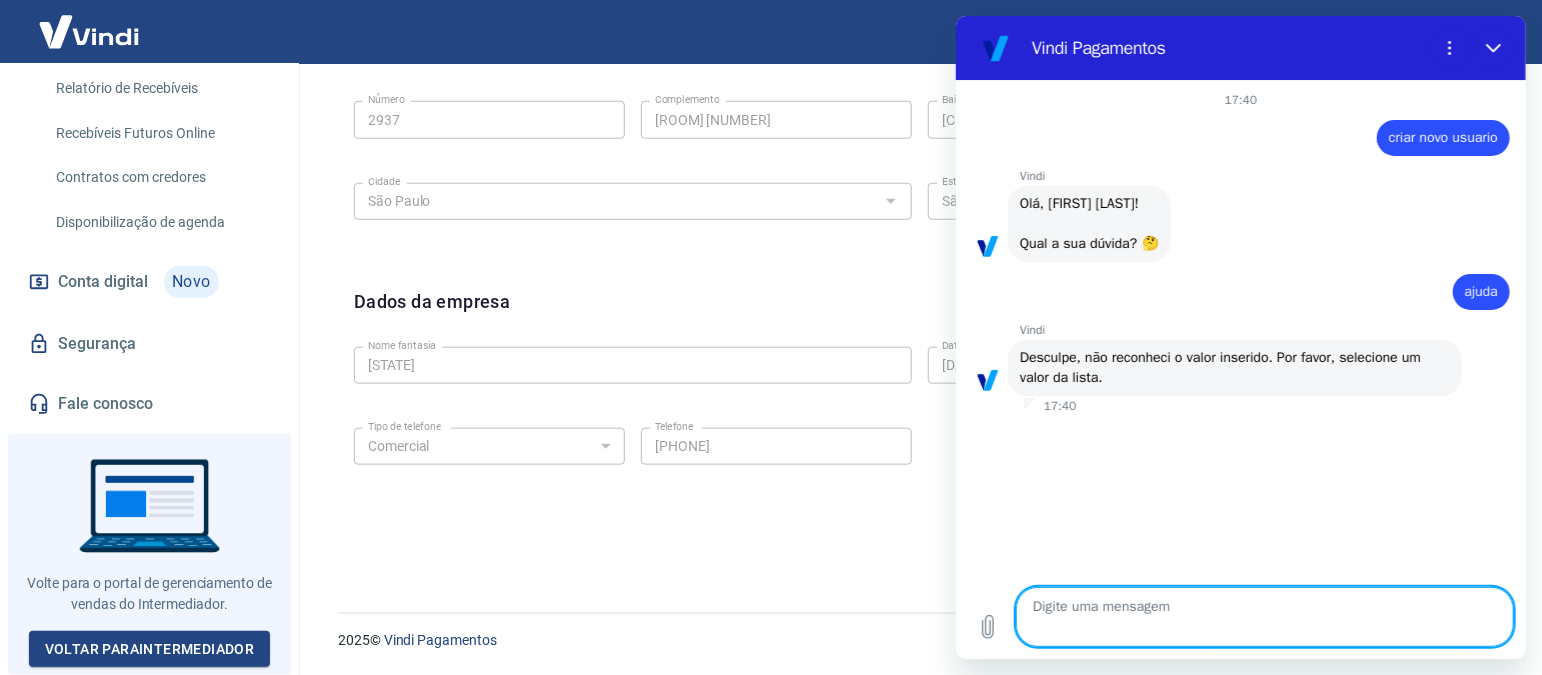 type on "p" 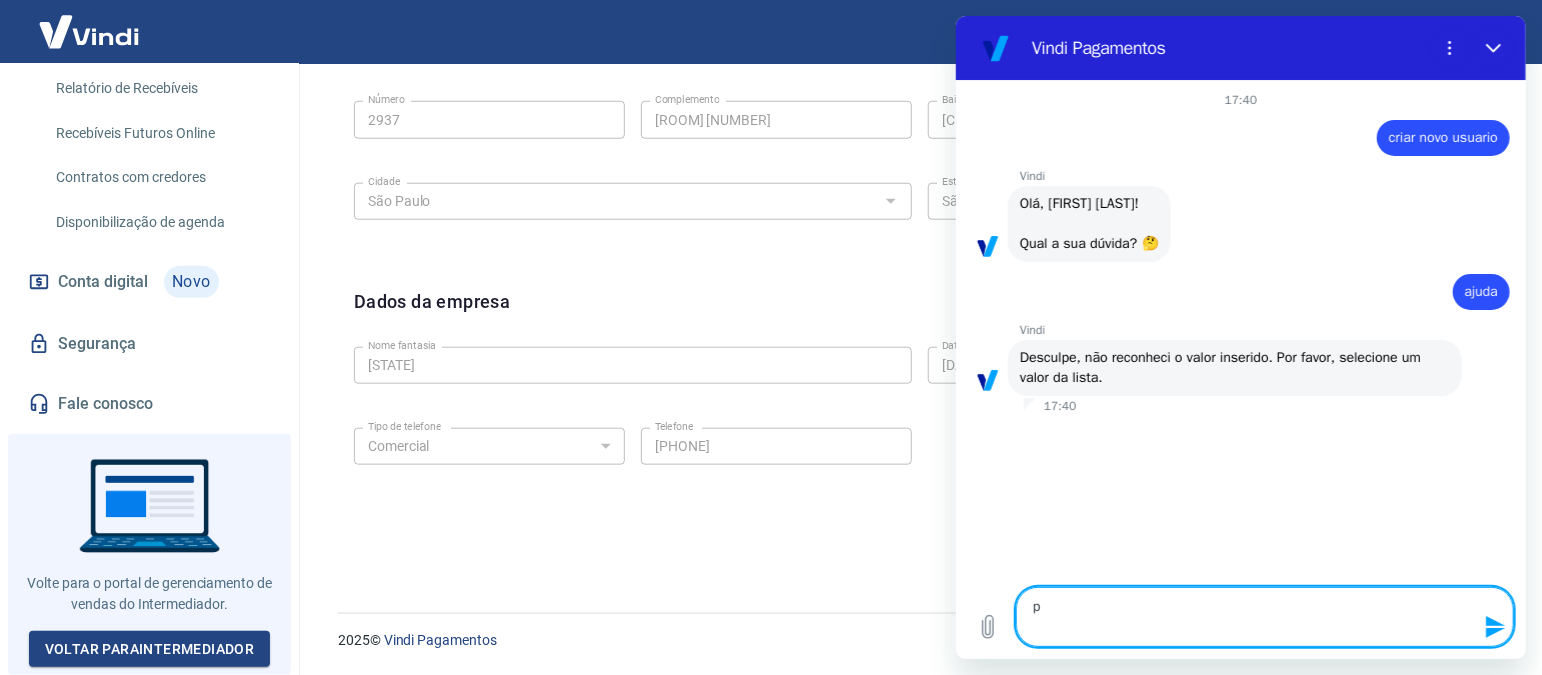 type on "pe" 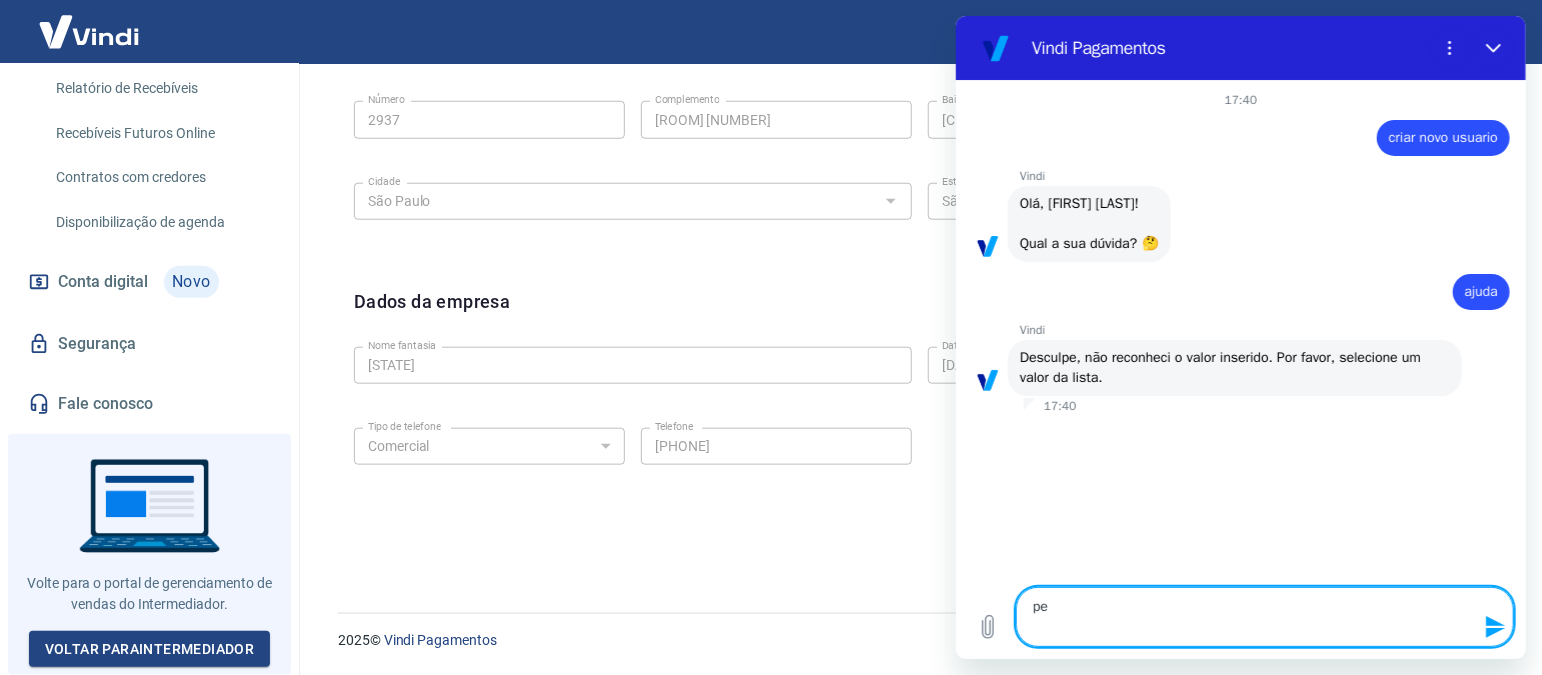 type on "per" 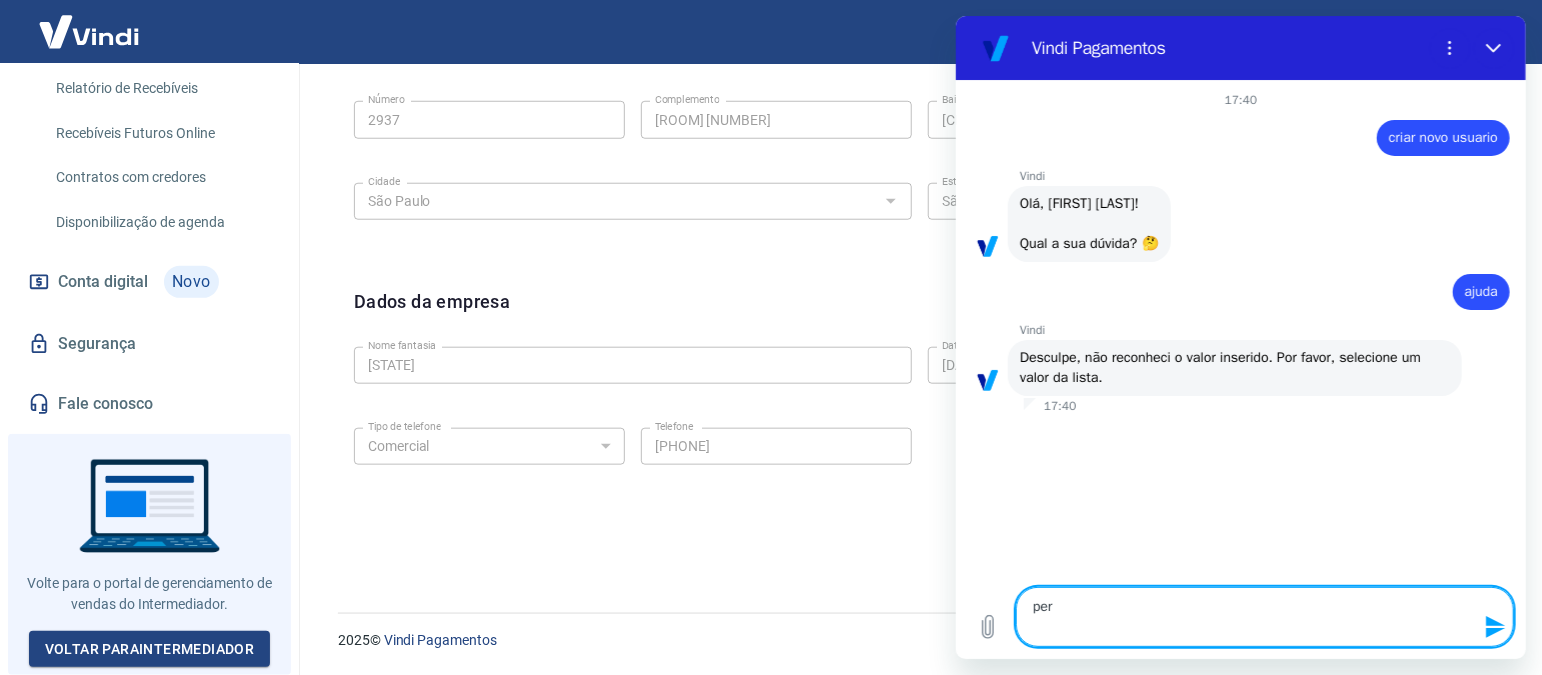 type on "x" 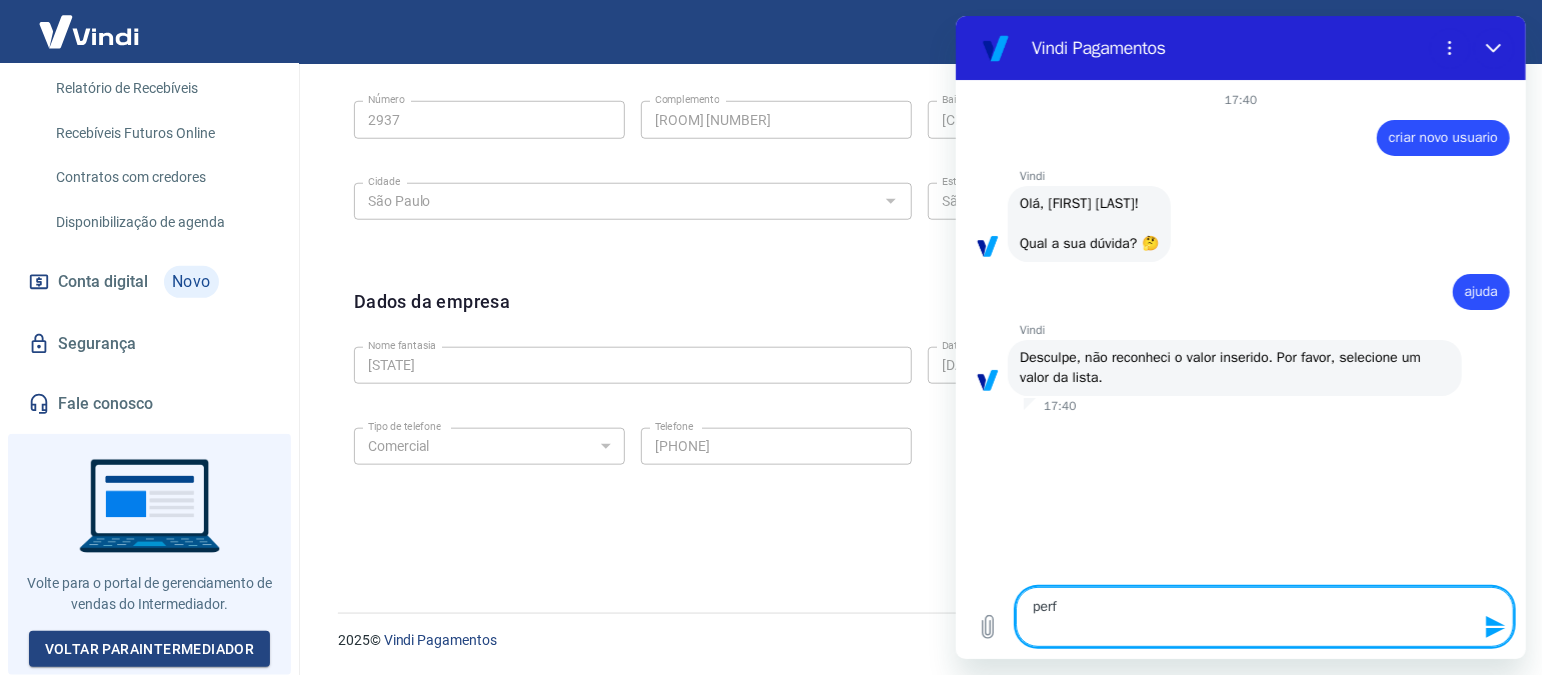 type on "perfg" 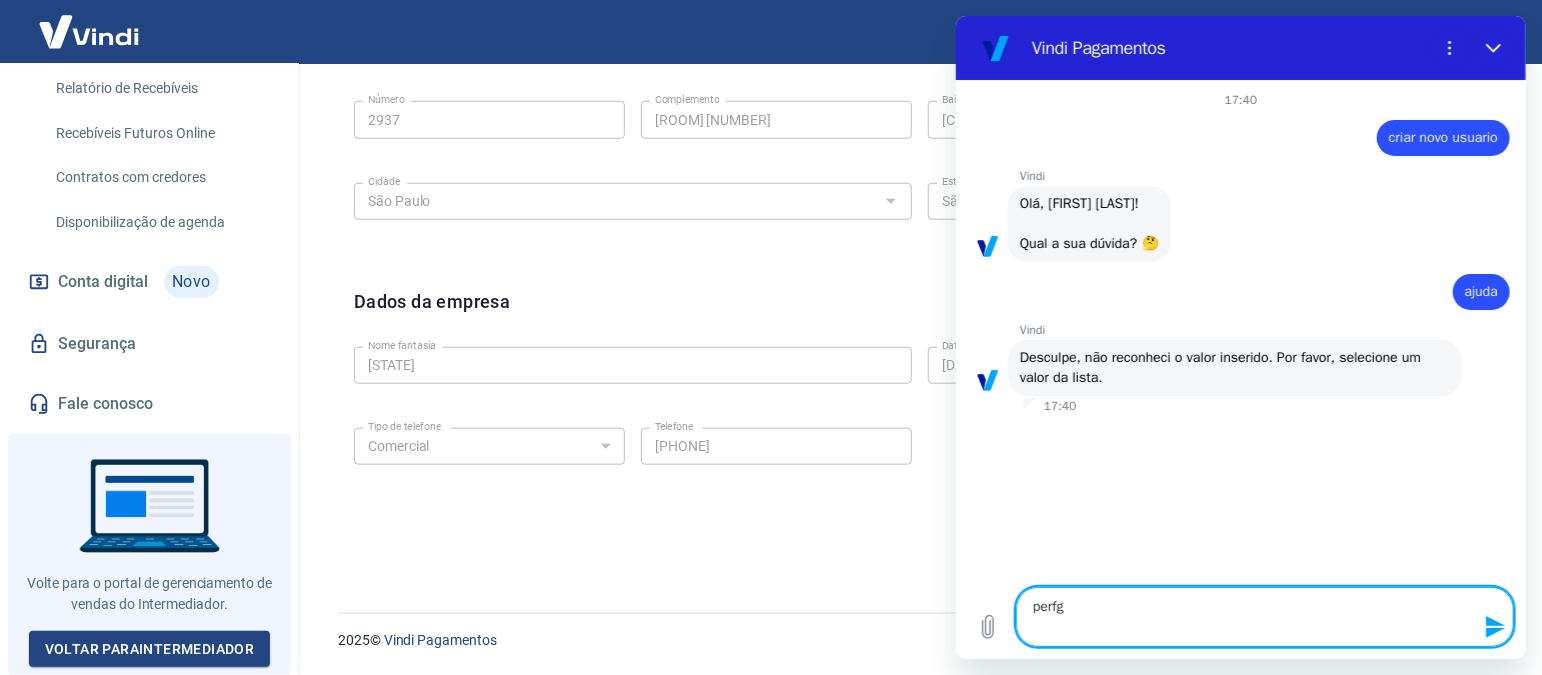type on "perfgi" 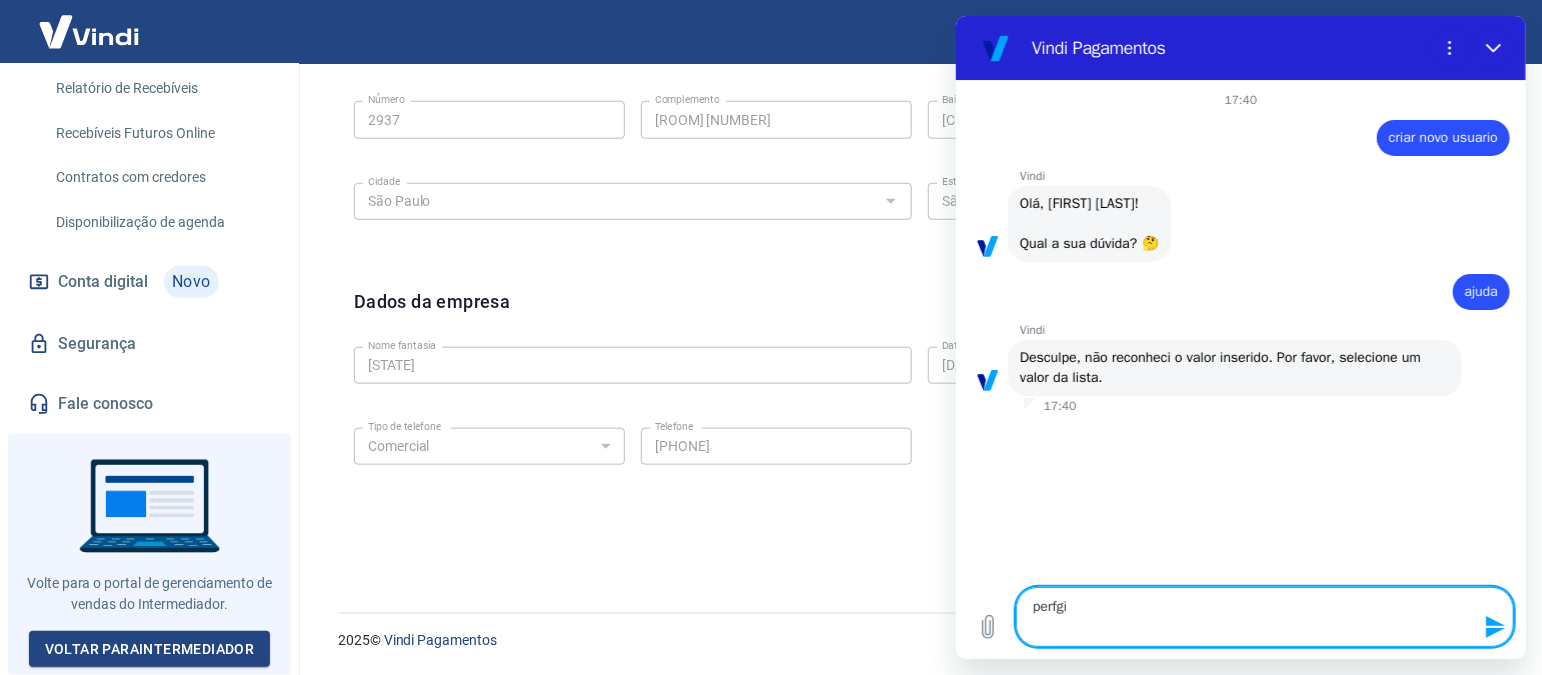 type on "perfg" 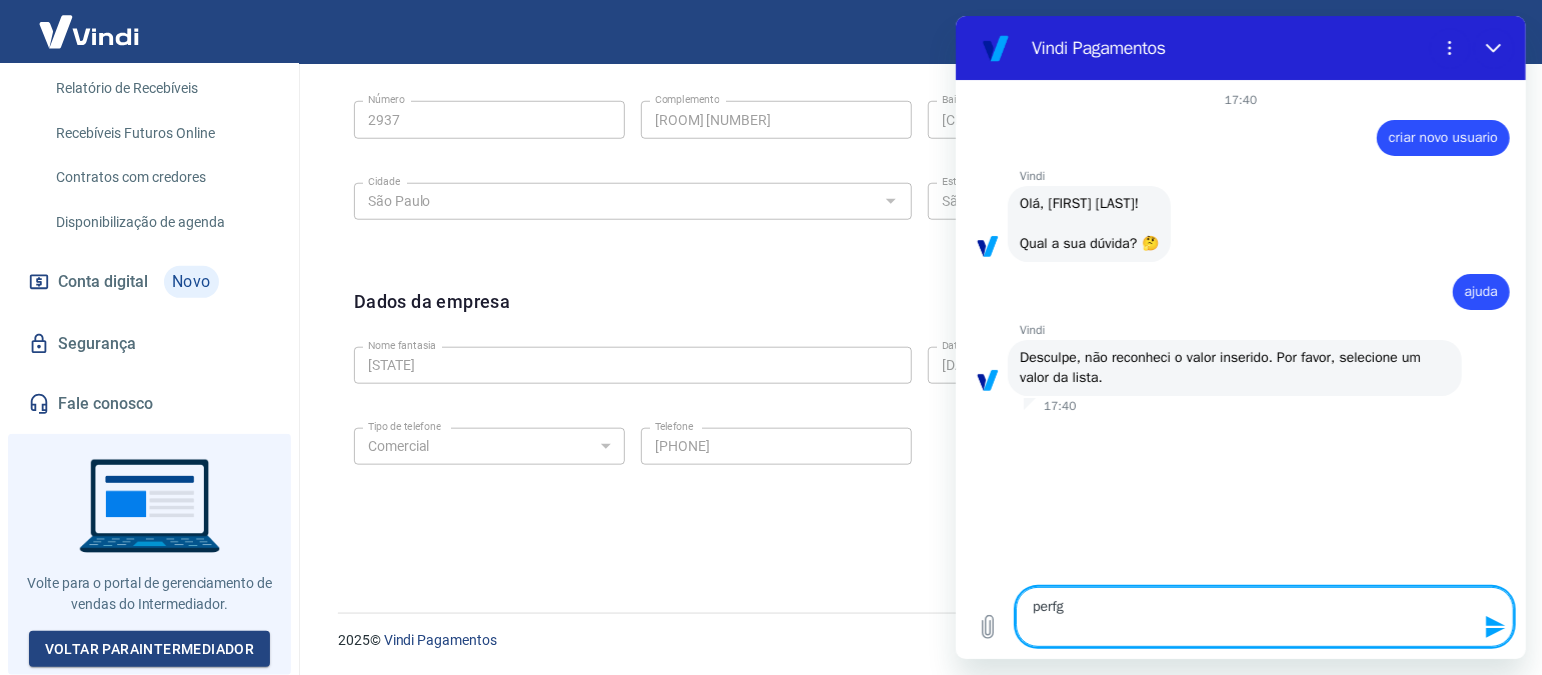 type on "perf" 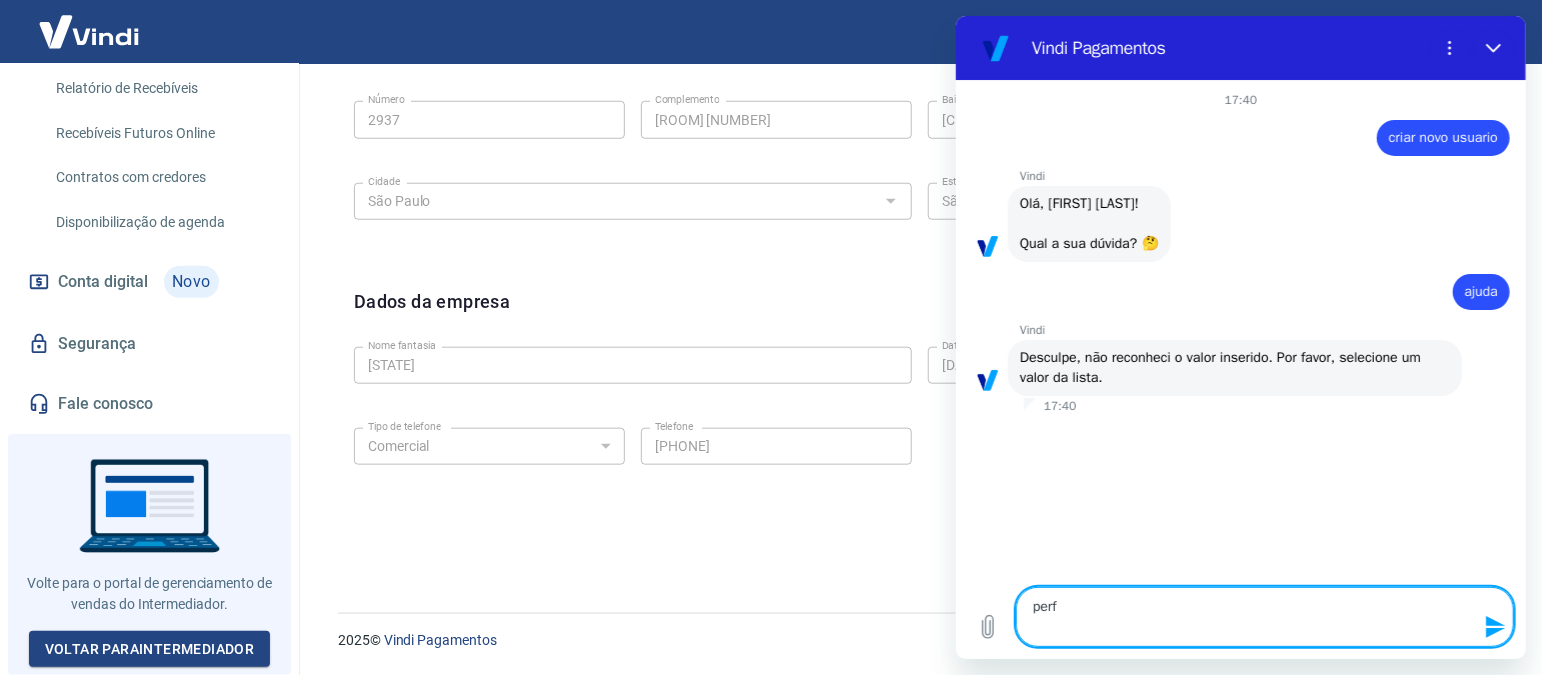 type on "perfi" 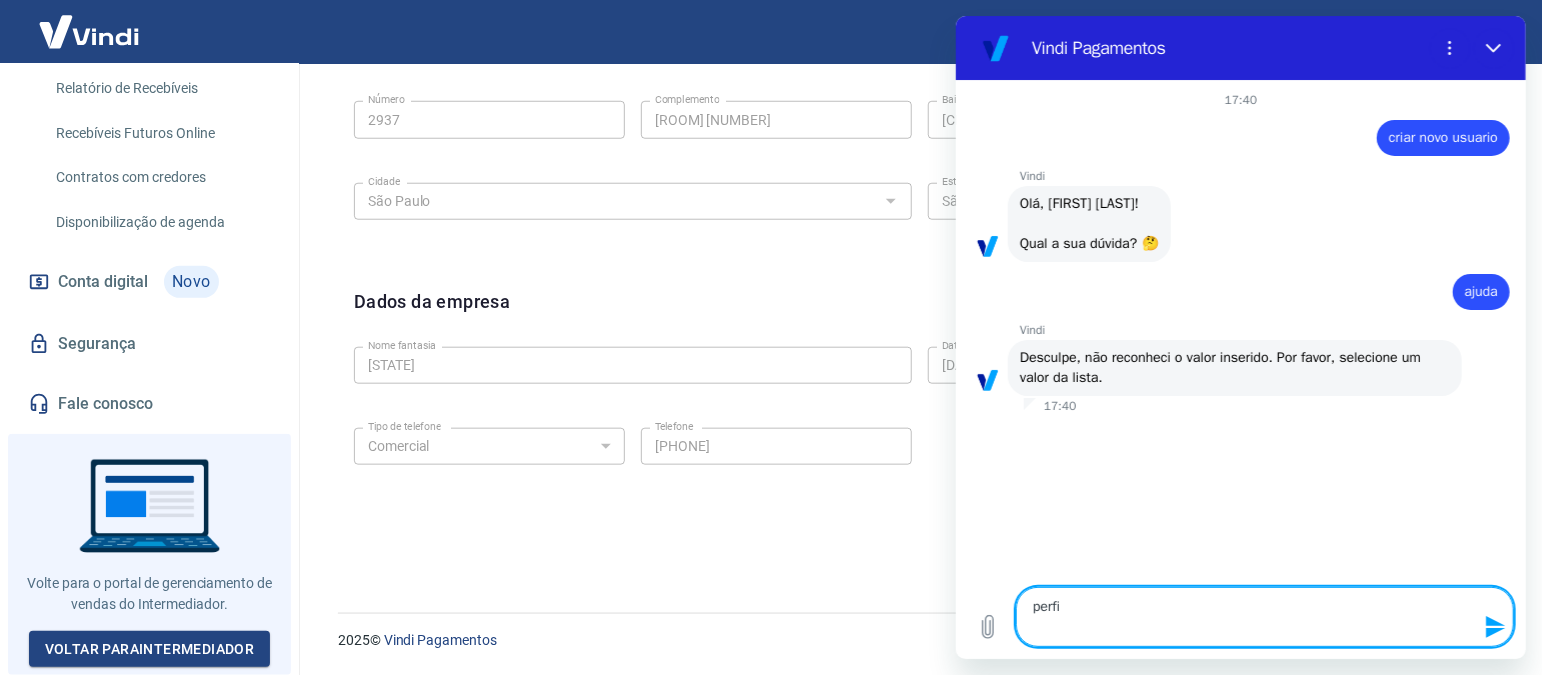 type on "perfil" 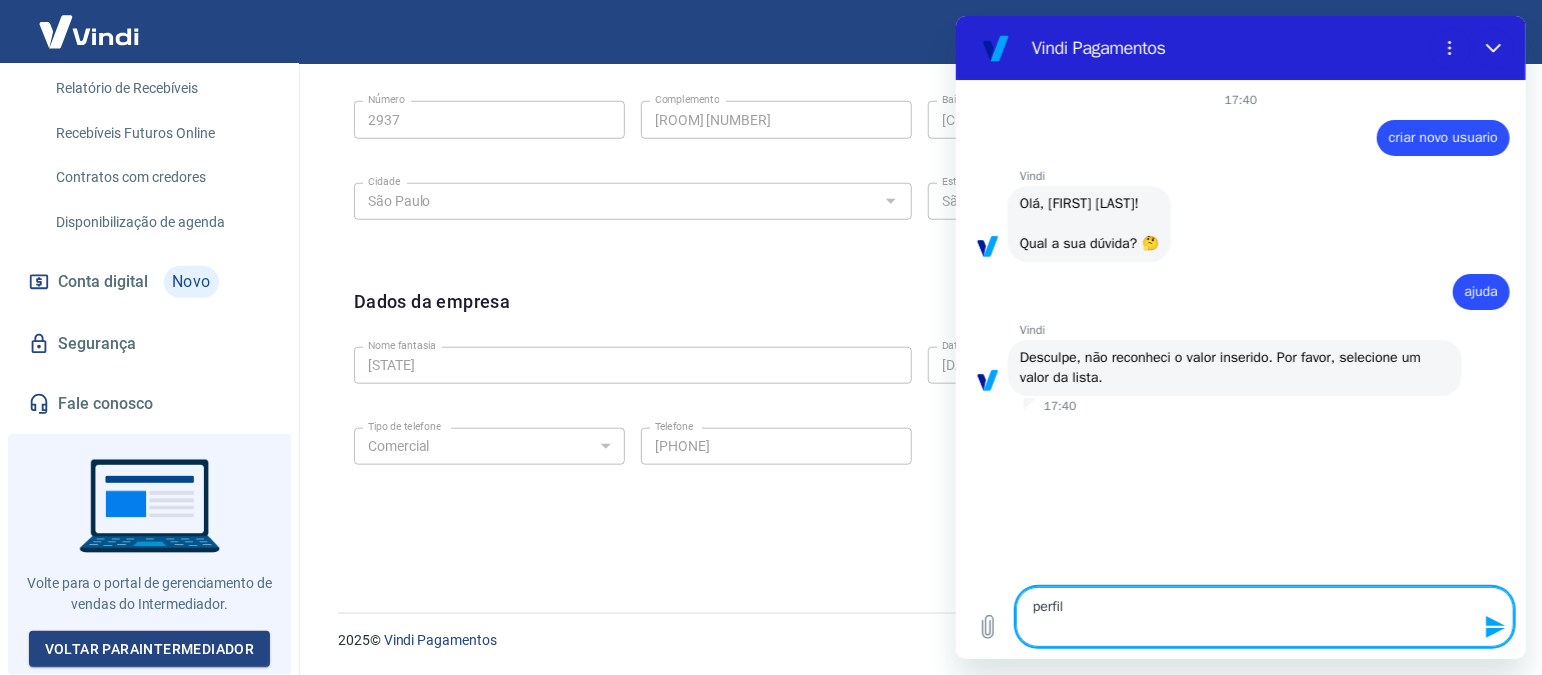 type on "perfil" 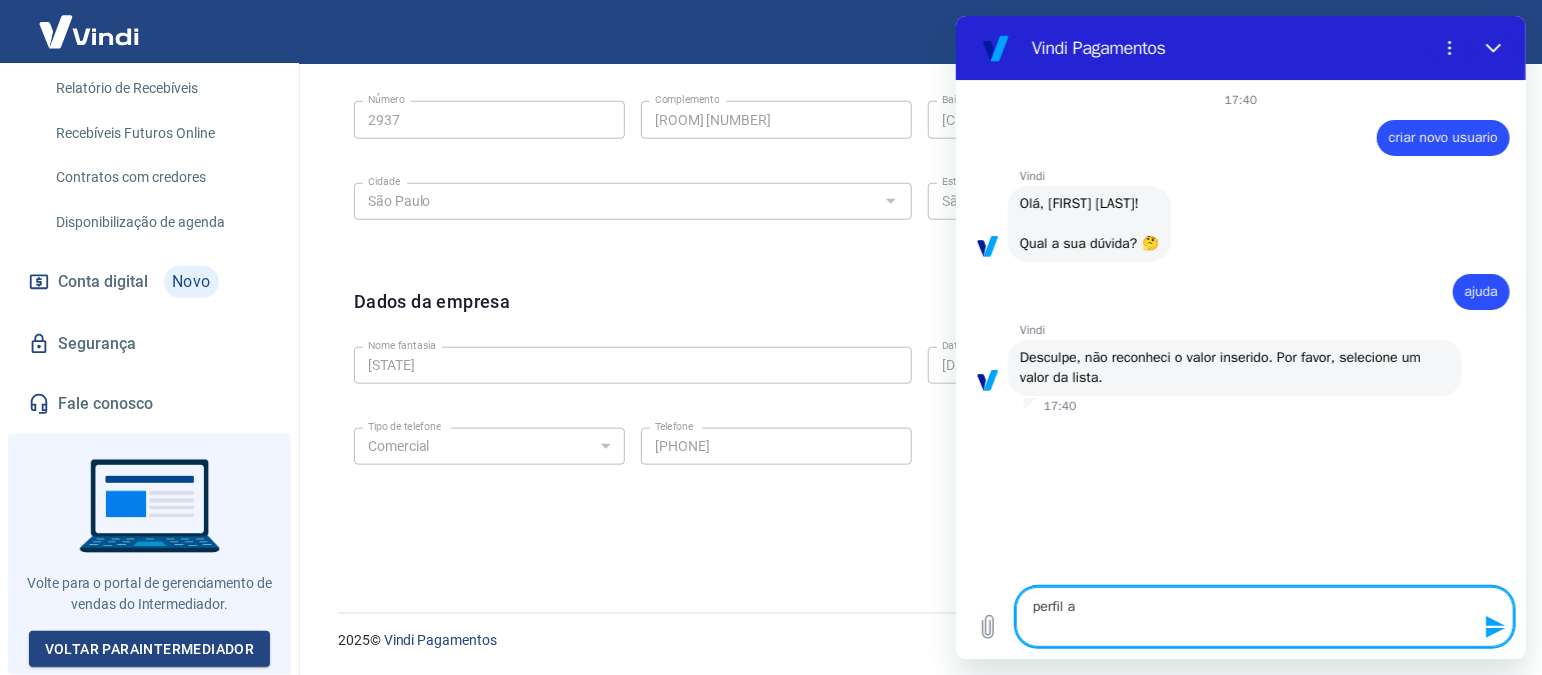 type on "perfil ad" 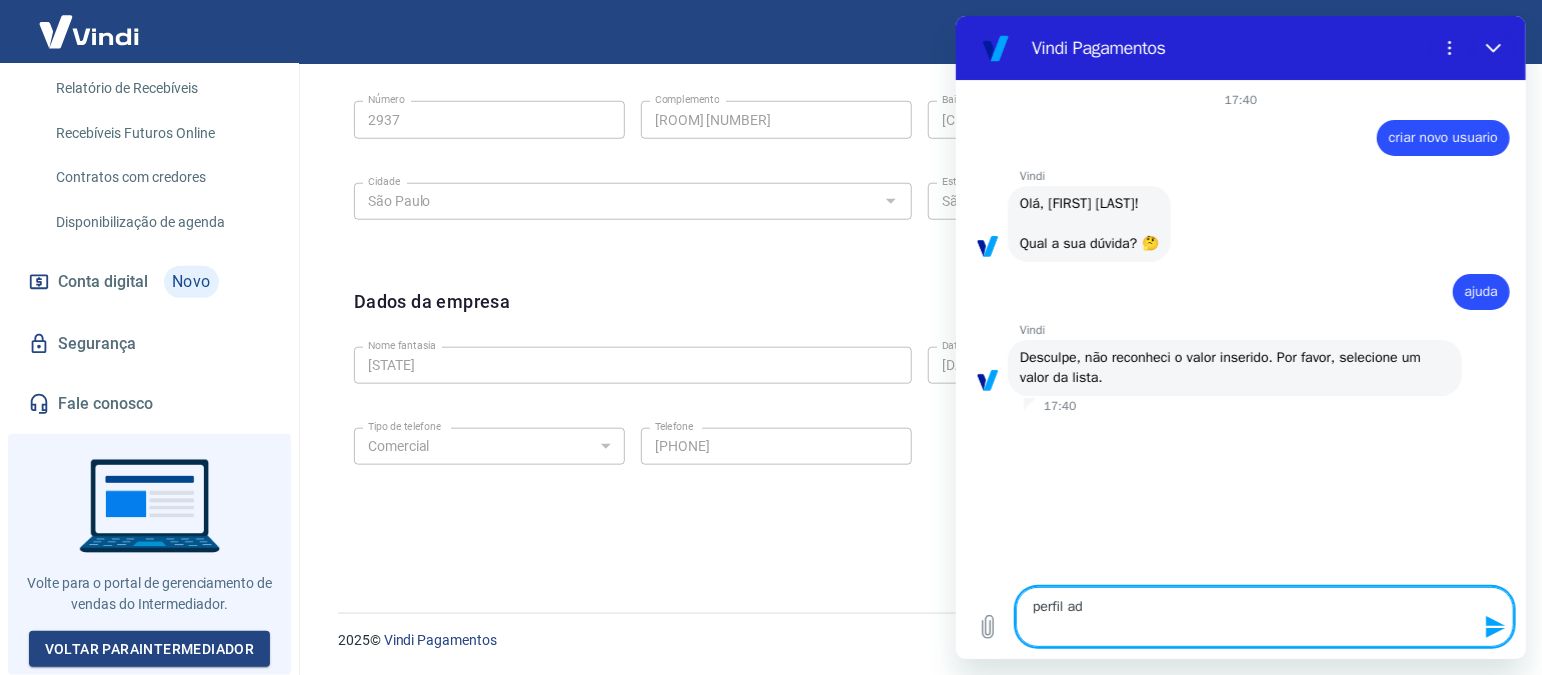 type on "perfil adm" 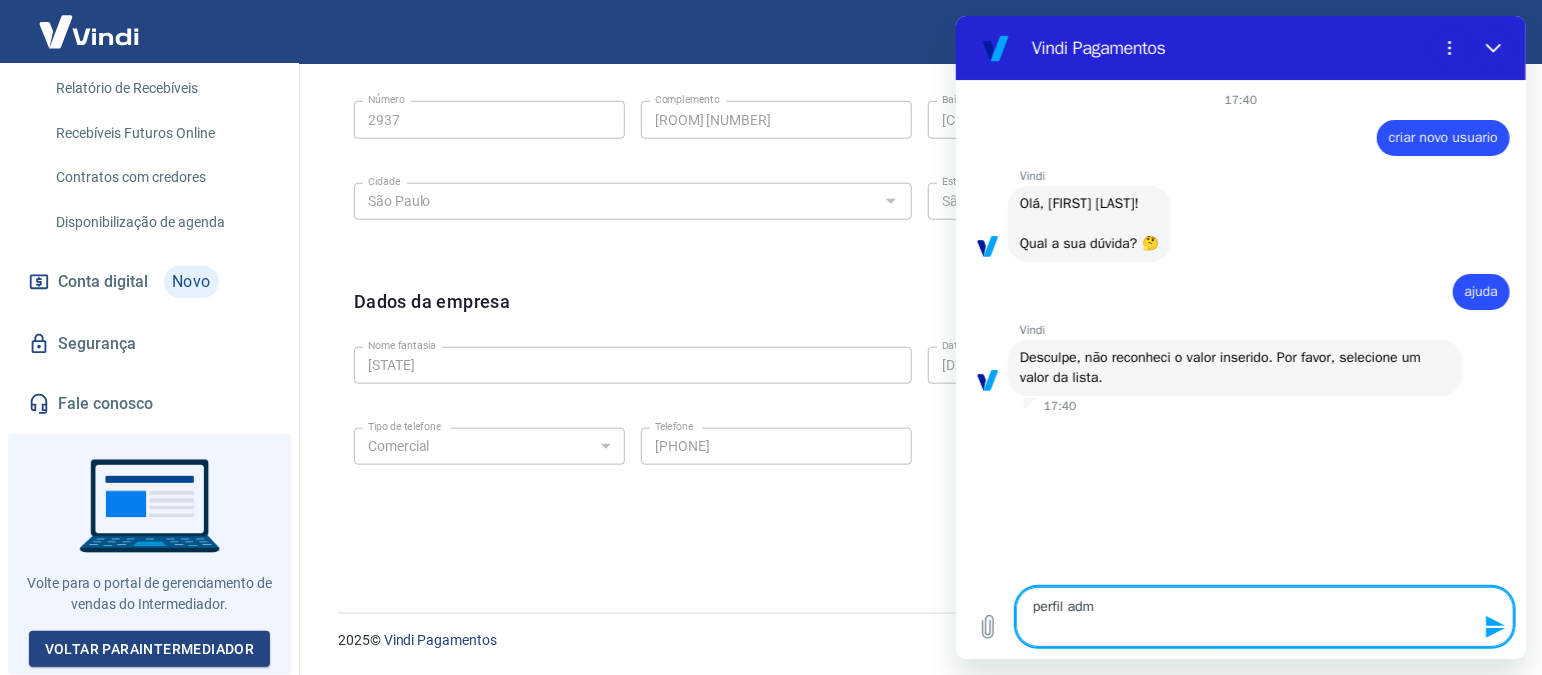 type on "perfil admi" 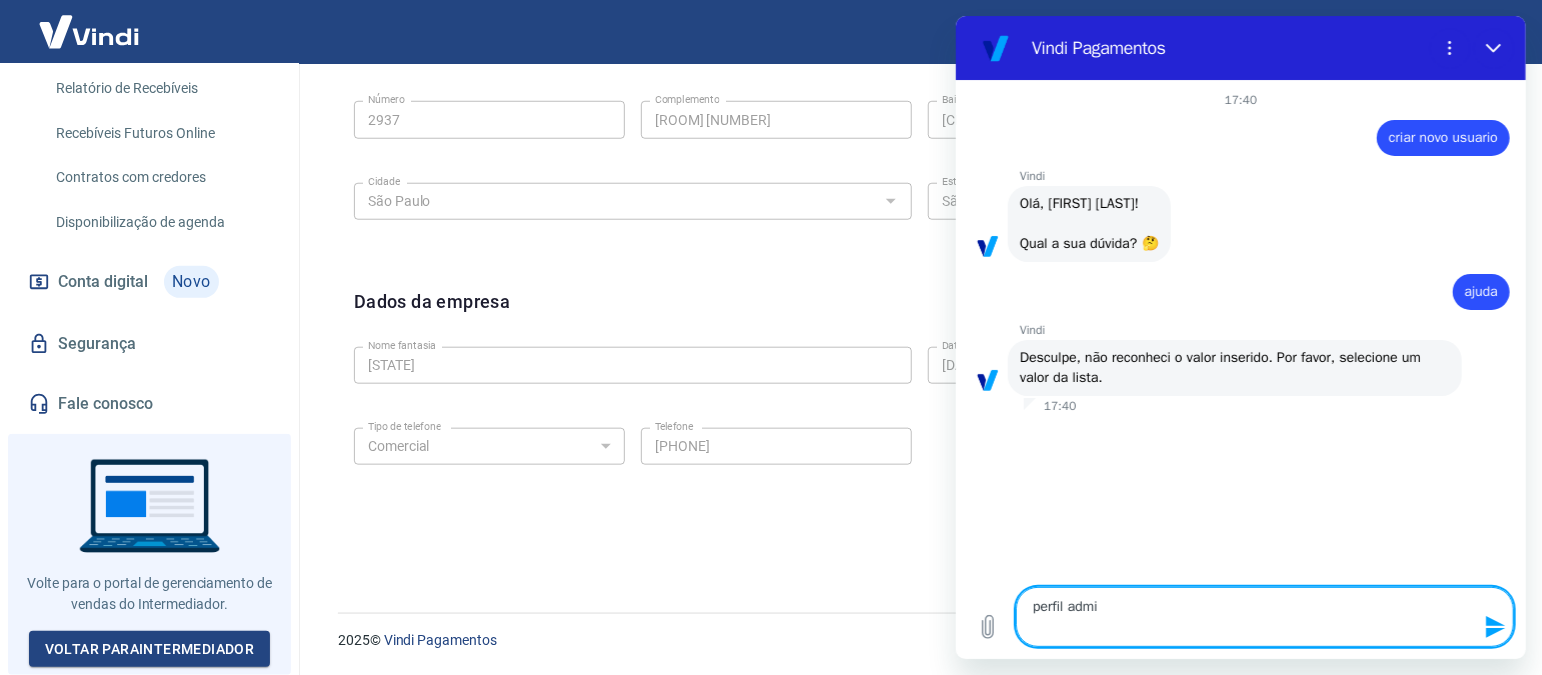 type on "perfil admin" 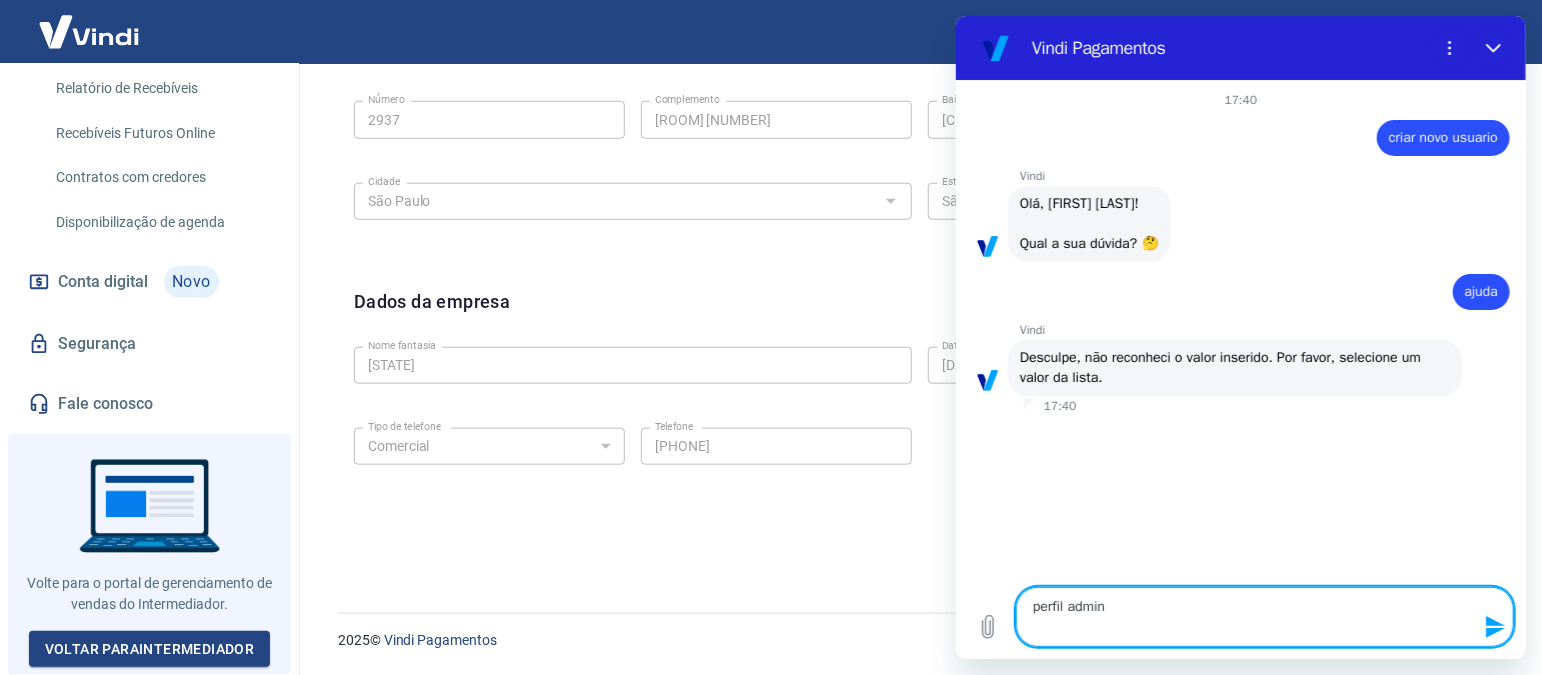 type on "perfil admini" 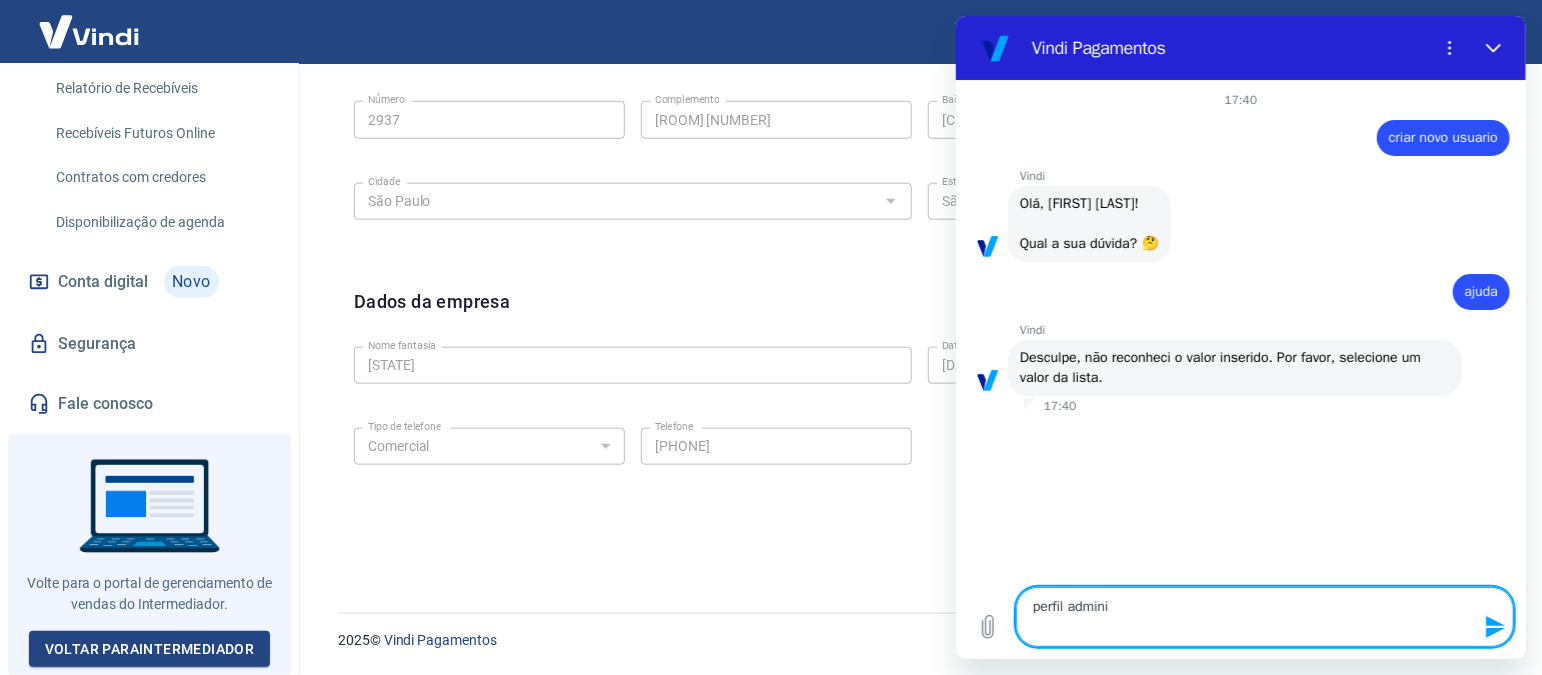 type on "perfil adminis" 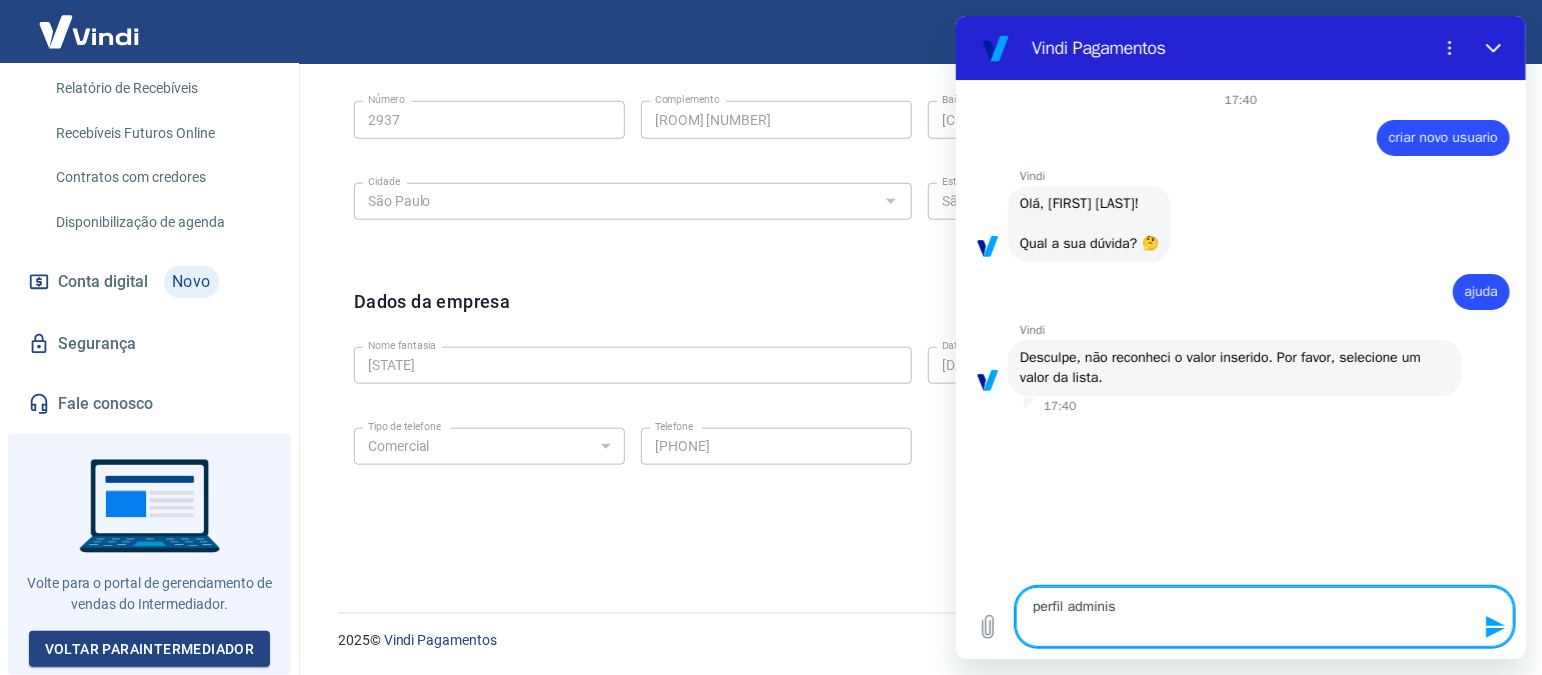 type on "perfil administ" 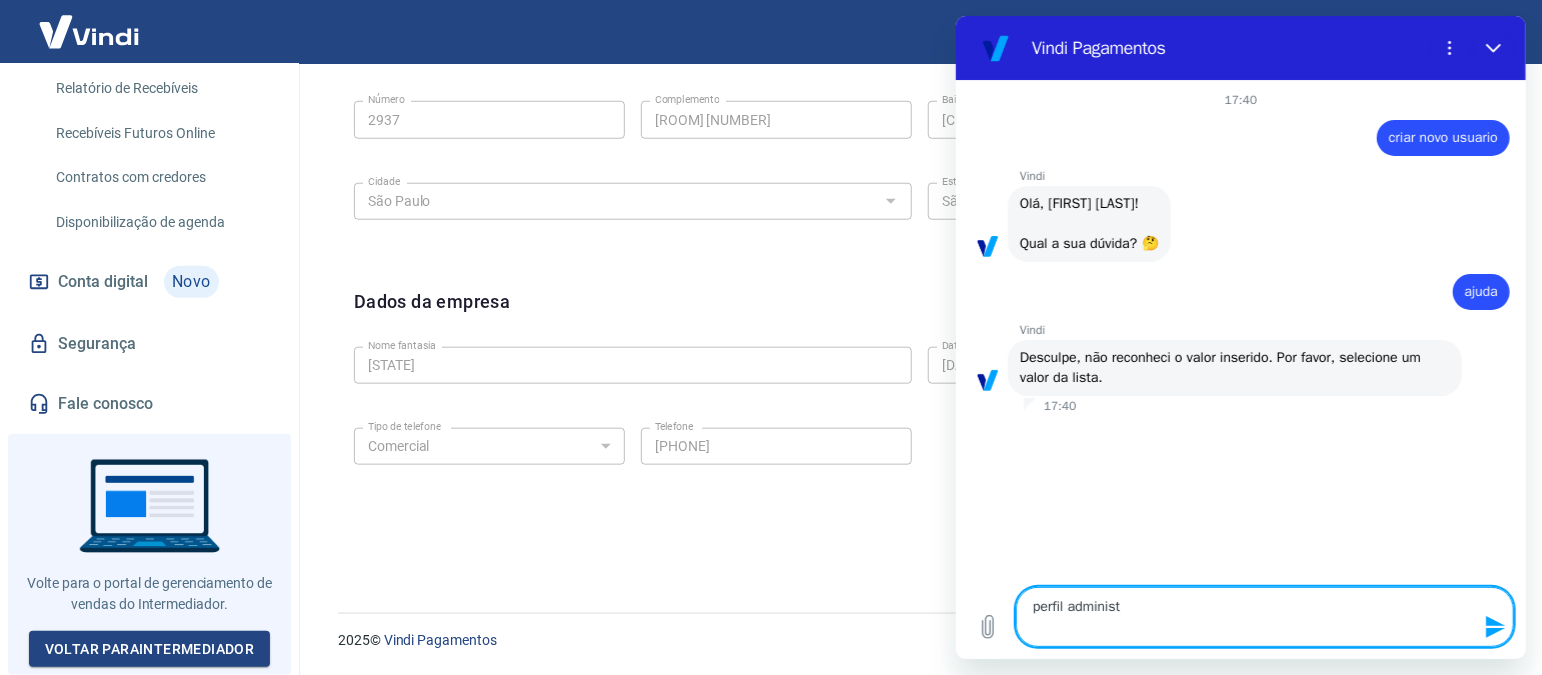 type on "x" 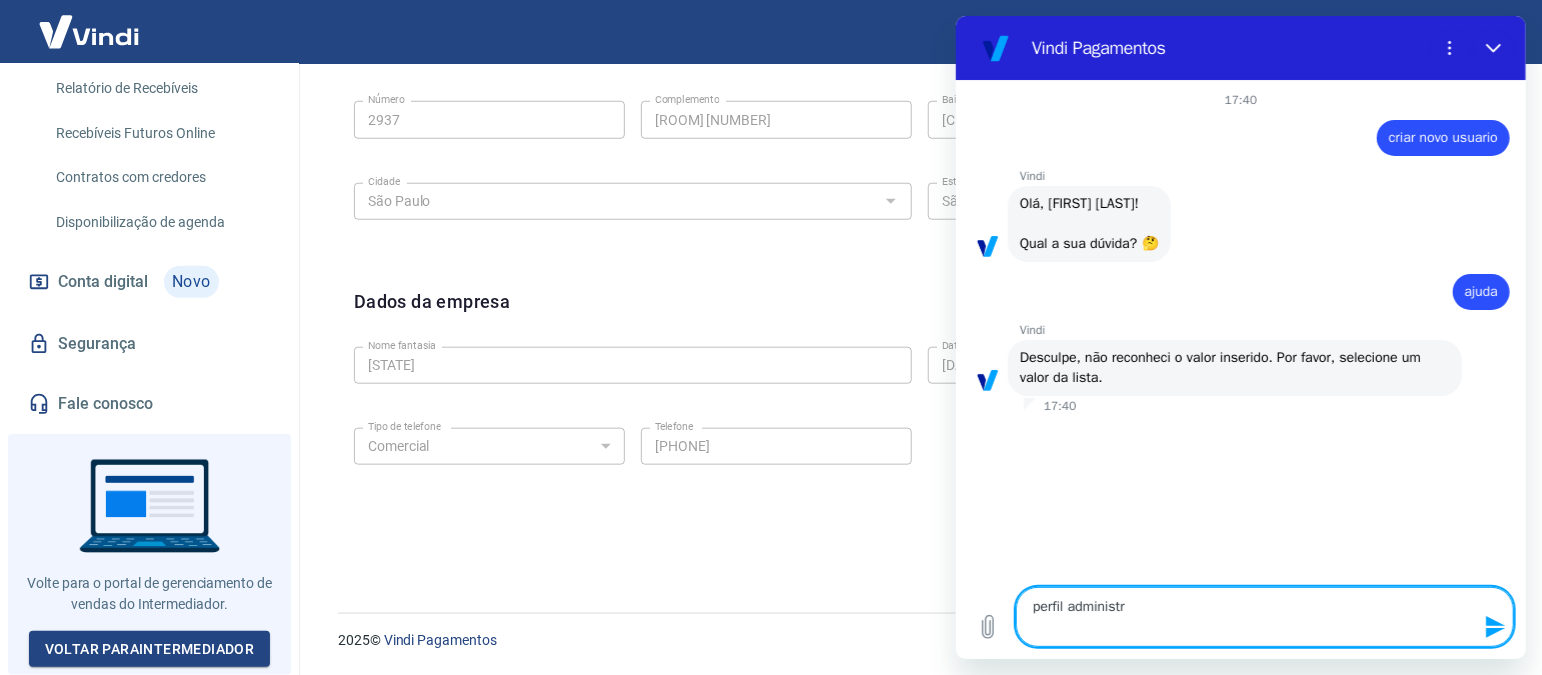 type on "perfil administra" 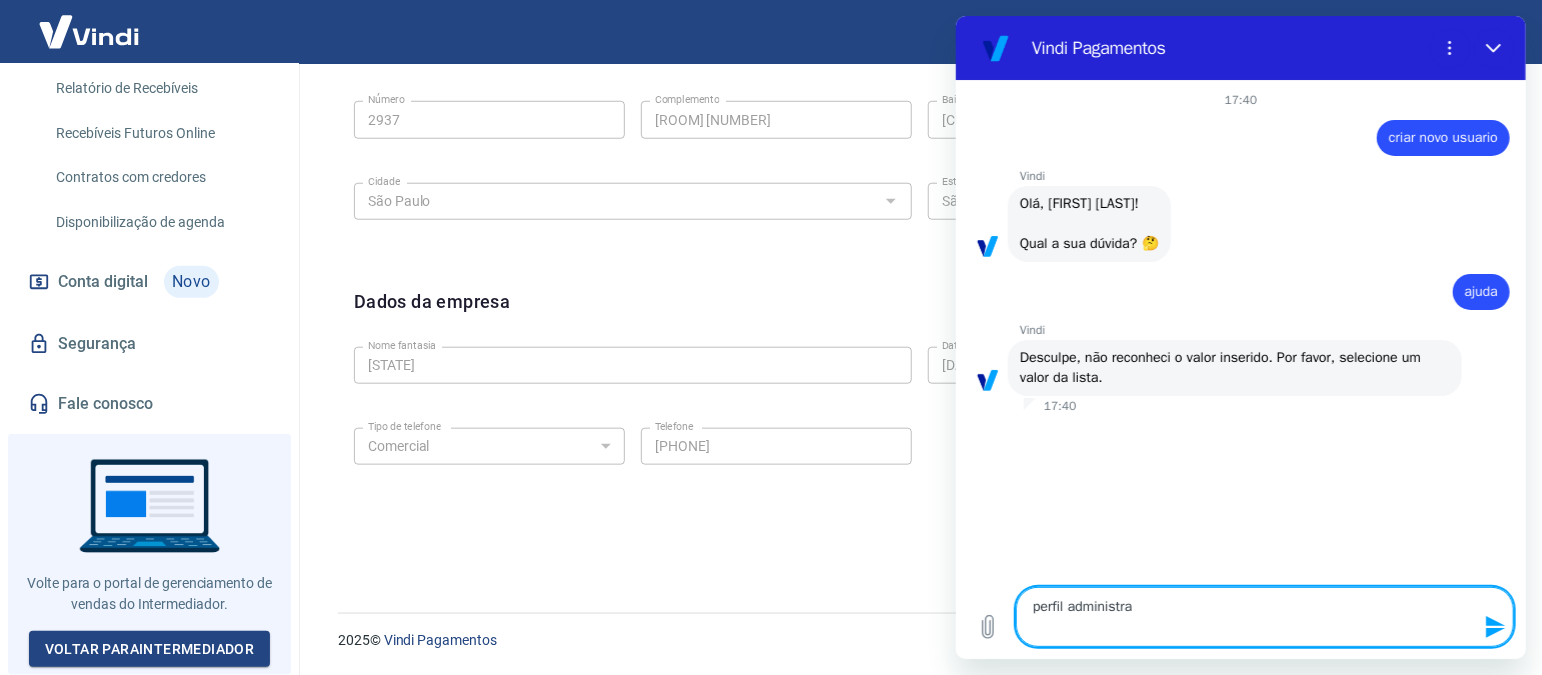 type on "perfil administrad" 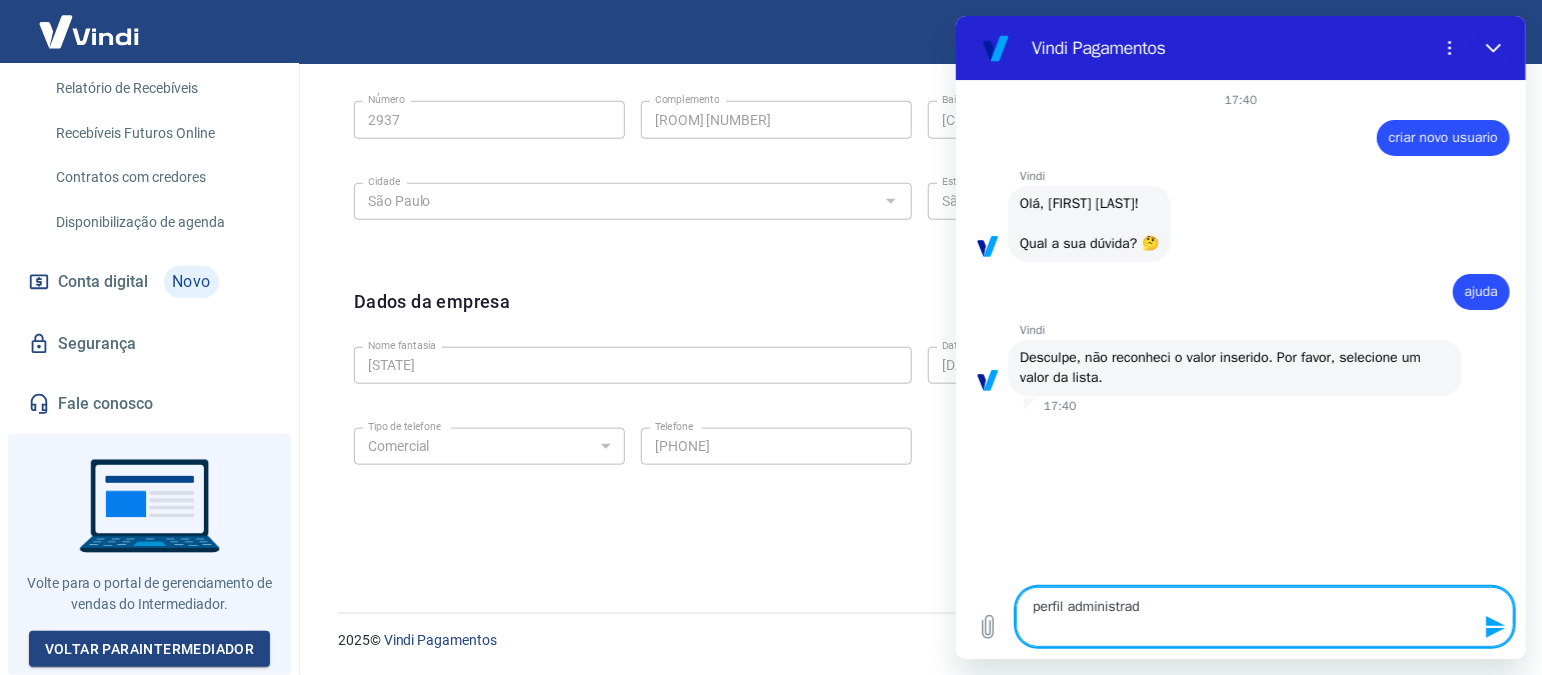 type on "perfil administrado" 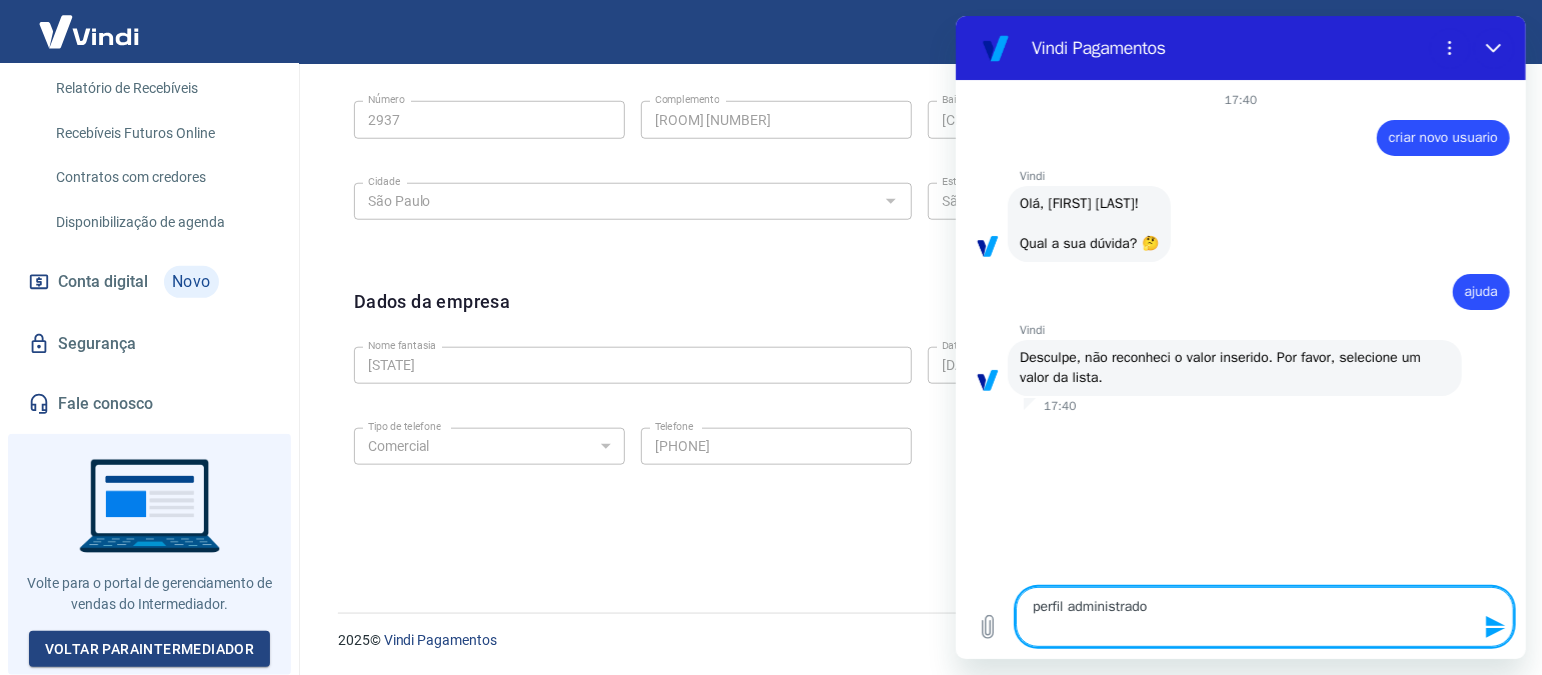type on "perfil administrador" 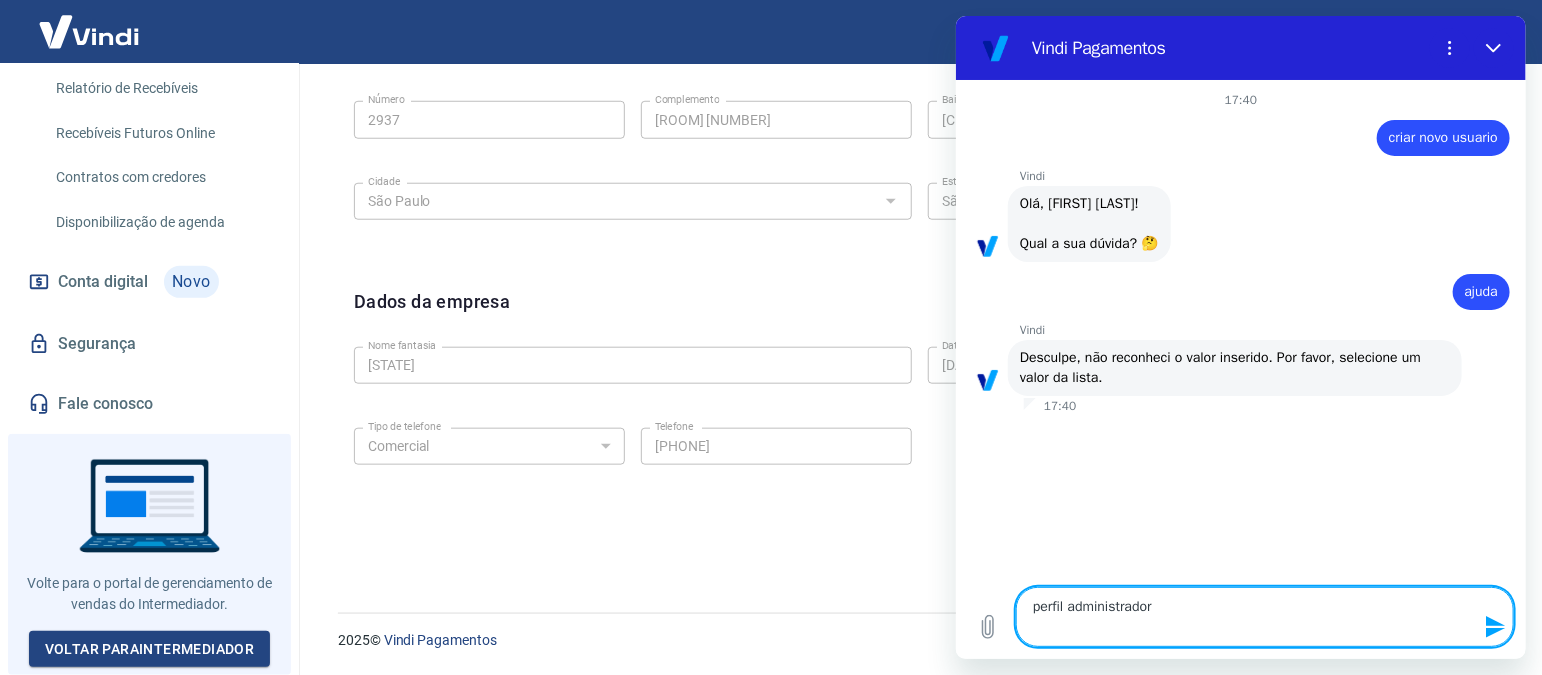 type 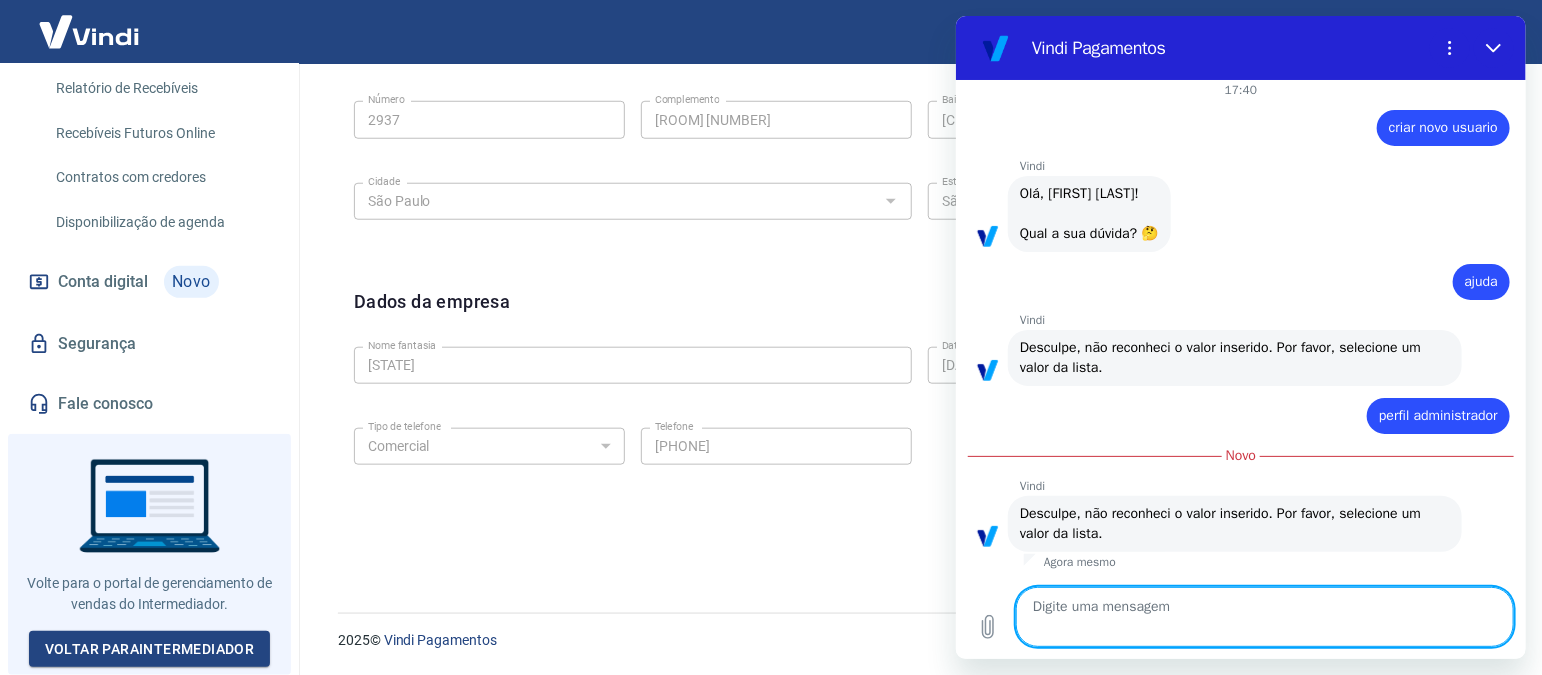 scroll, scrollTop: 354, scrollLeft: 0, axis: vertical 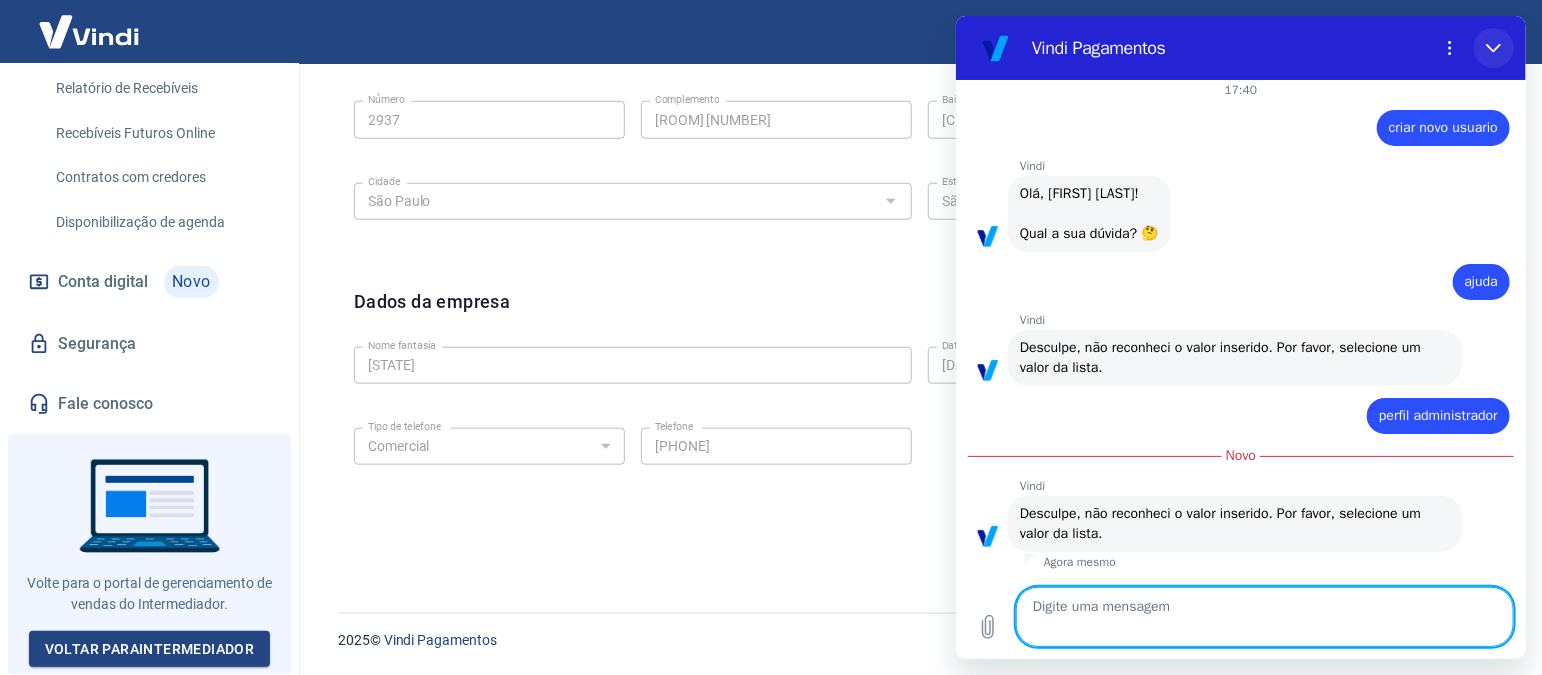 click 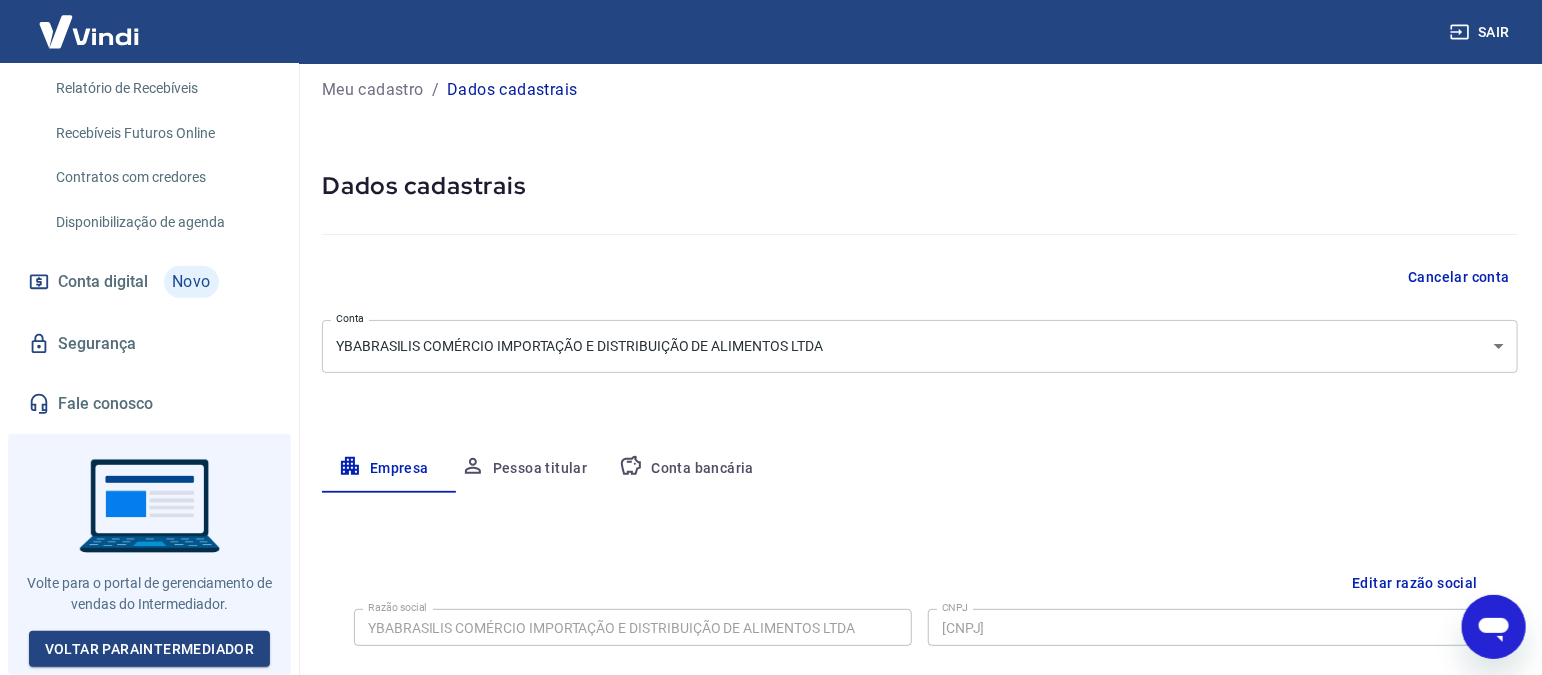 scroll, scrollTop: 0, scrollLeft: 0, axis: both 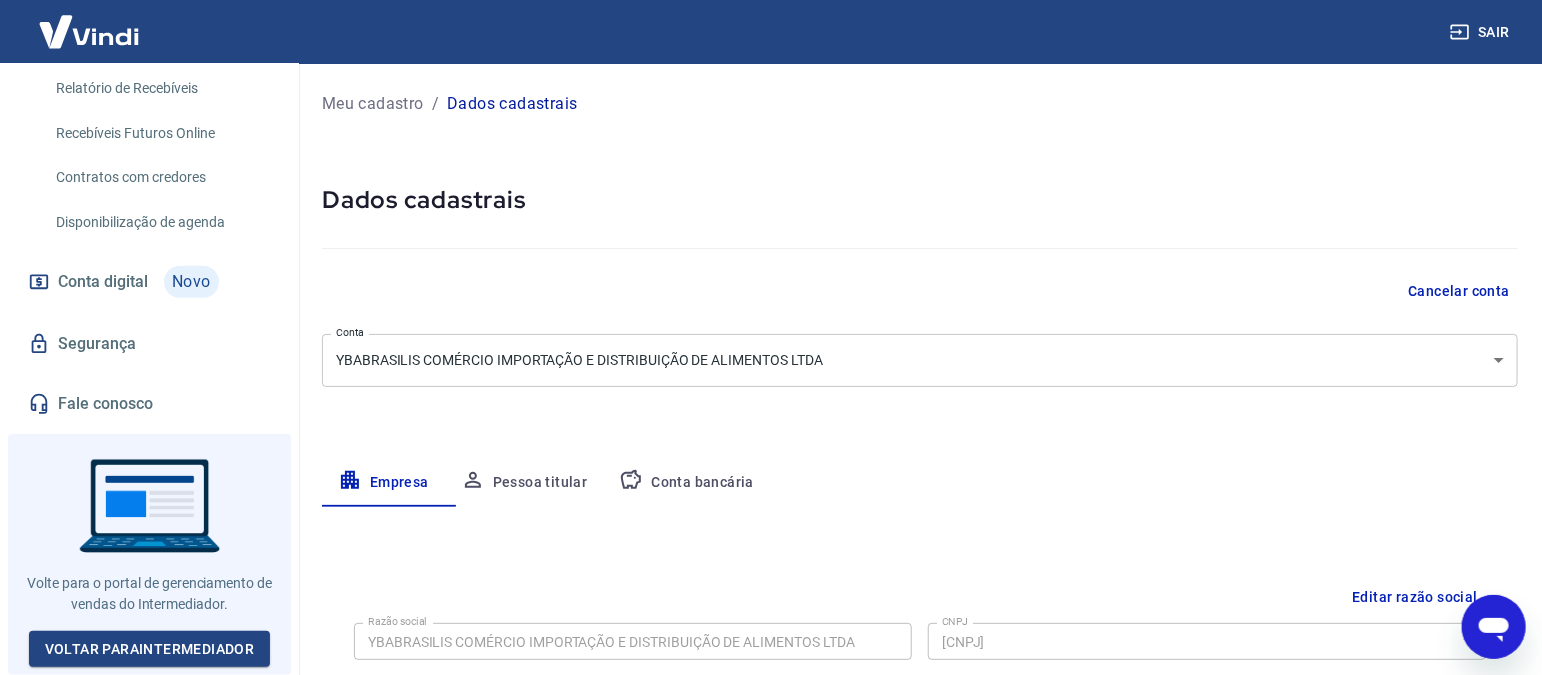 click on "Meu cadastro" at bounding box center [373, 104] 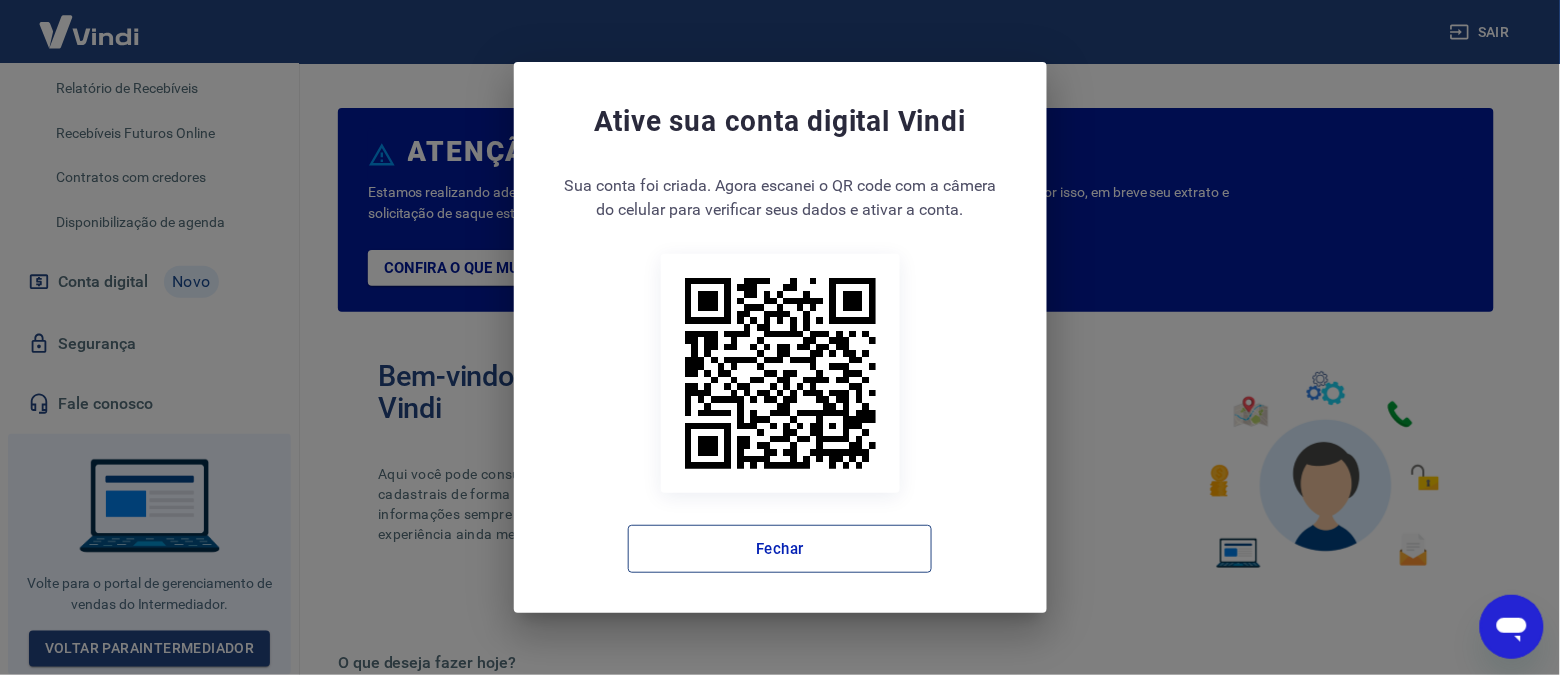 click on "Fechar" at bounding box center [780, 549] 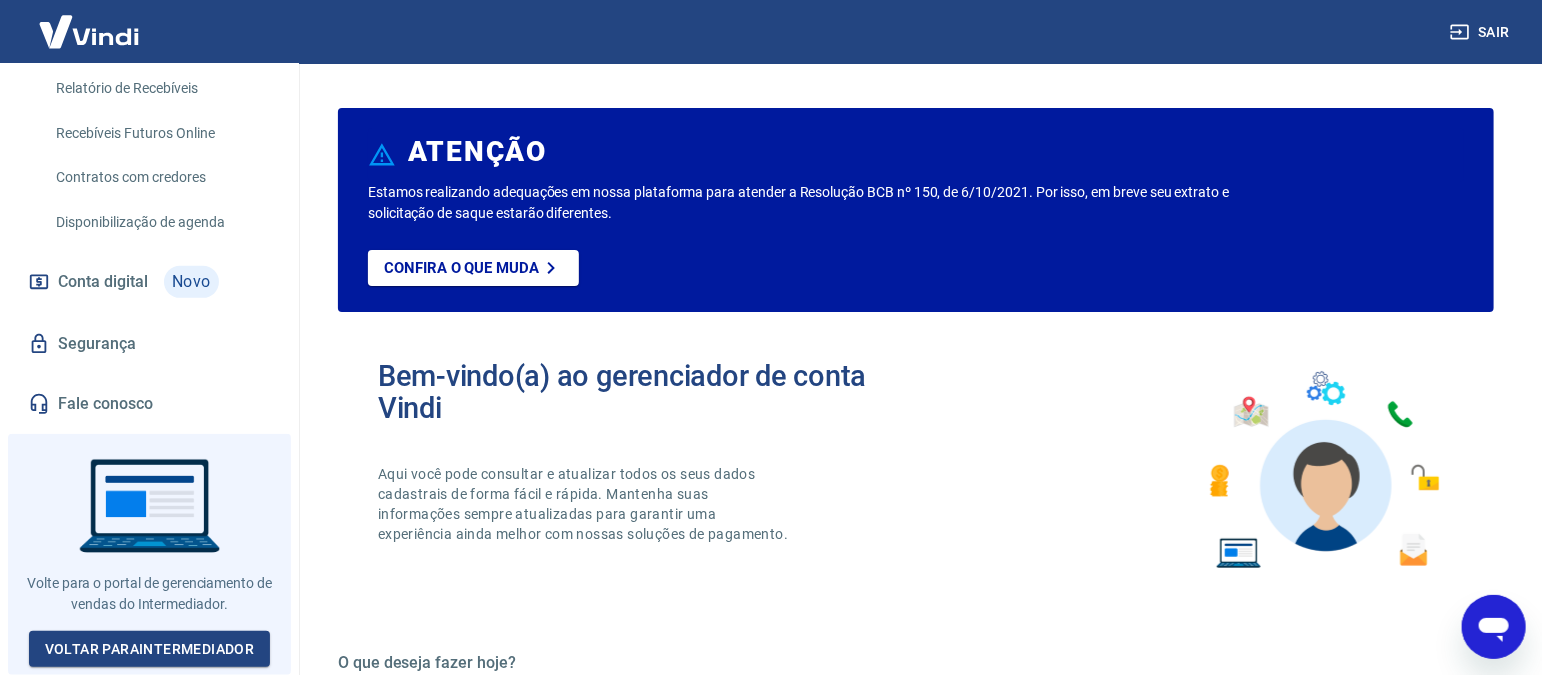 type on "x" 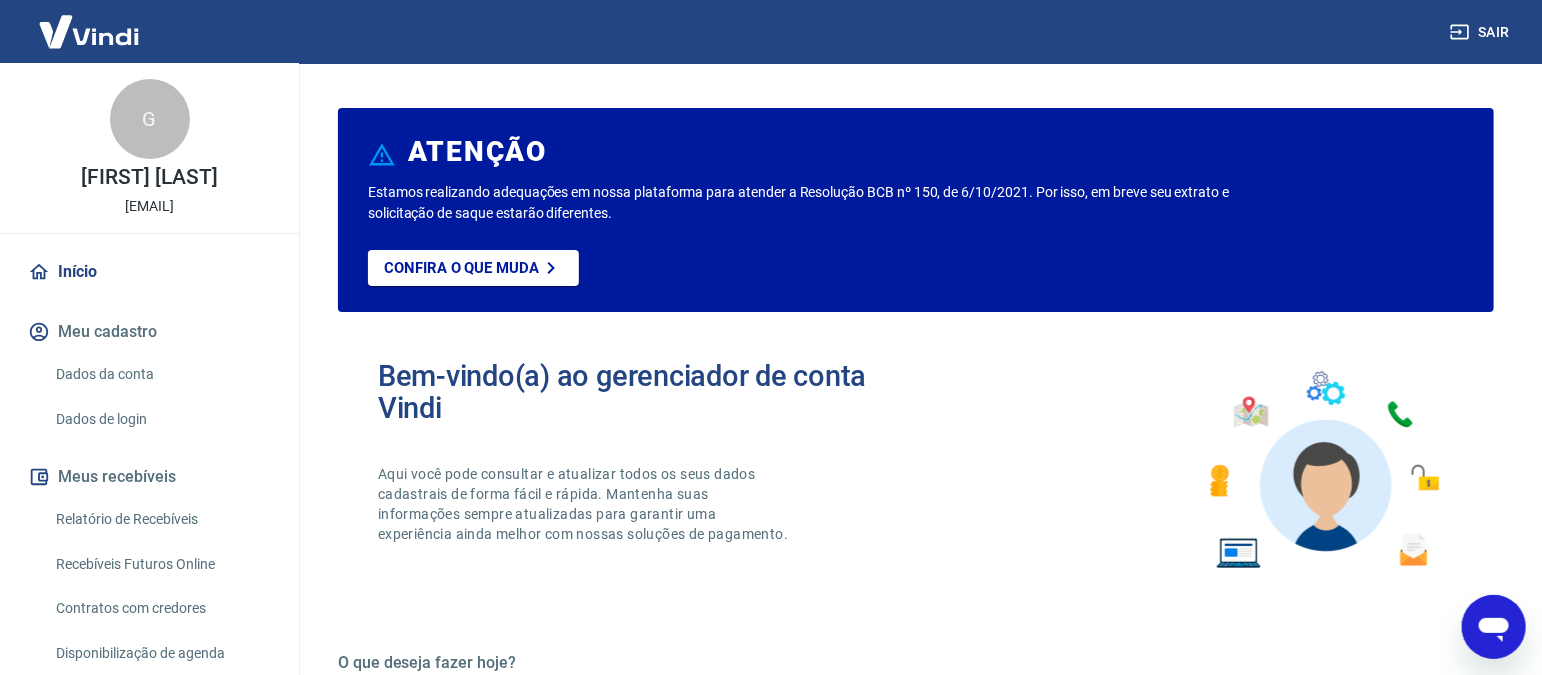 scroll, scrollTop: 0, scrollLeft: 0, axis: both 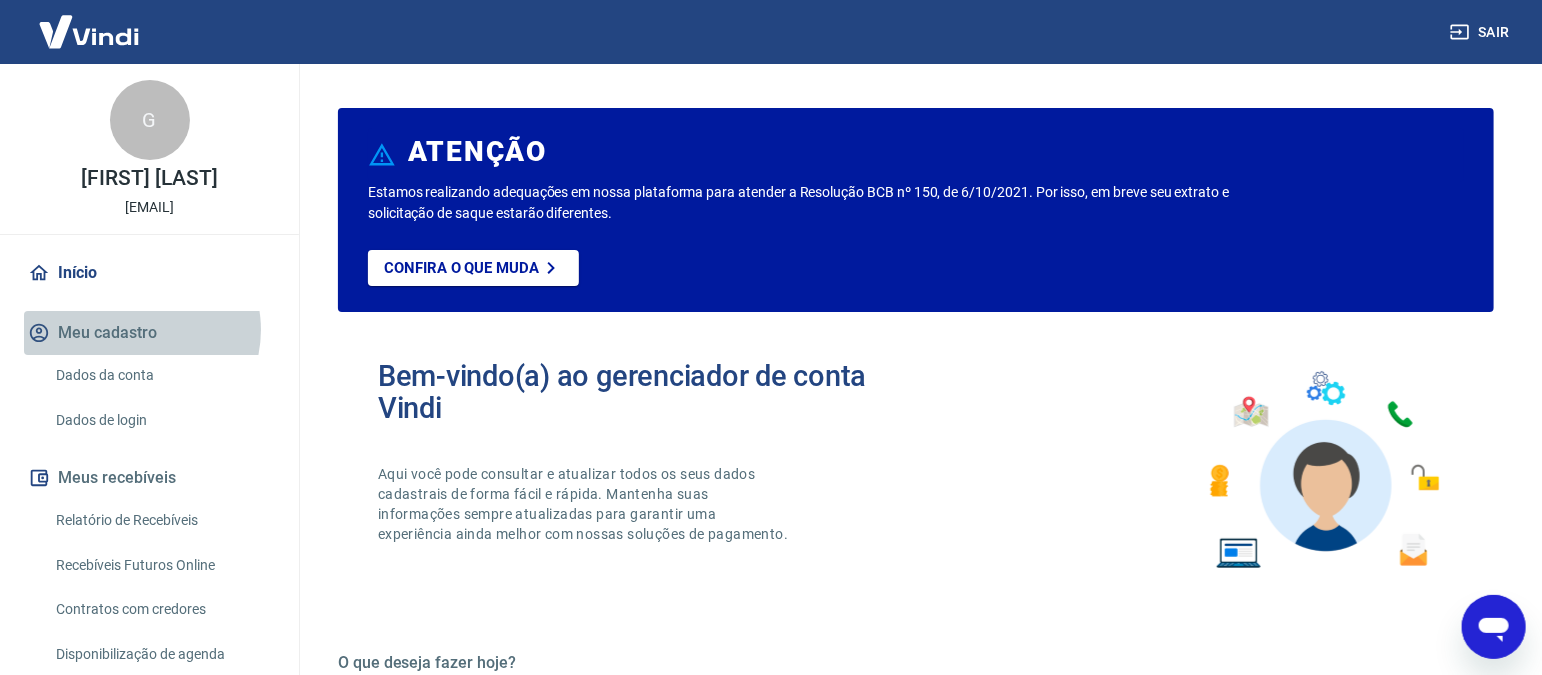 click on "Meu cadastro" at bounding box center [149, 333] 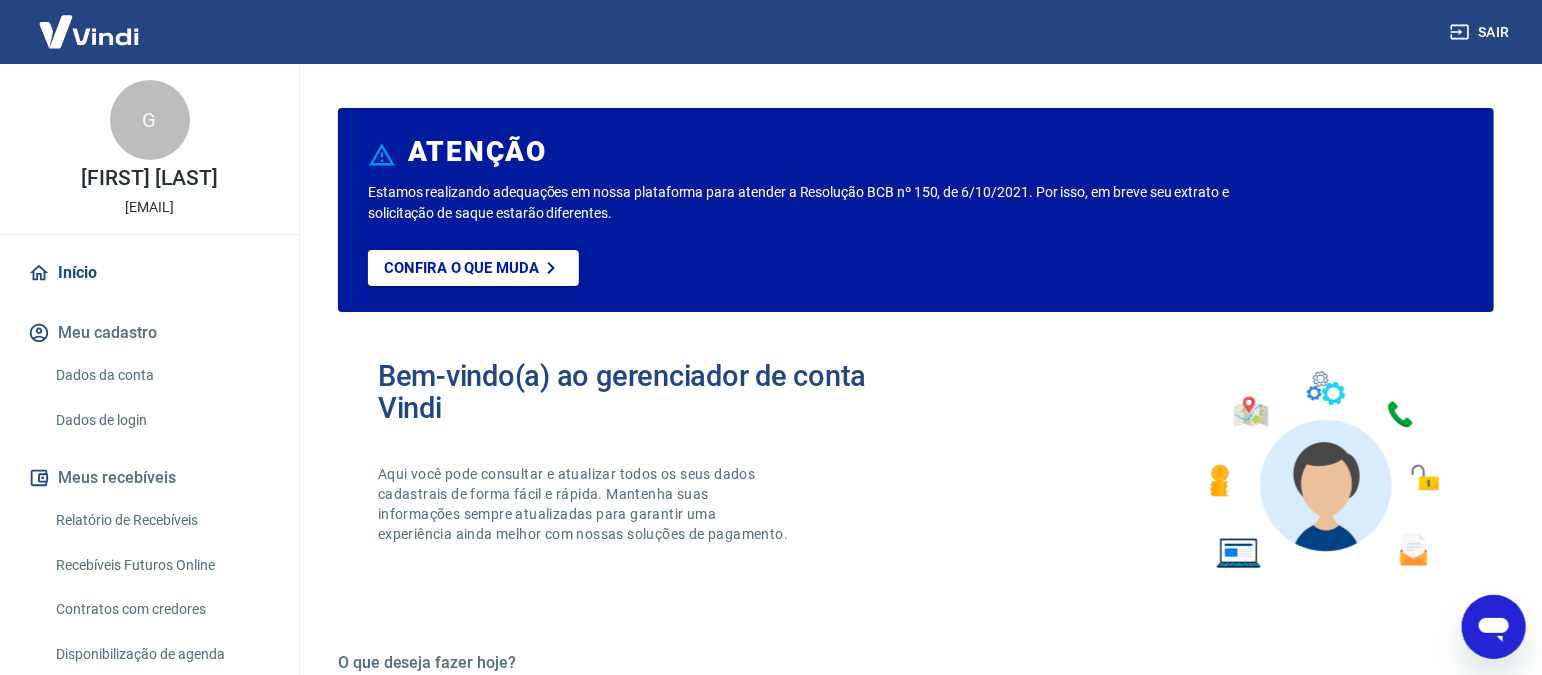 click on "Dados da conta" at bounding box center (161, 375) 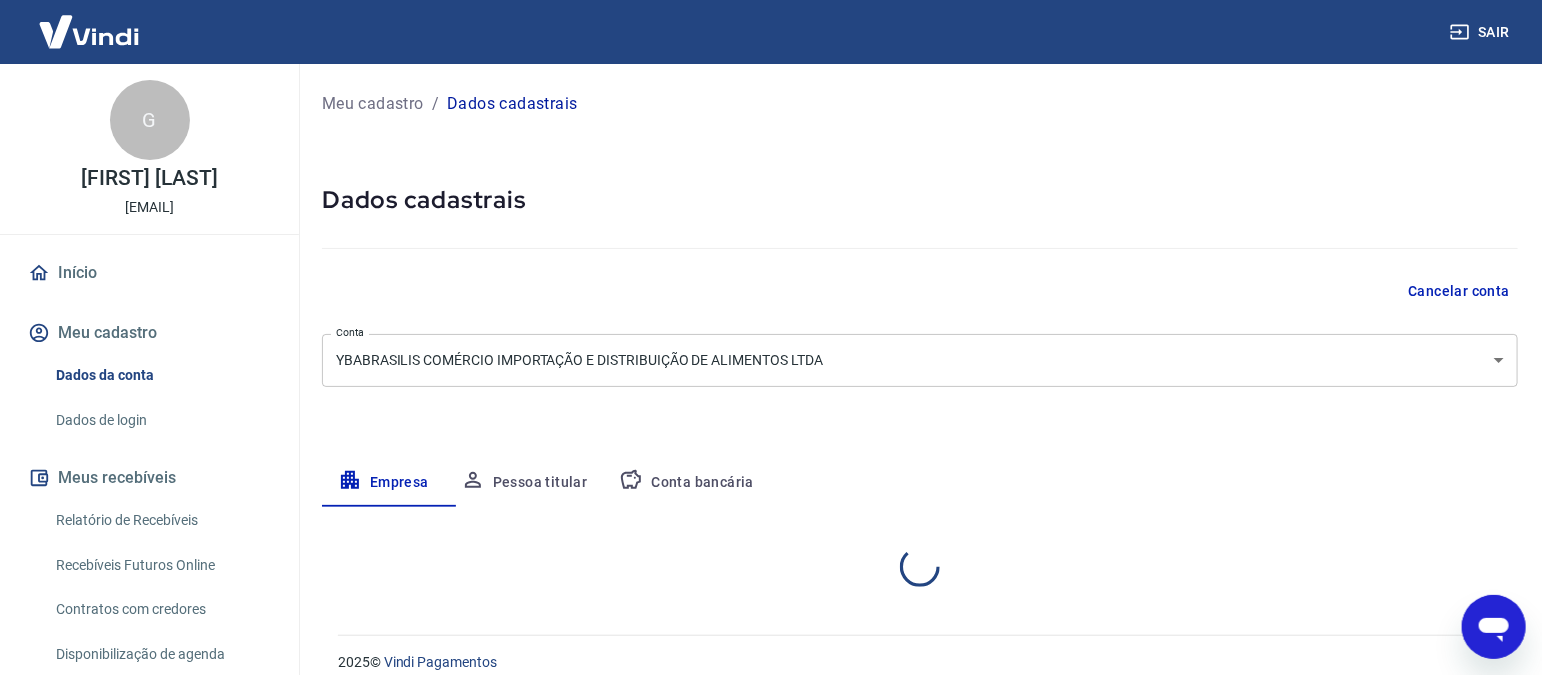 select on "SP" 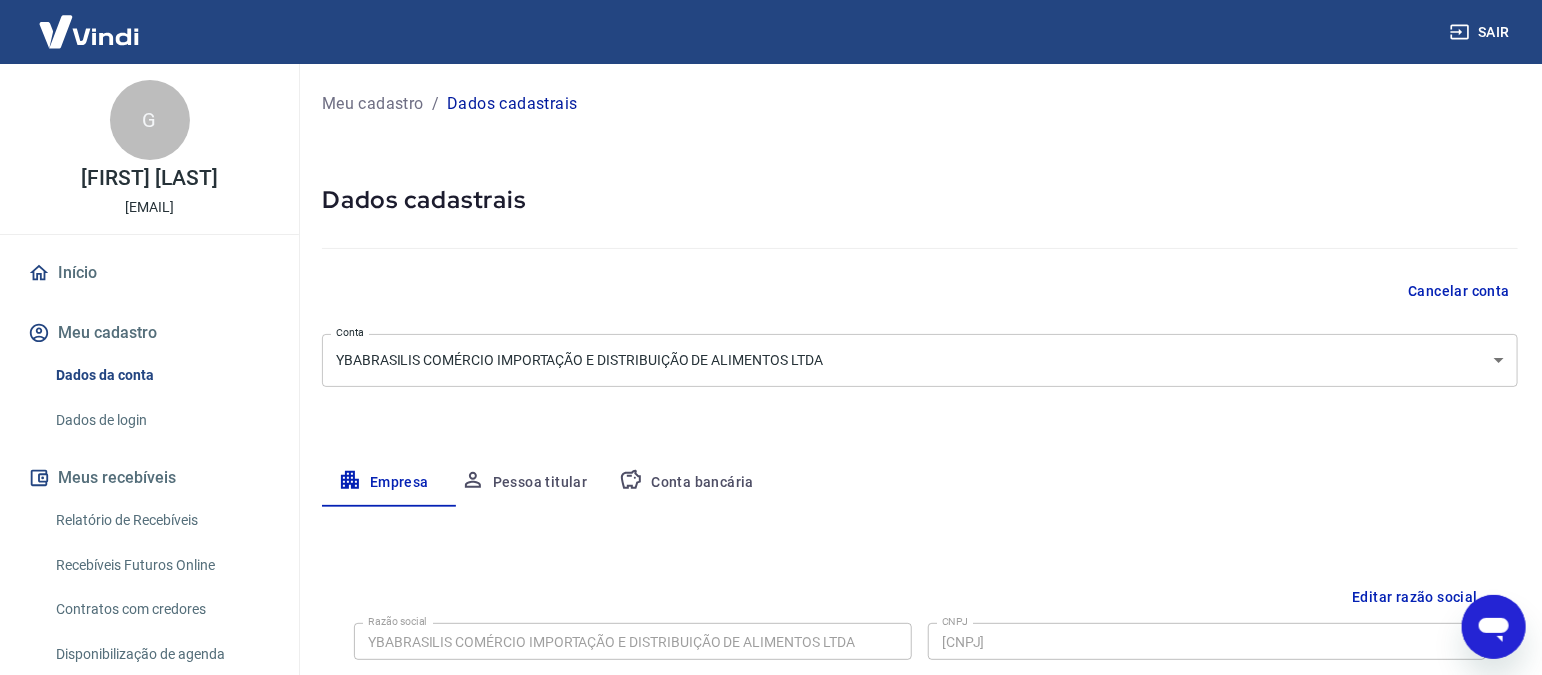 type on "x" 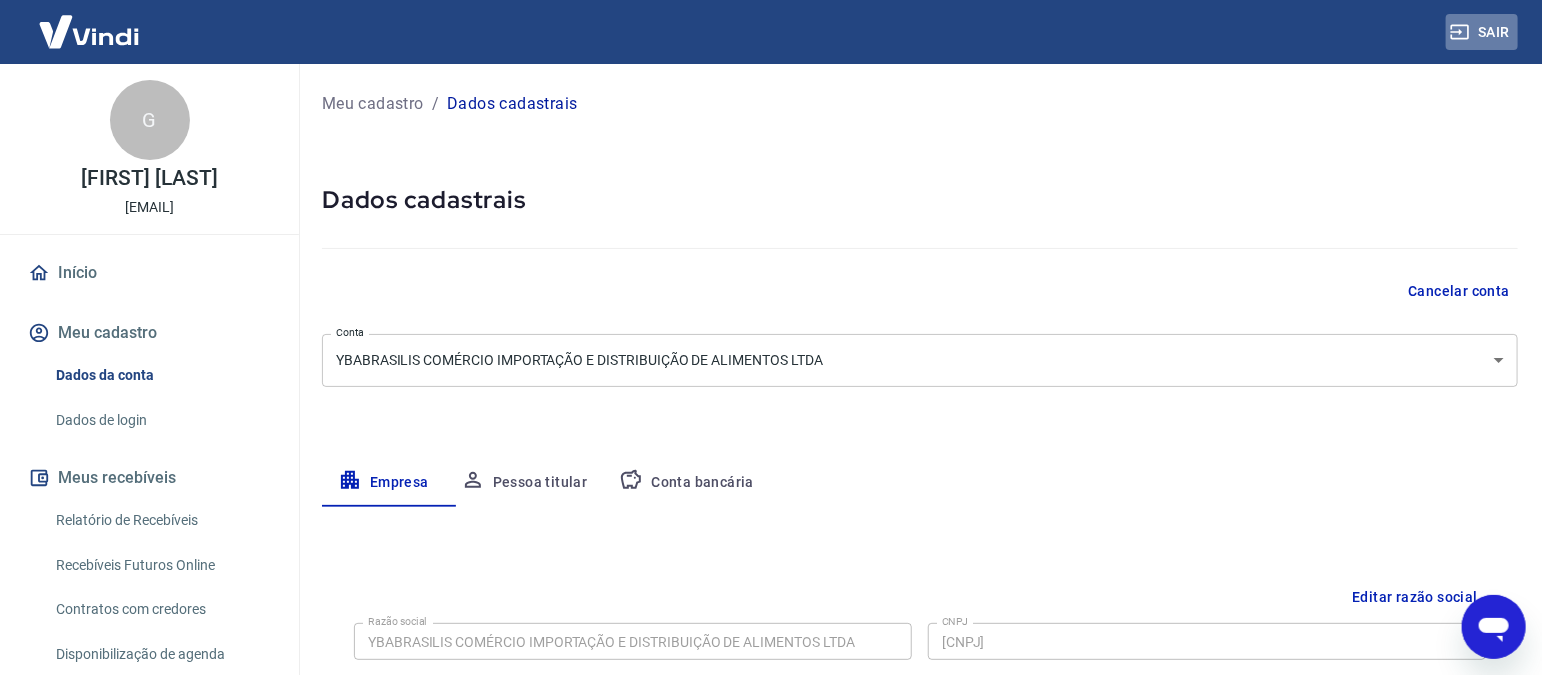 click on "Sair" at bounding box center (1482, 32) 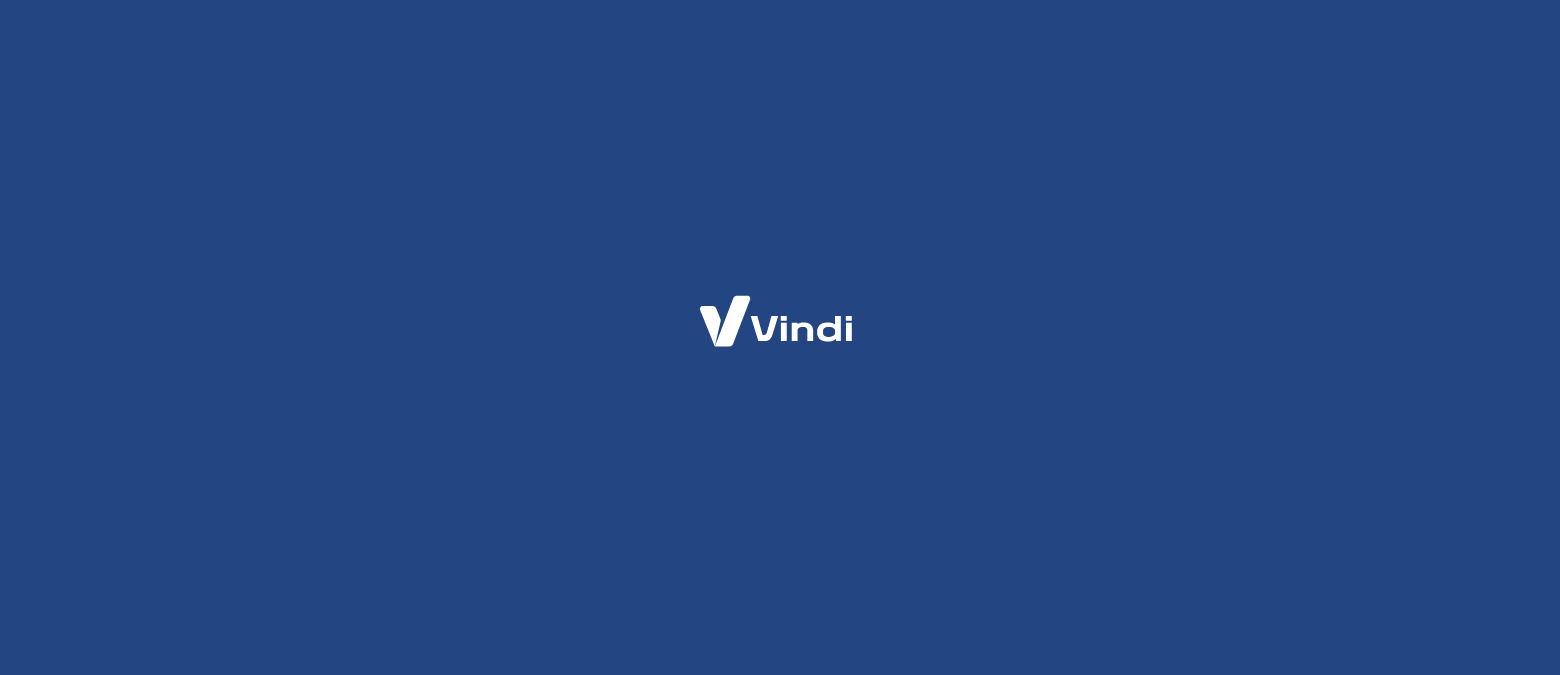 scroll, scrollTop: 0, scrollLeft: 0, axis: both 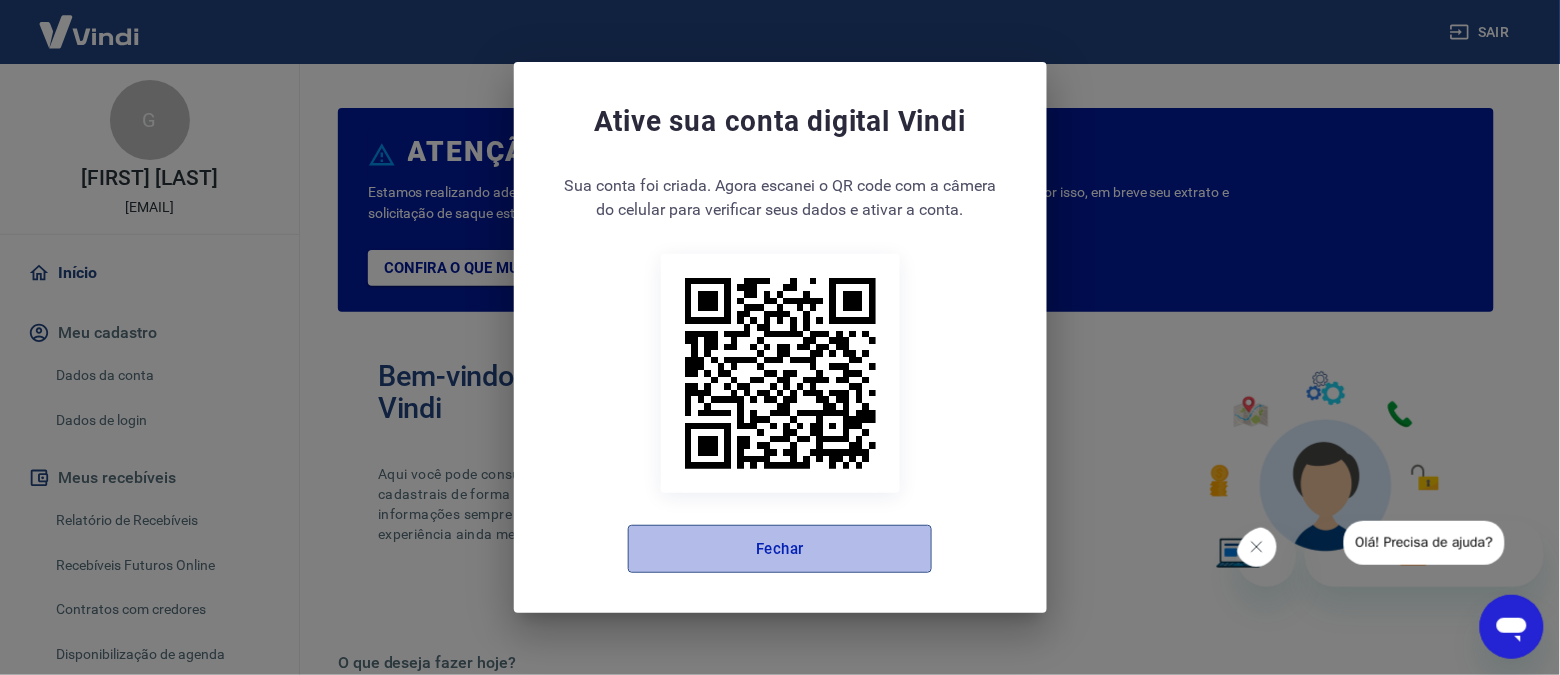 click on "Fechar" at bounding box center [780, 549] 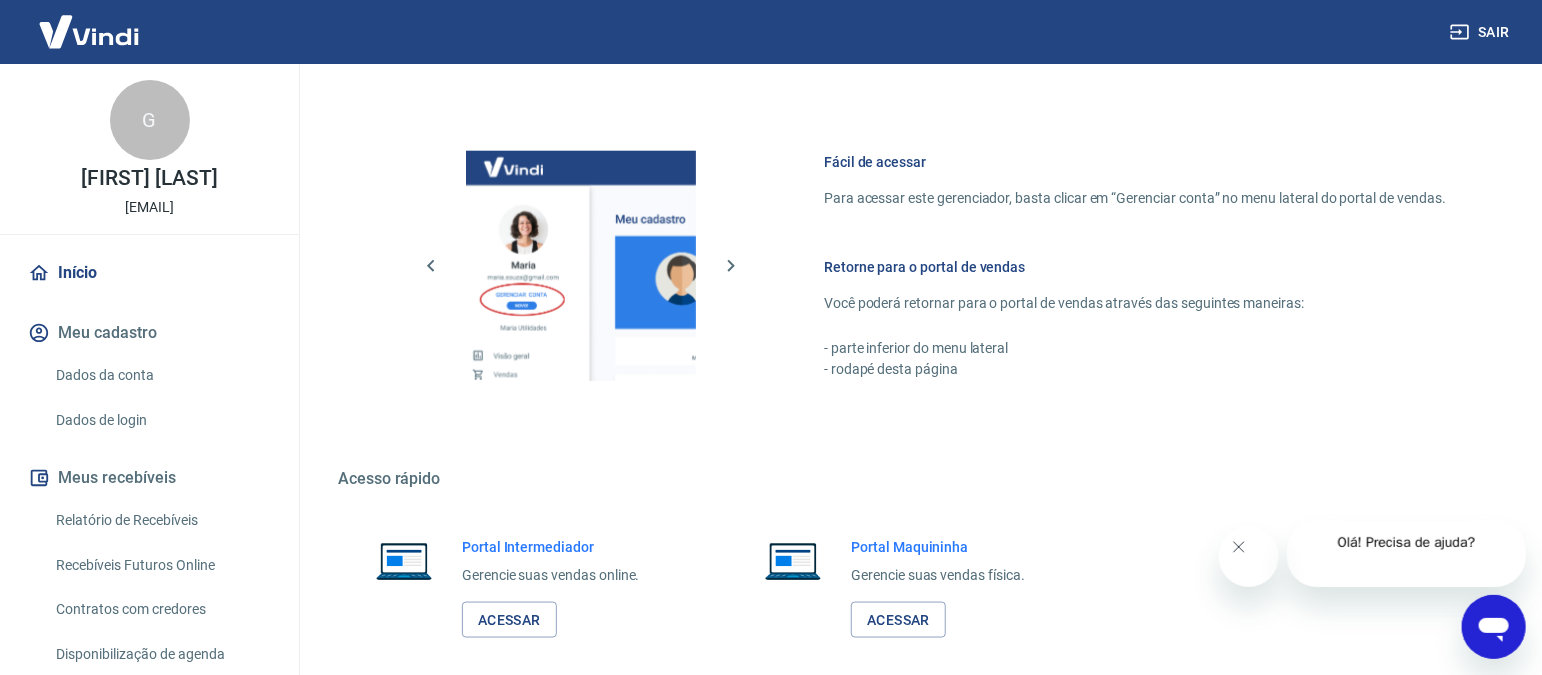 scroll, scrollTop: 1103, scrollLeft: 0, axis: vertical 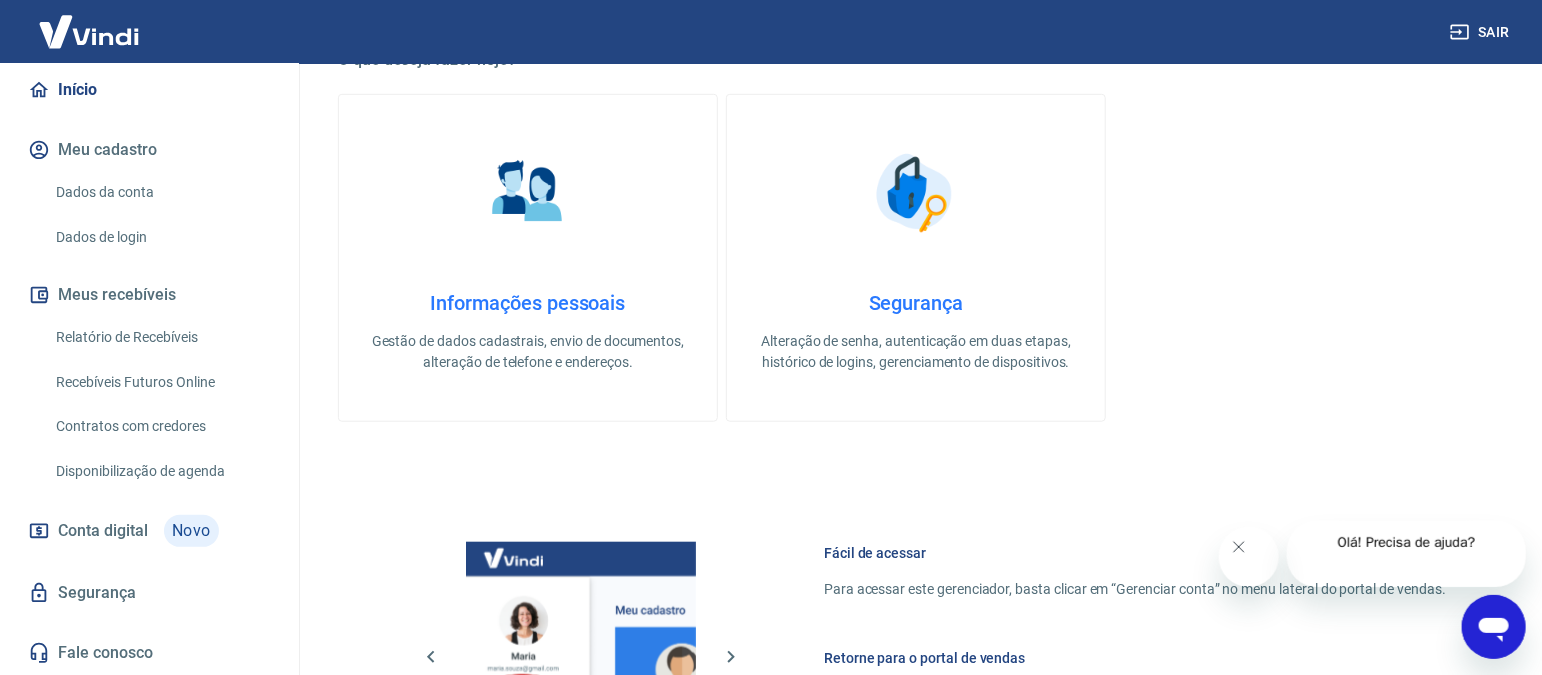 click at bounding box center [916, 193] 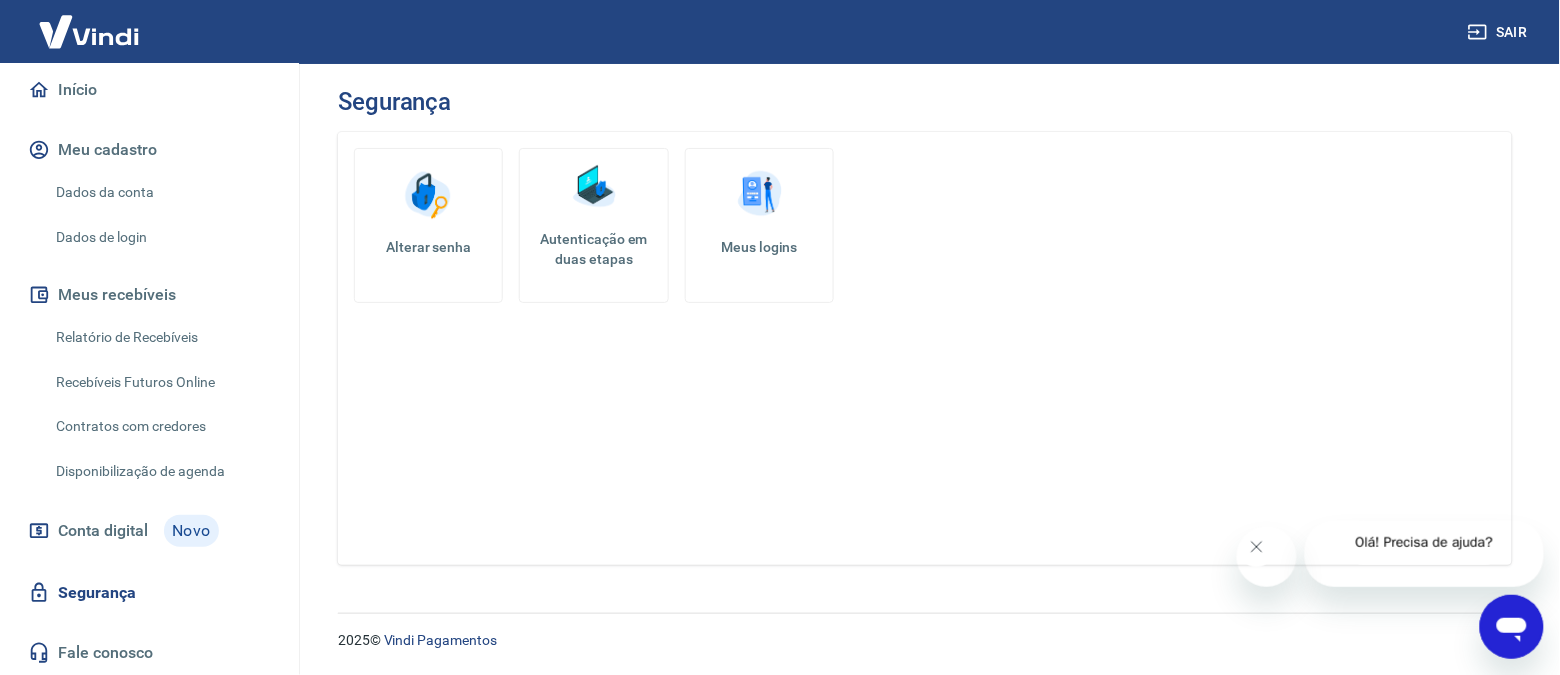 click on "Meus logins" at bounding box center [759, 225] 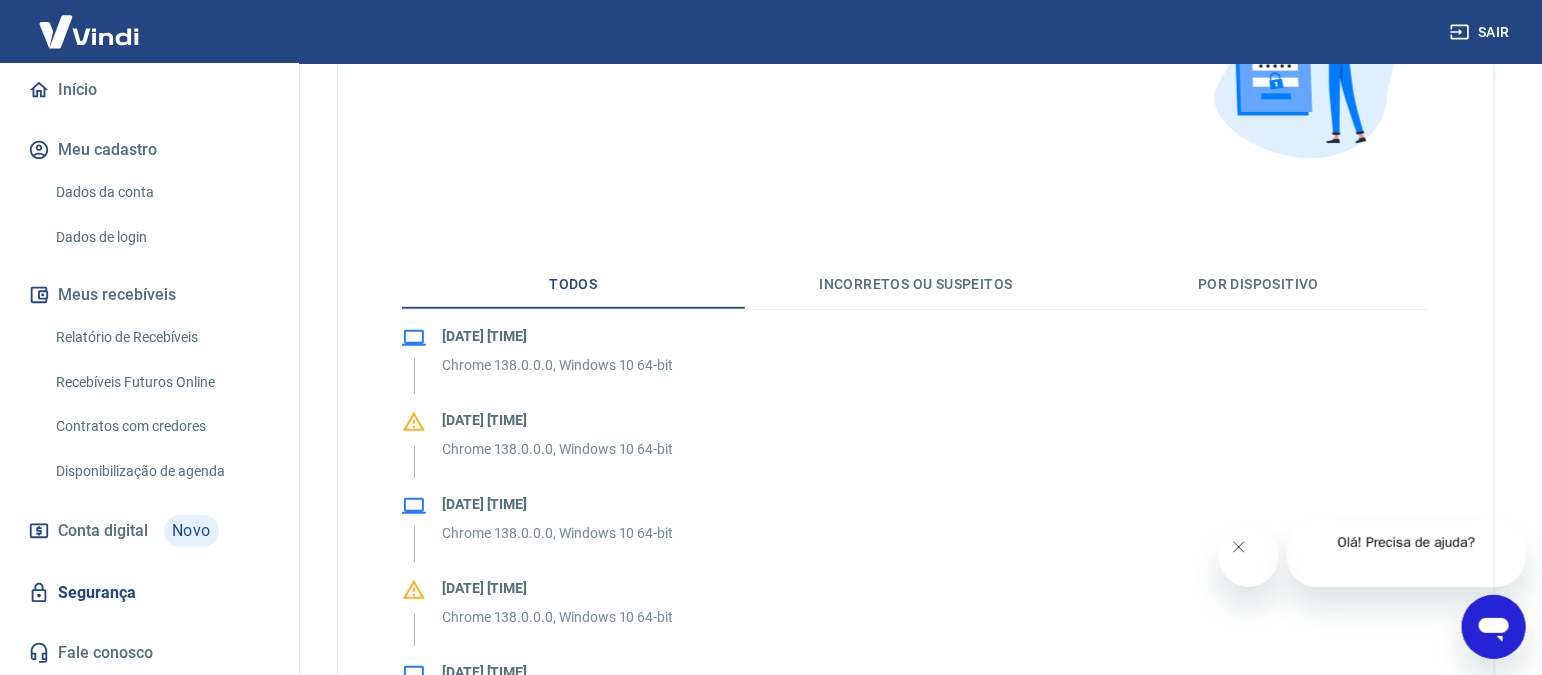 click on "Incorretos ou suspeitos" at bounding box center [916, 285] 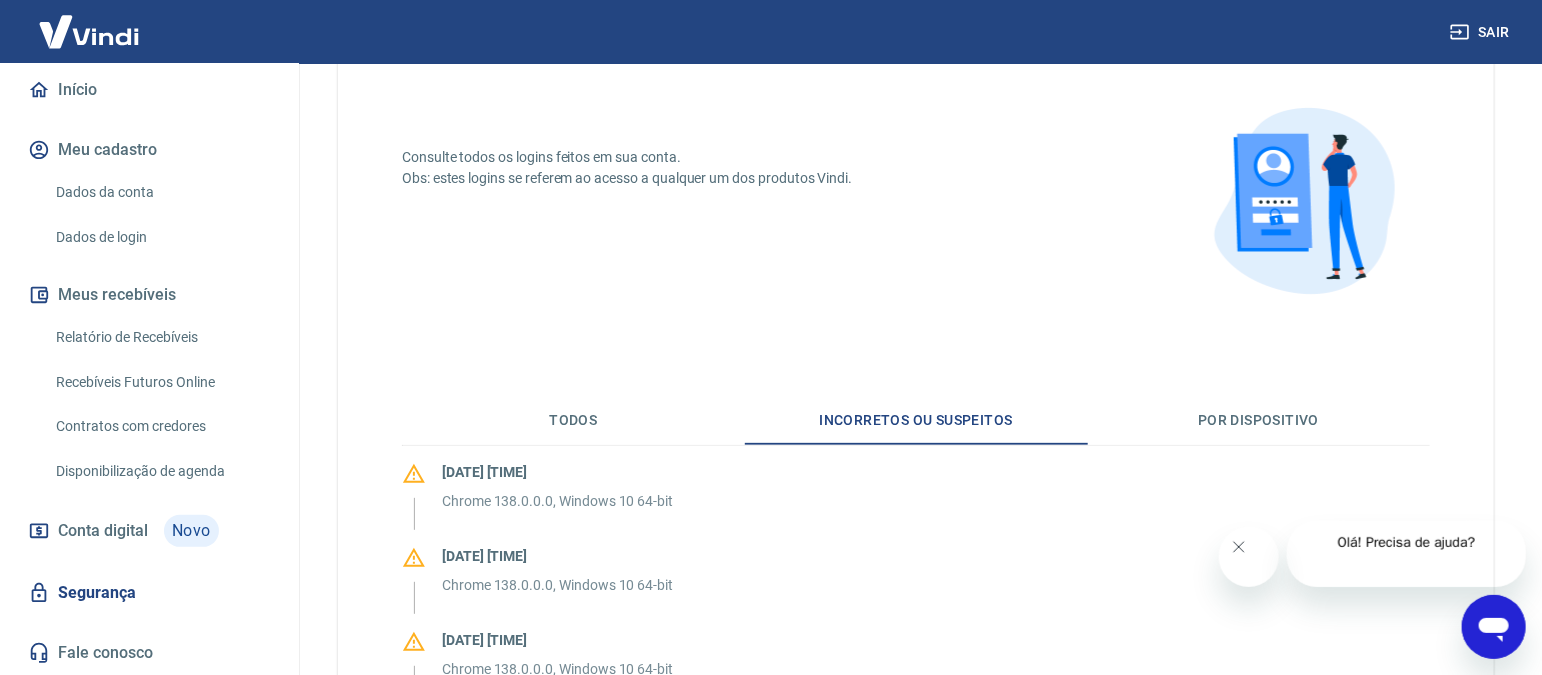 scroll, scrollTop: 249, scrollLeft: 0, axis: vertical 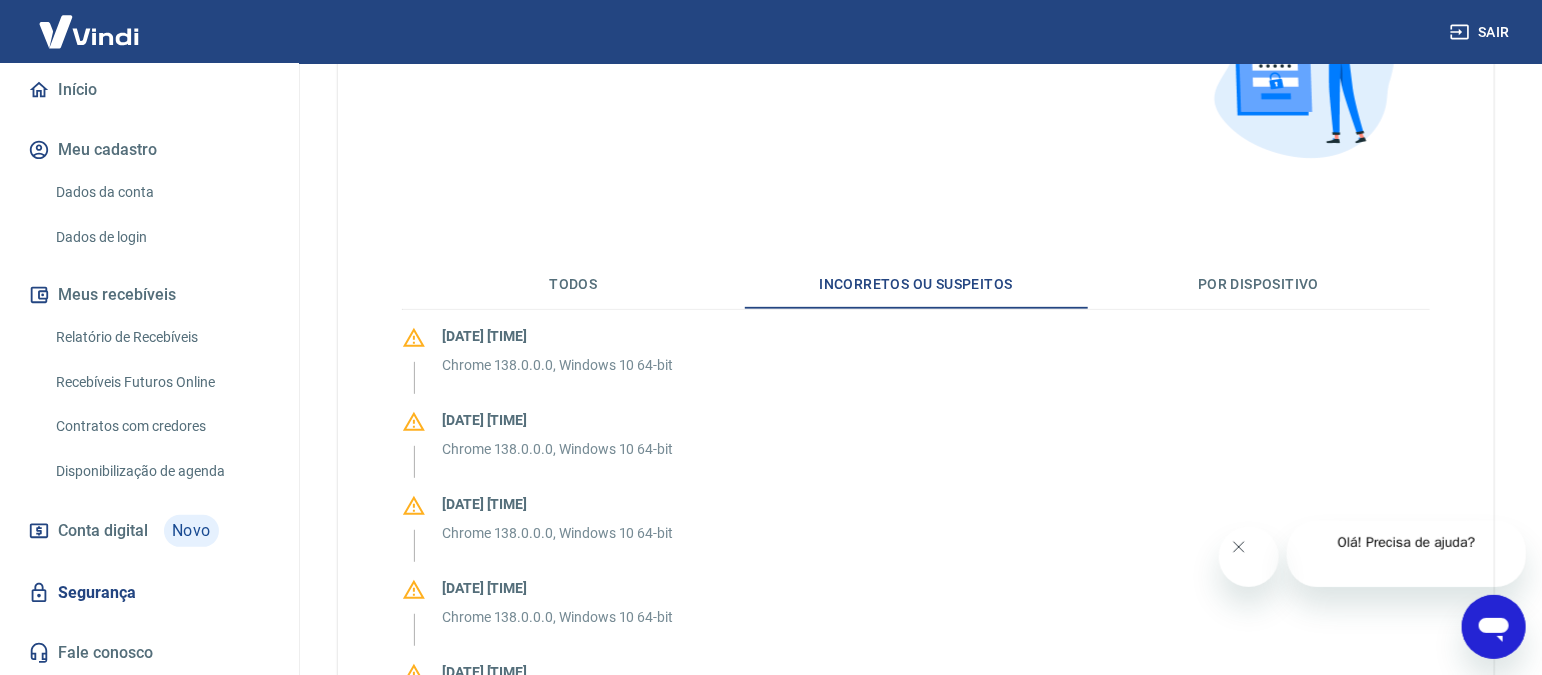 click on "Por dispositivo" at bounding box center [1258, 285] 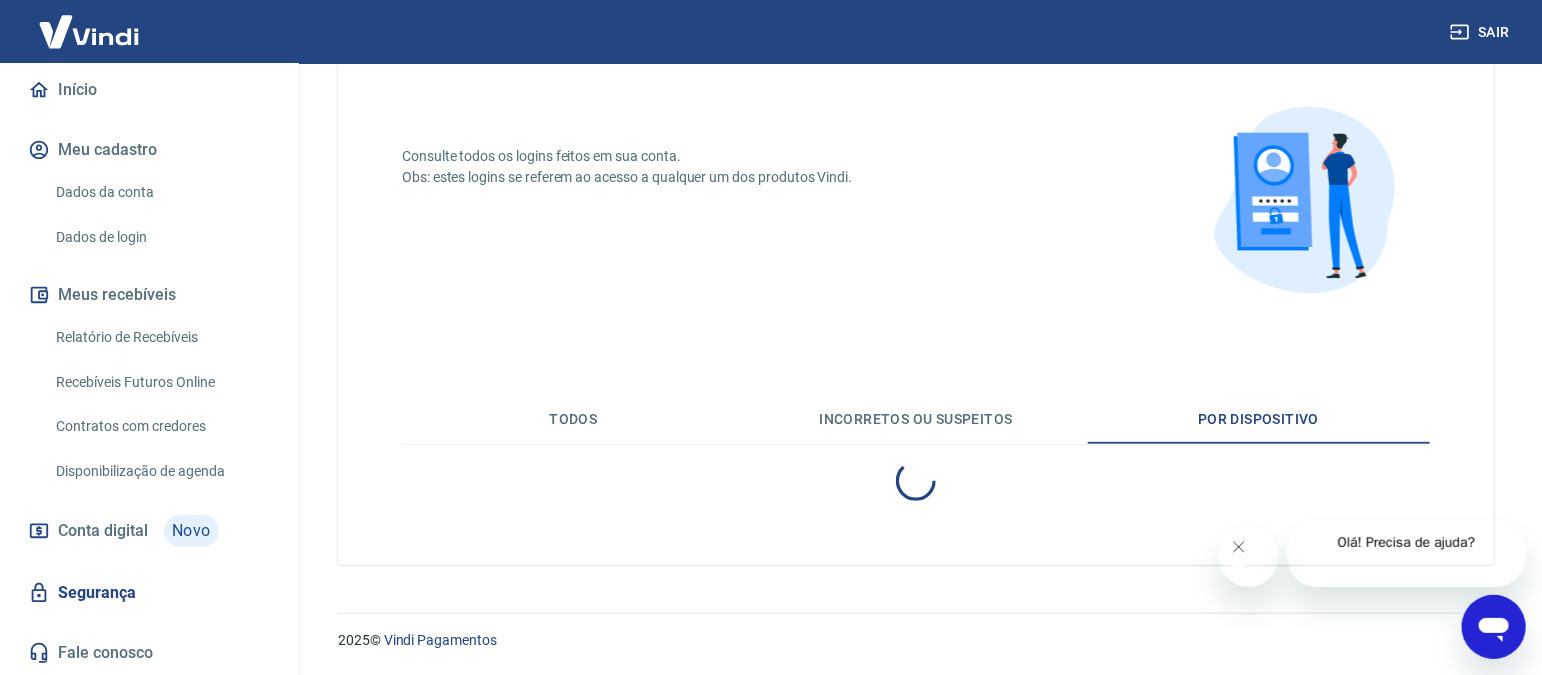 scroll, scrollTop: 222, scrollLeft: 0, axis: vertical 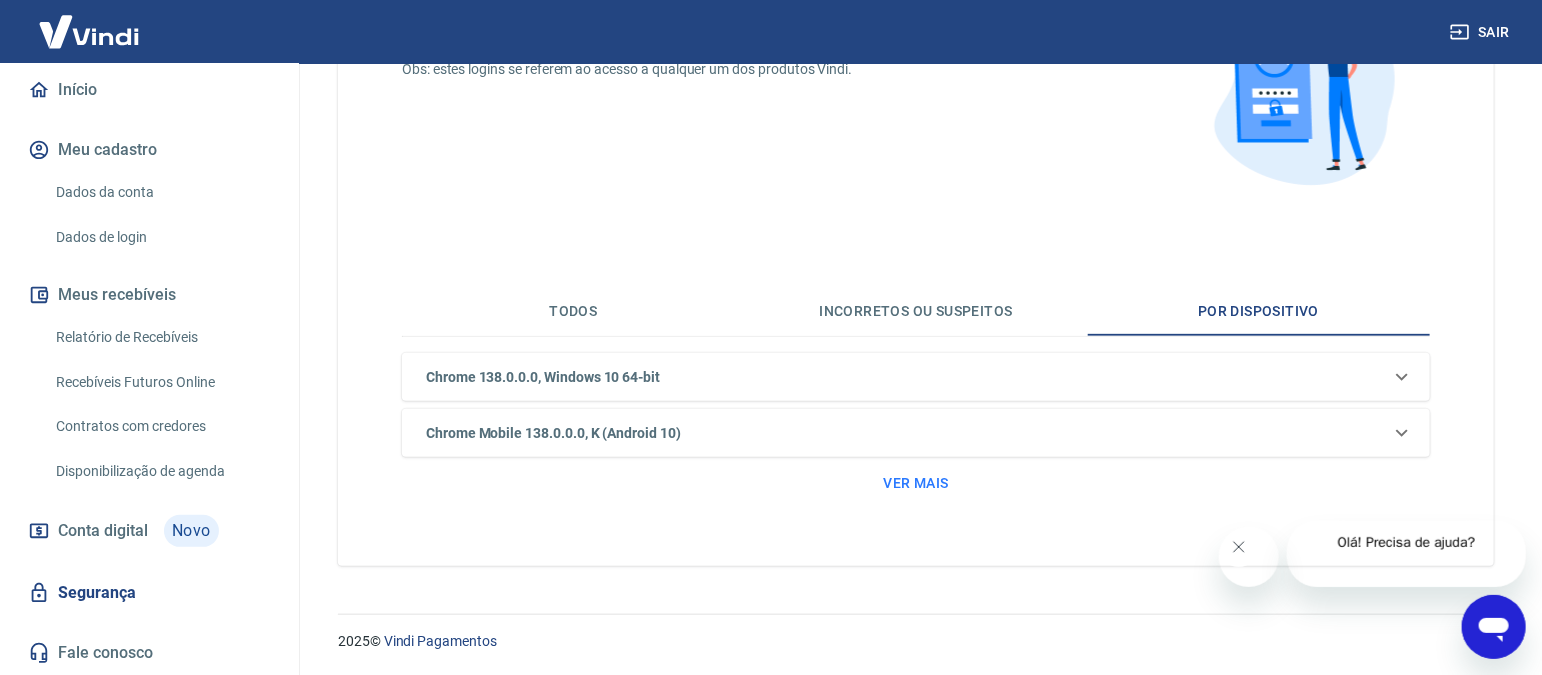 click on "Todos" at bounding box center (573, 312) 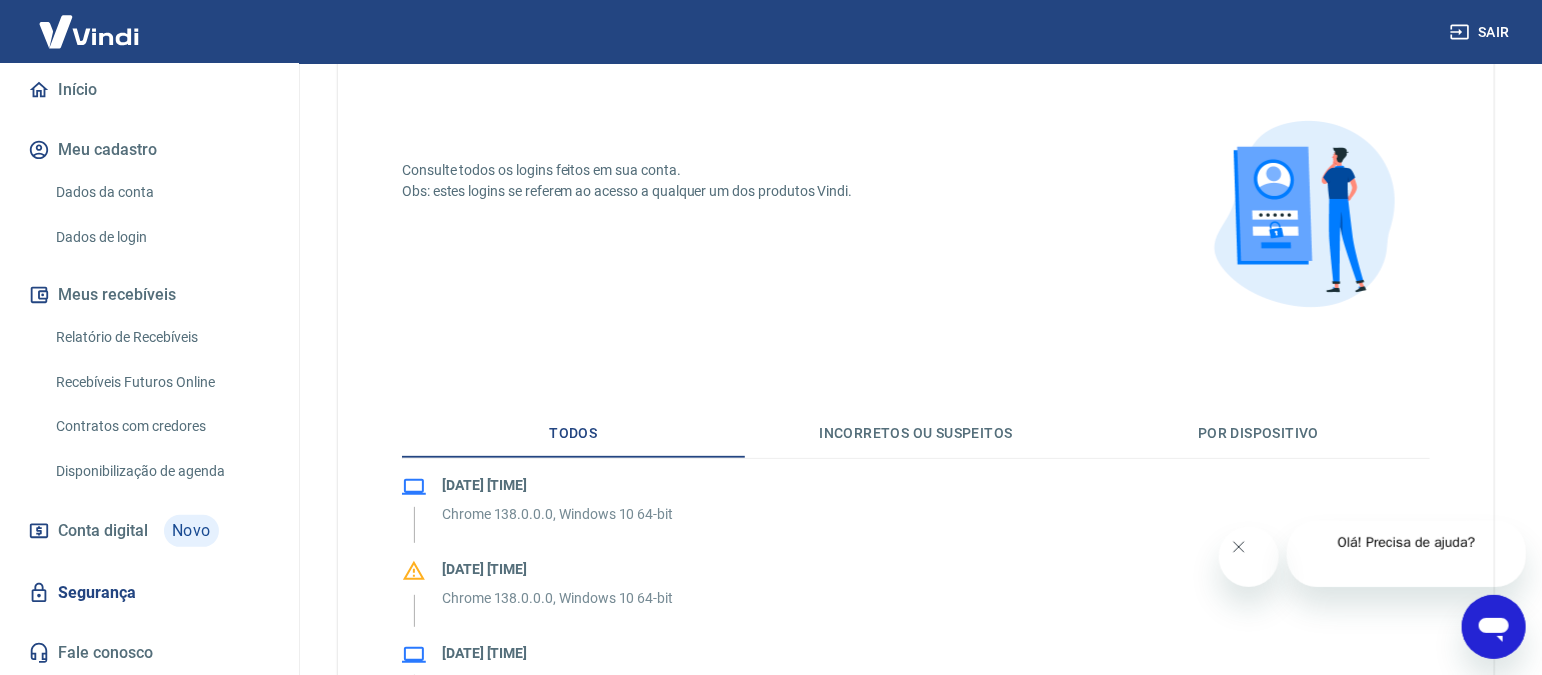 scroll, scrollTop: 0, scrollLeft: 0, axis: both 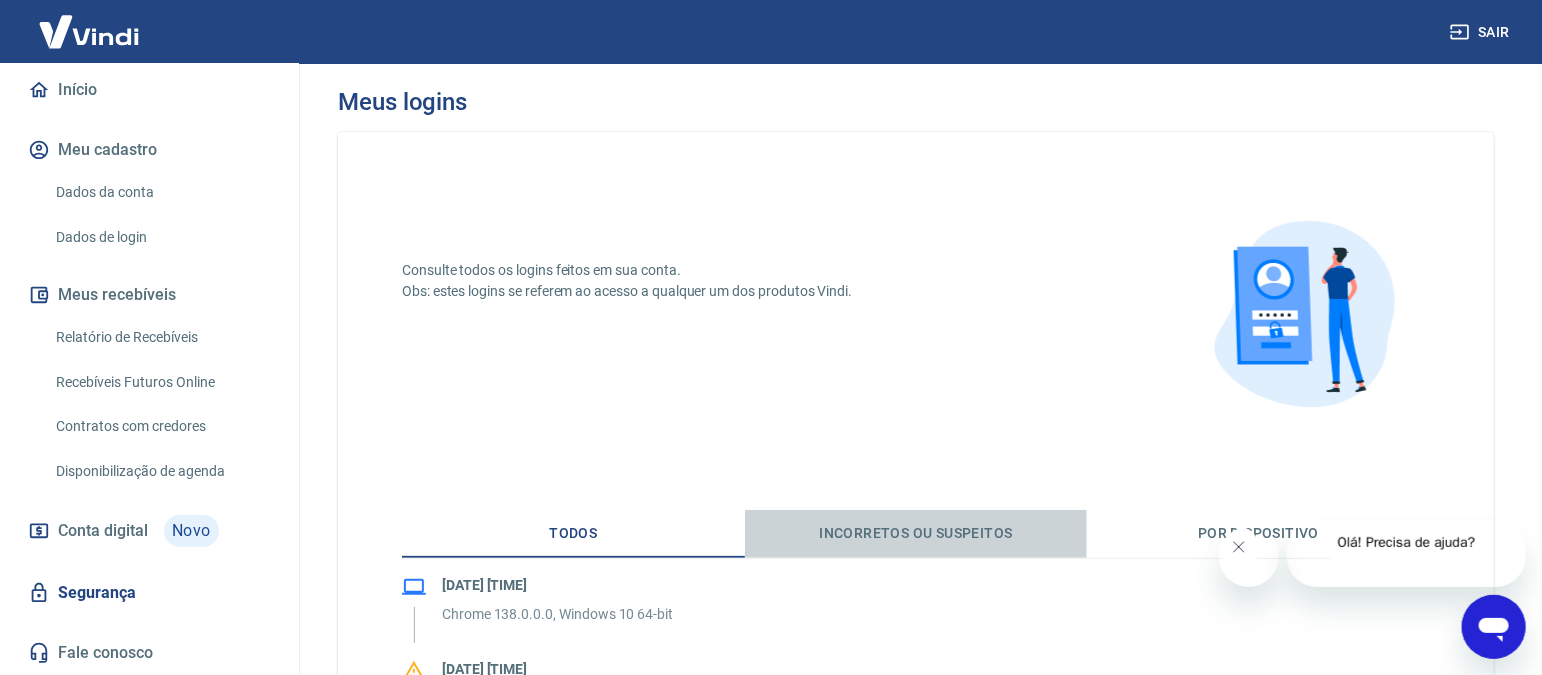 click on "Incorretos ou suspeitos" at bounding box center [916, 534] 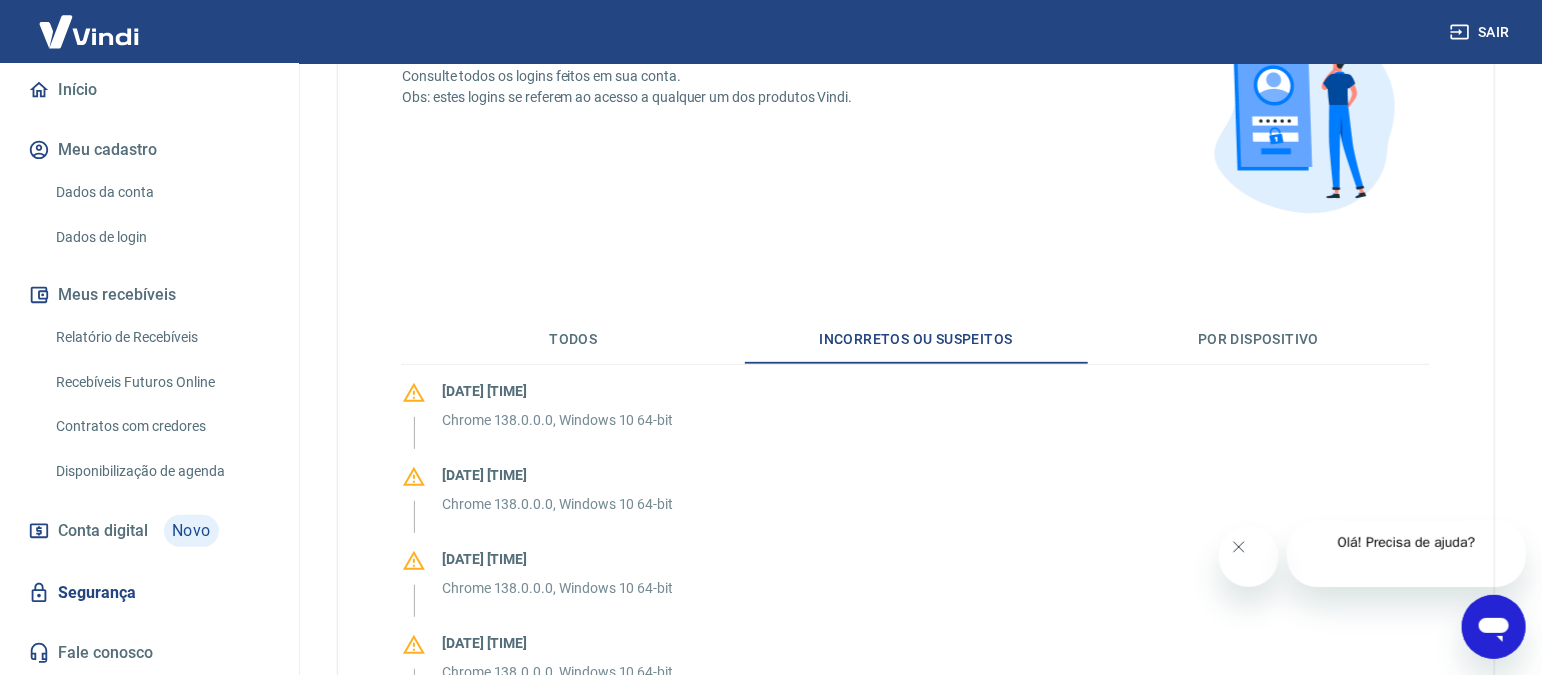scroll, scrollTop: 249, scrollLeft: 0, axis: vertical 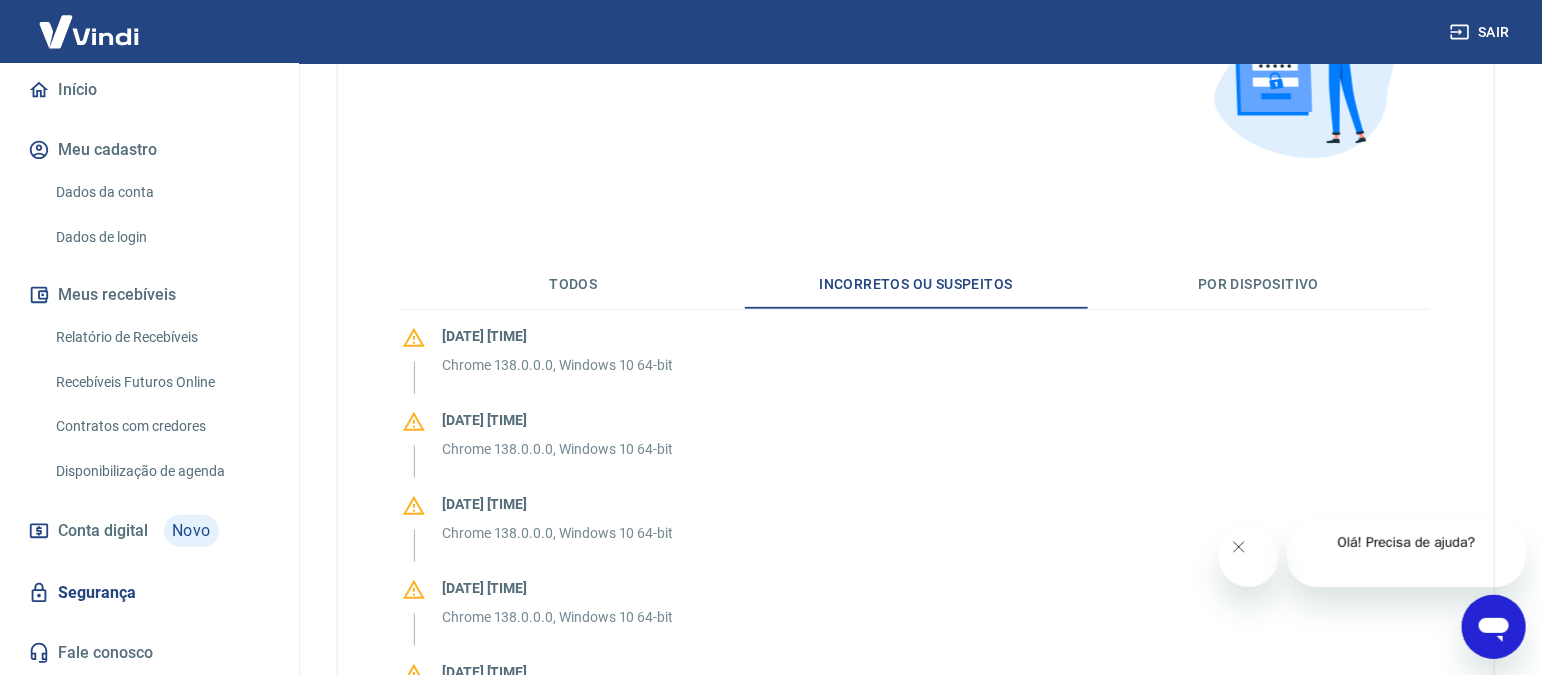 click on "Dados de login" at bounding box center [161, 237] 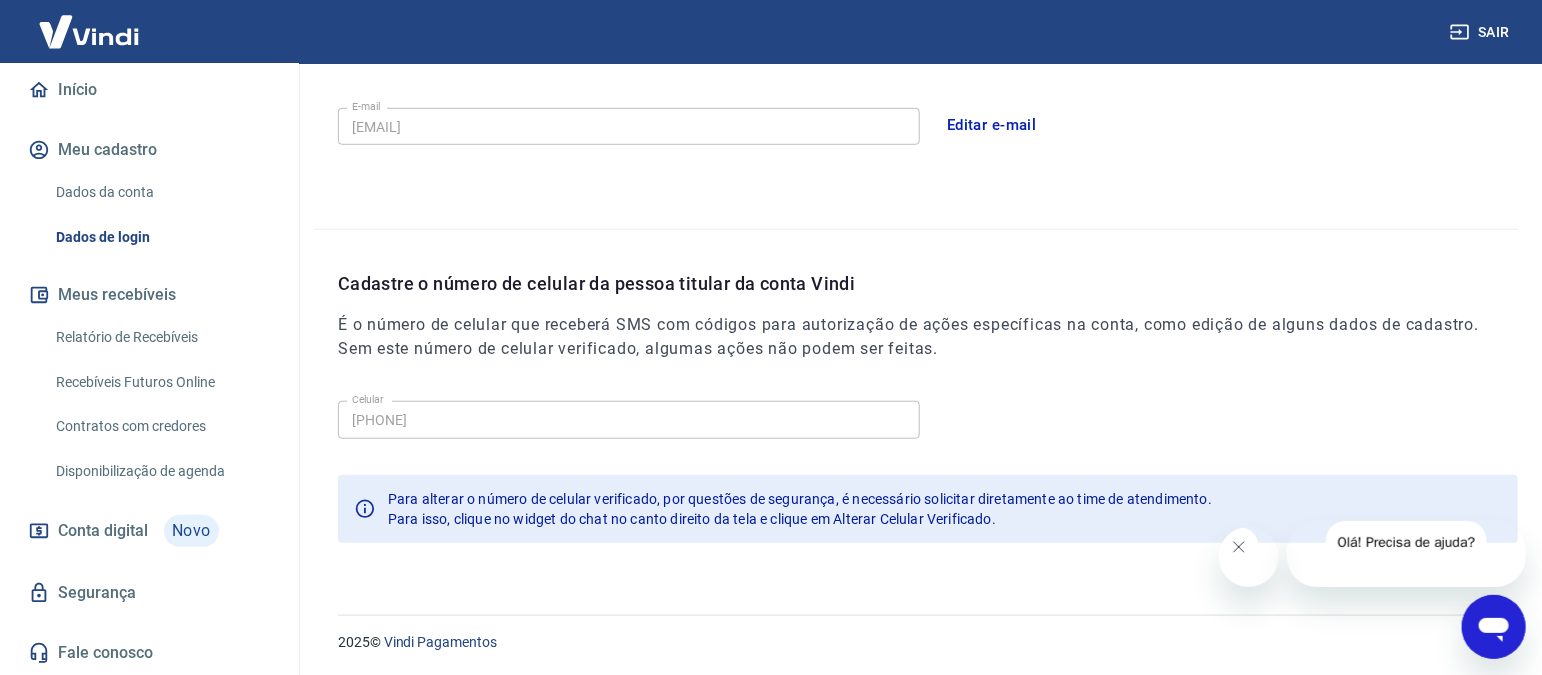 scroll, scrollTop: 608, scrollLeft: 0, axis: vertical 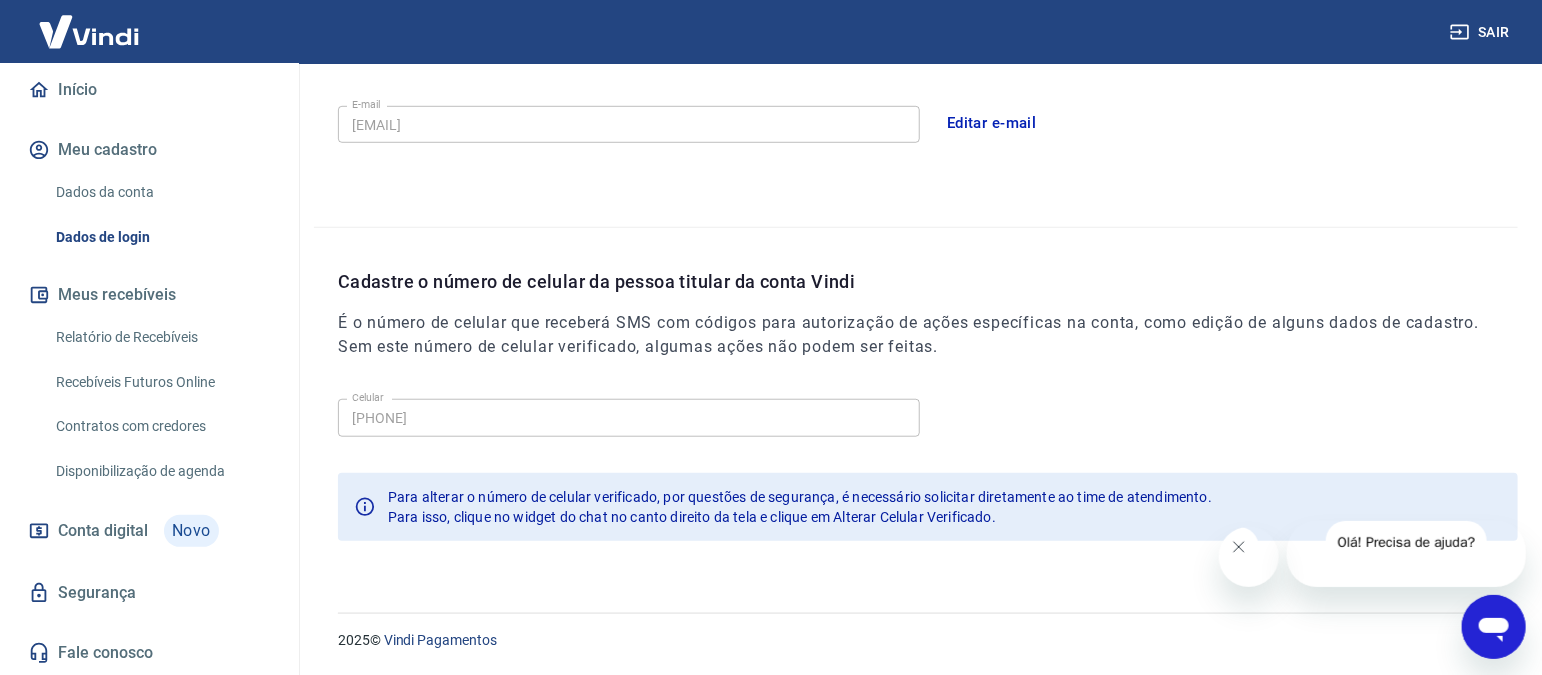 click on "Disponibilização de agenda" at bounding box center [161, 471] 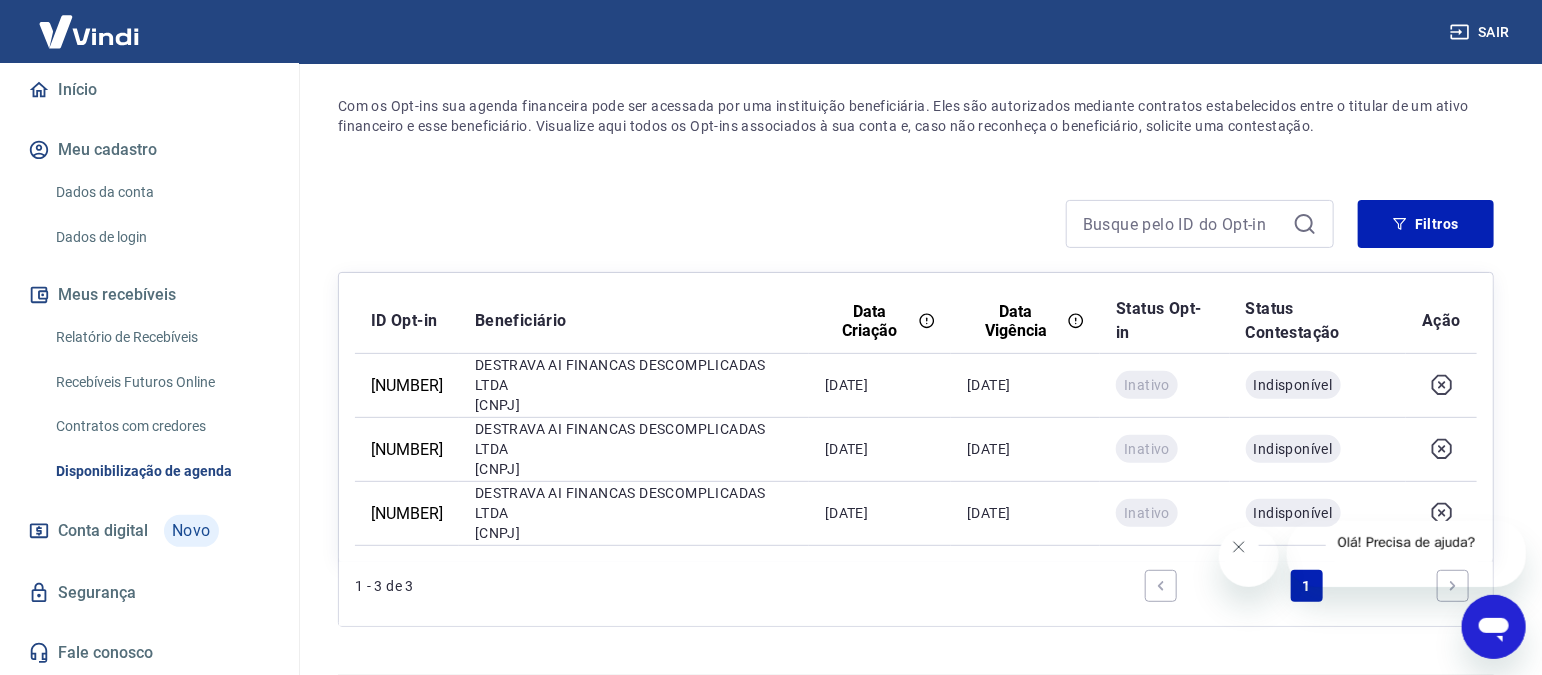 scroll, scrollTop: 235, scrollLeft: 0, axis: vertical 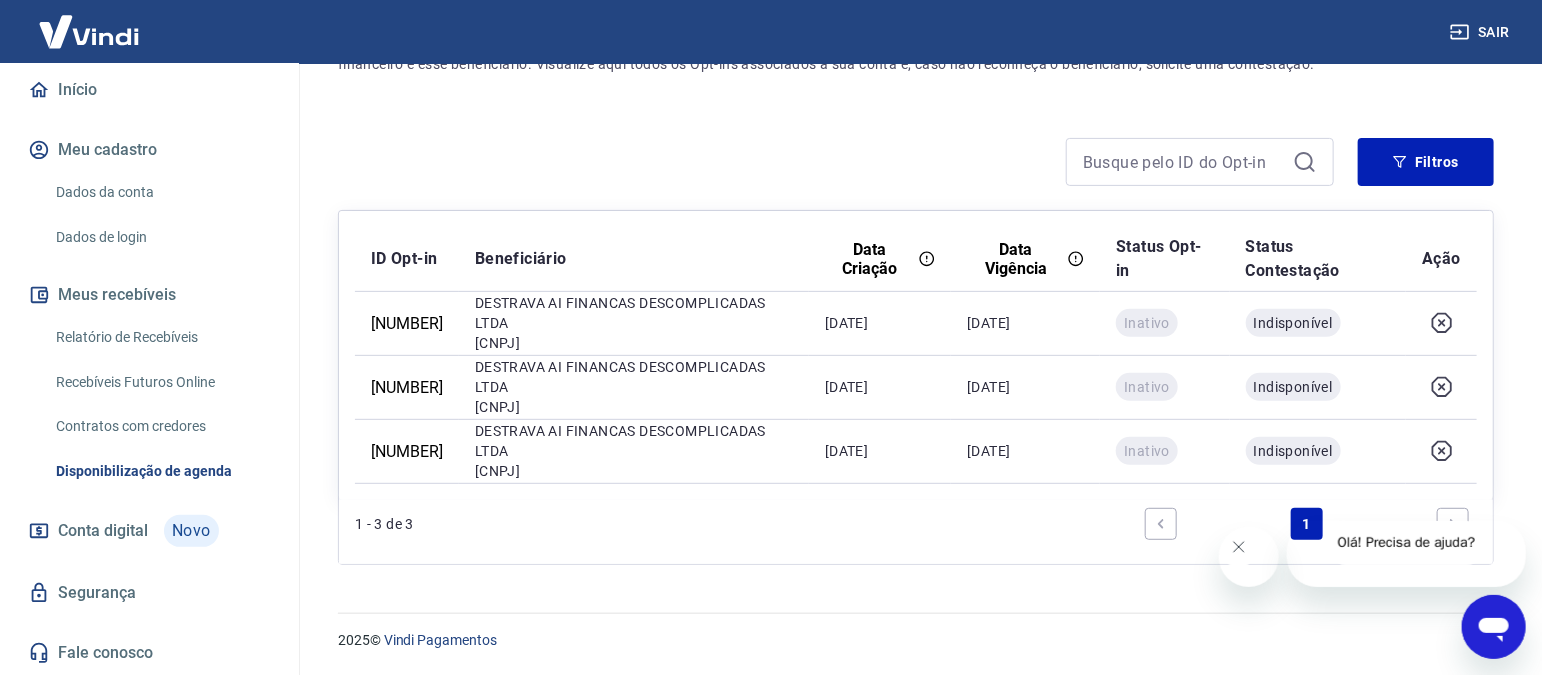 click on "Segurança" at bounding box center (149, 593) 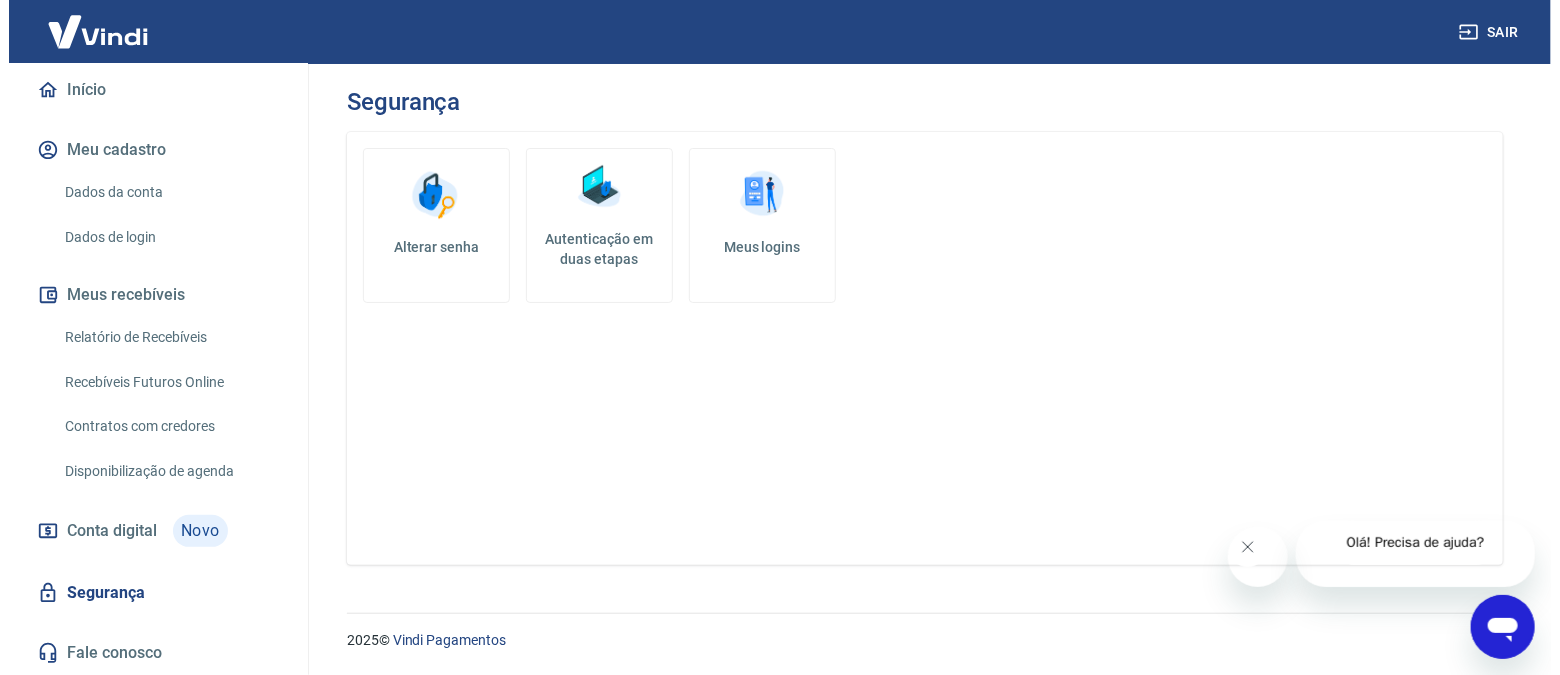 scroll, scrollTop: 0, scrollLeft: 0, axis: both 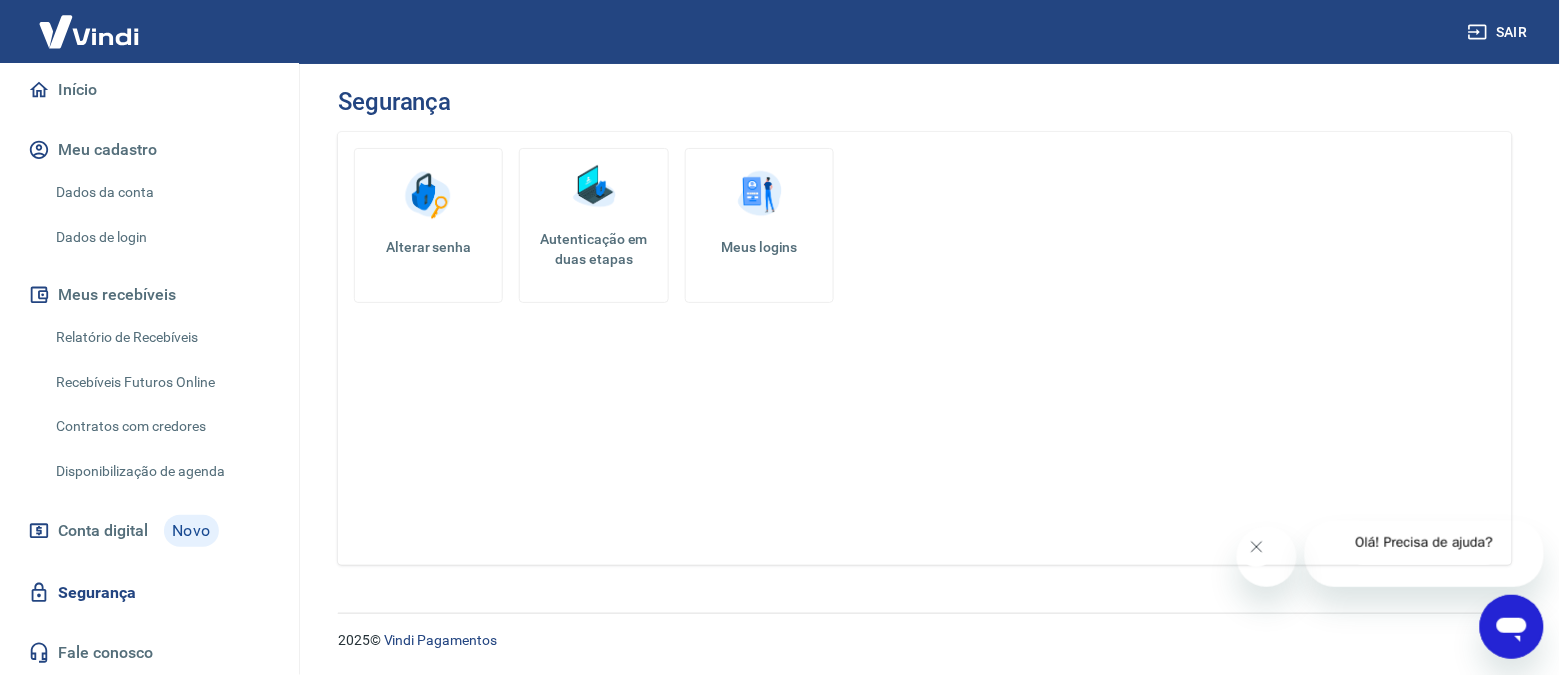 click on "Fale conosco" at bounding box center (149, 653) 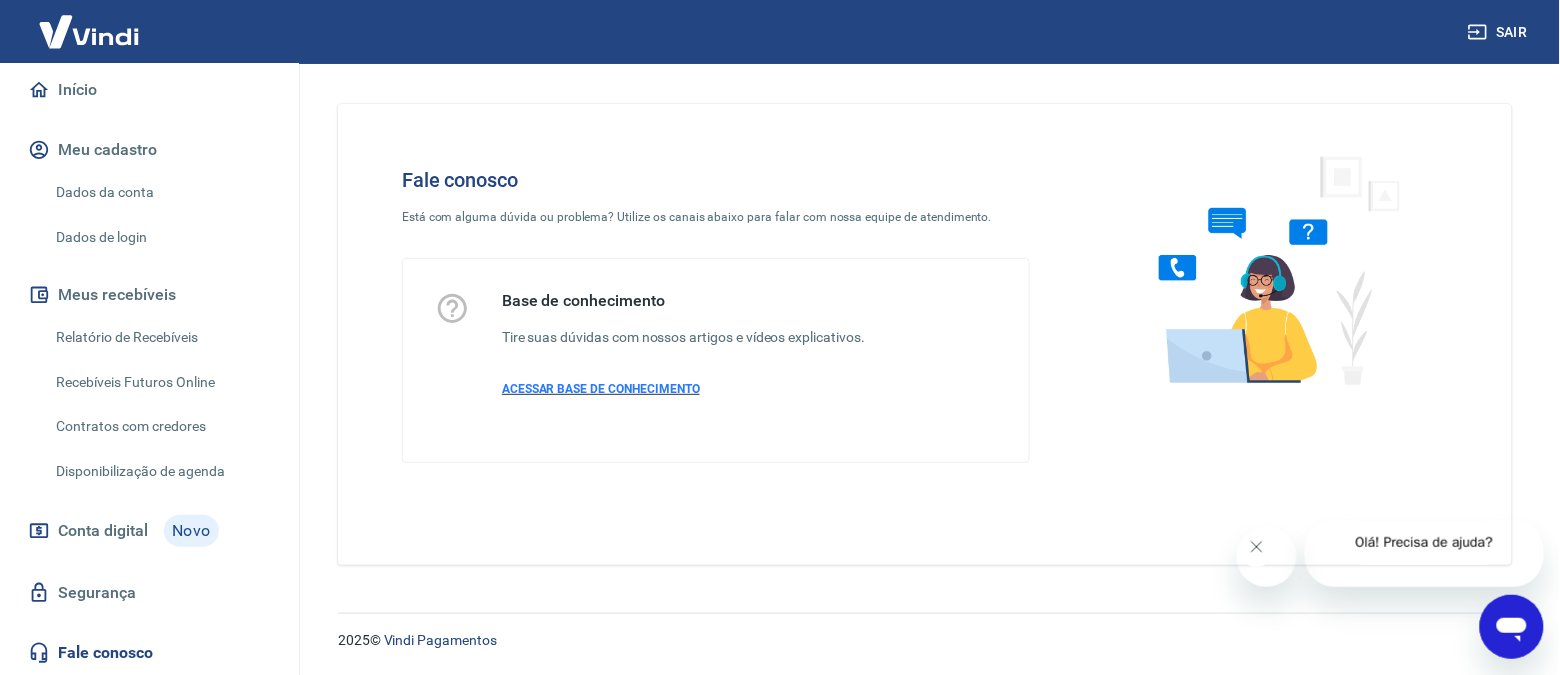 click on "ACESSAR BASE DE CONHECIMENTO" at bounding box center [601, 389] 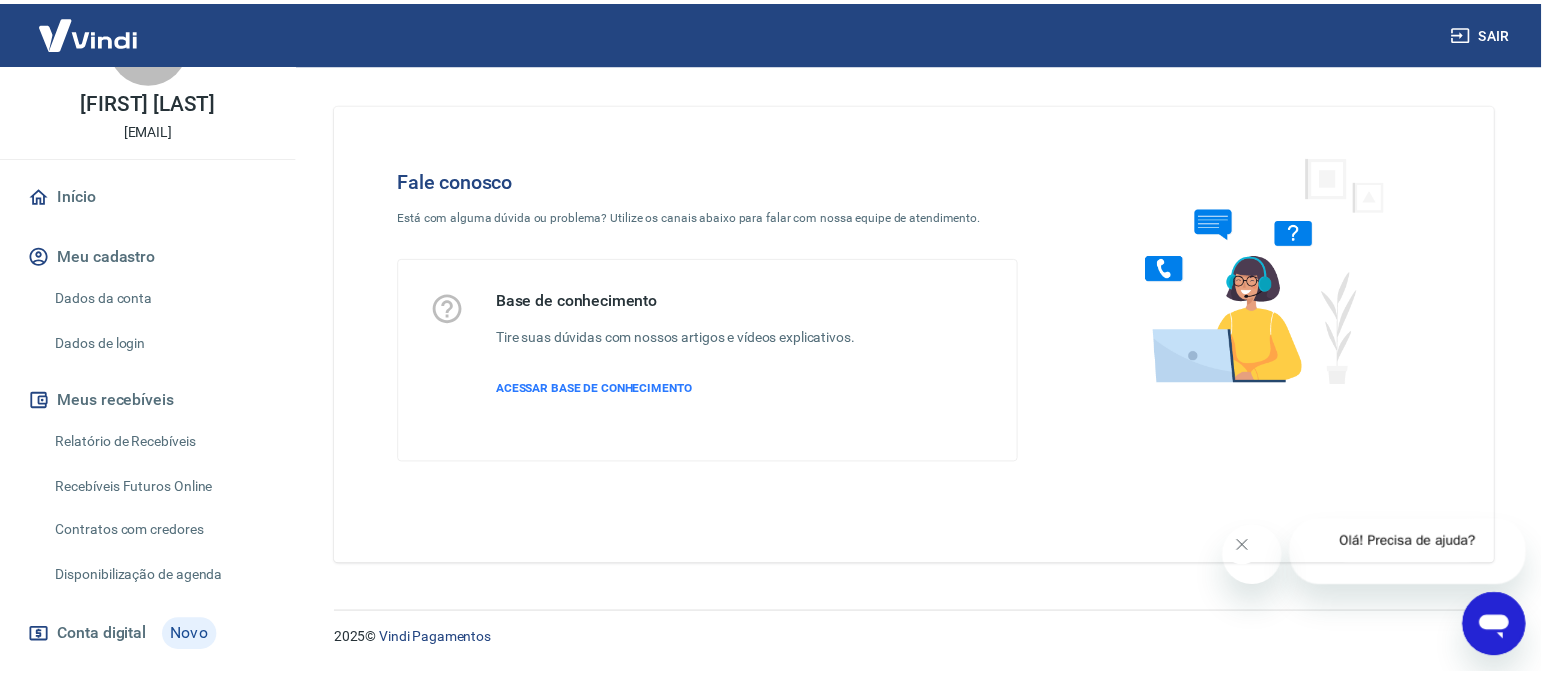 scroll, scrollTop: 202, scrollLeft: 0, axis: vertical 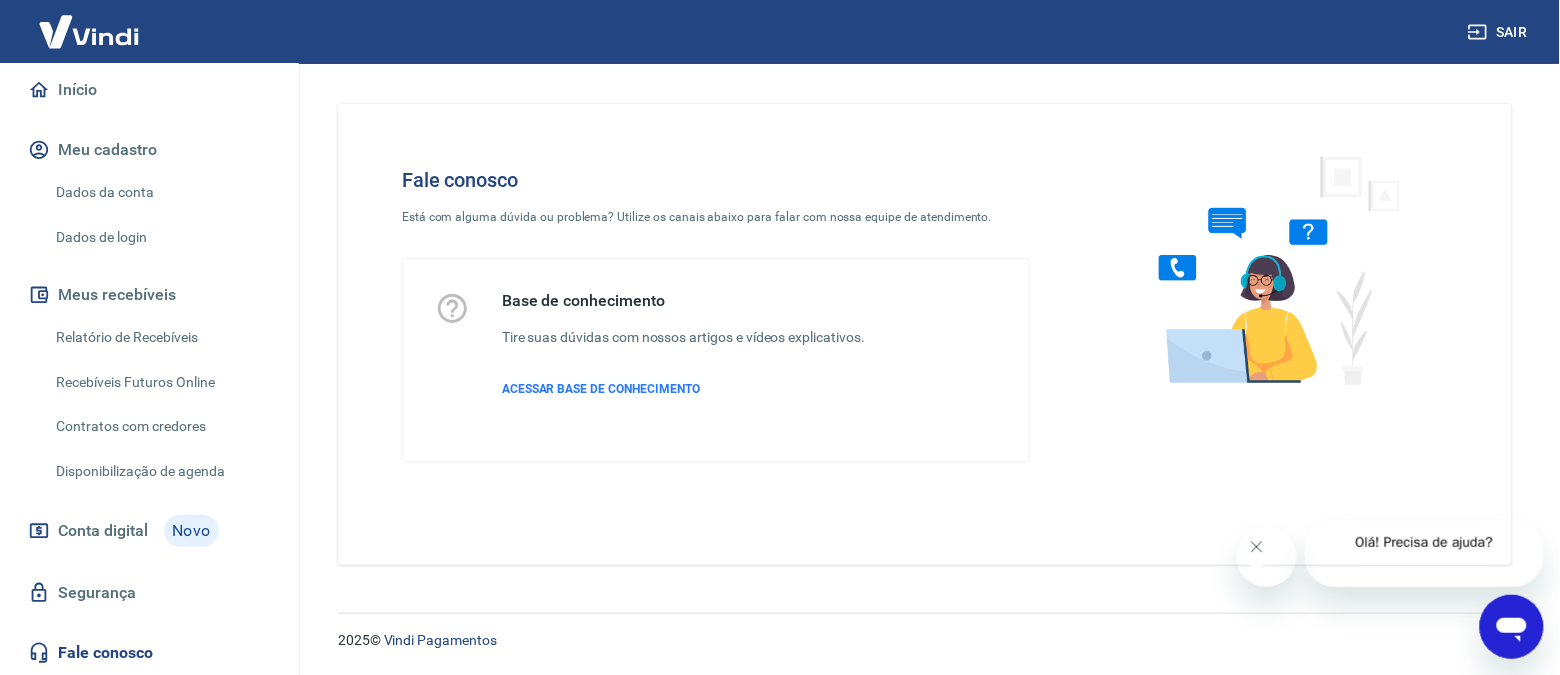 click on "Início" at bounding box center (149, 90) 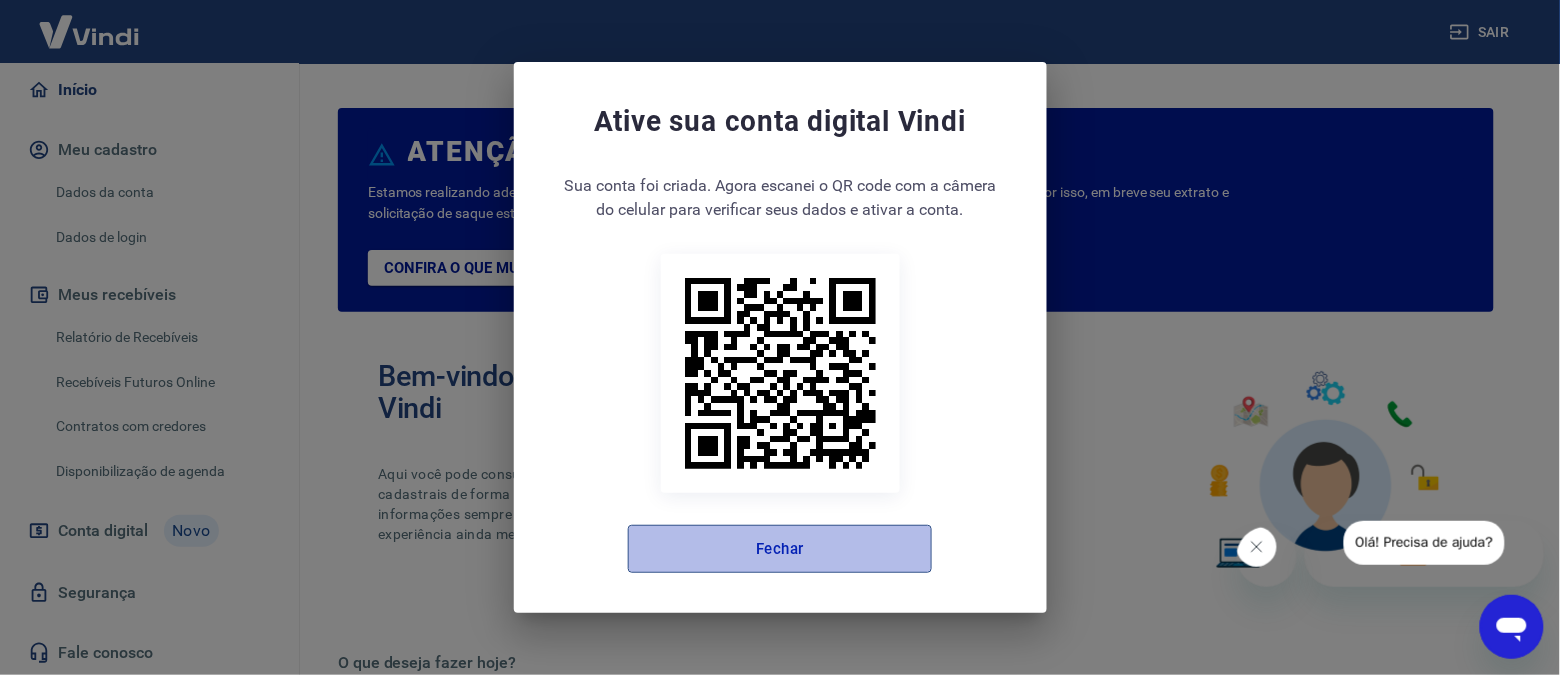 click on "Fechar" at bounding box center (780, 549) 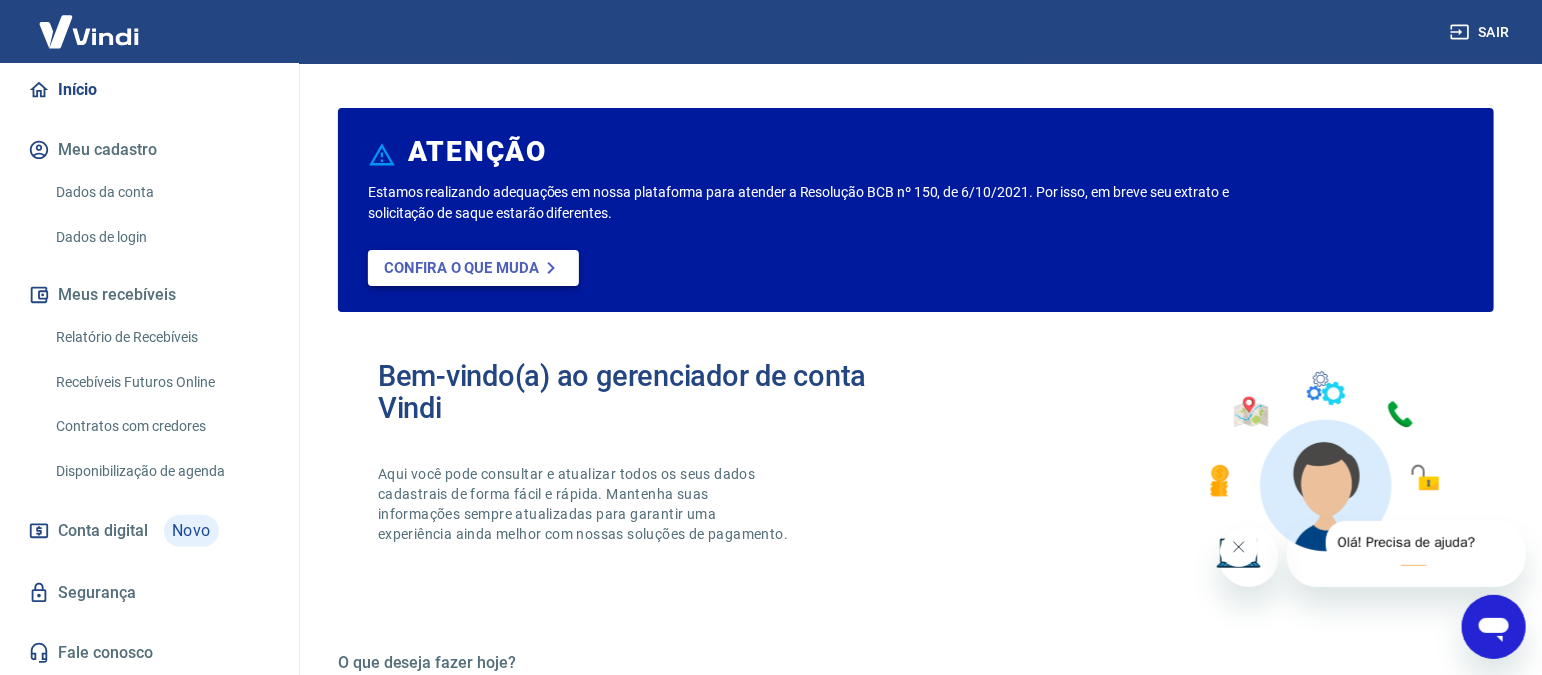 click 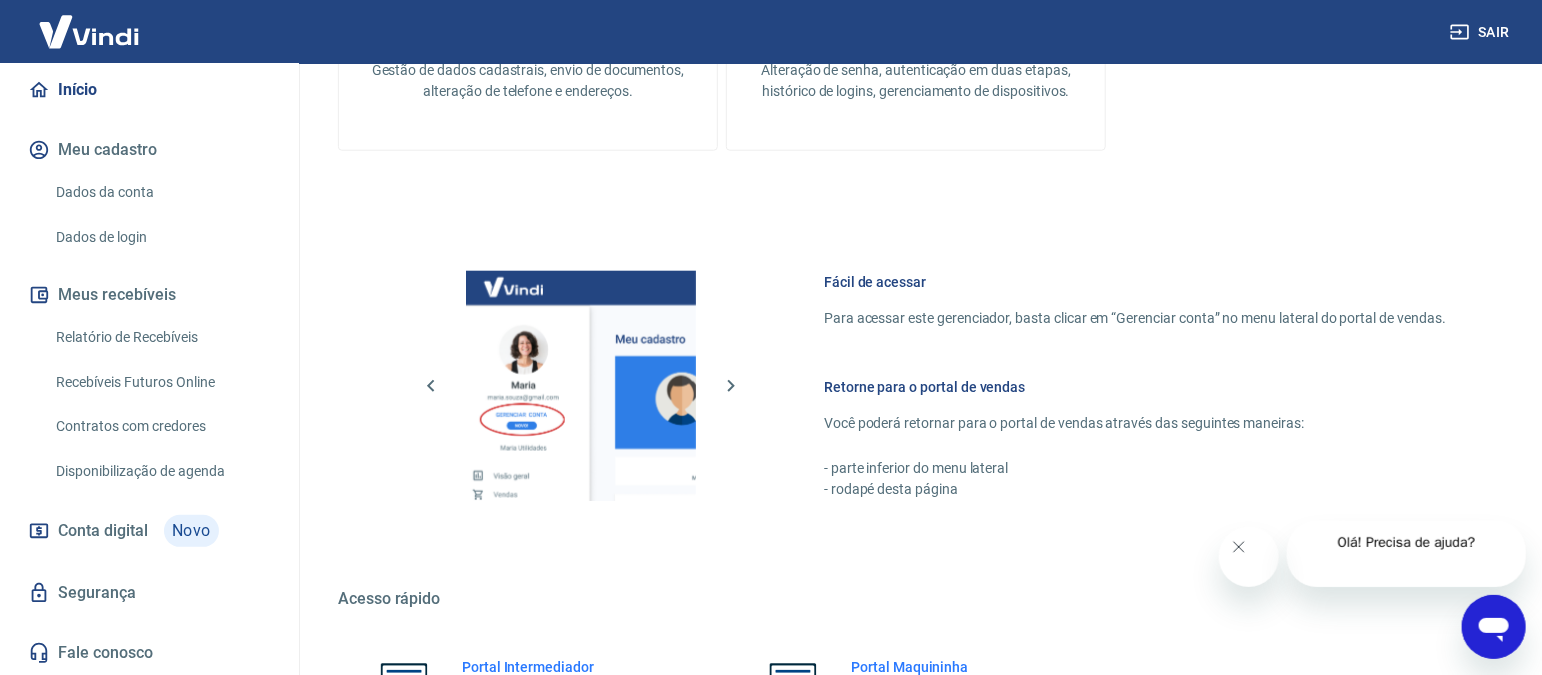 scroll, scrollTop: 999, scrollLeft: 0, axis: vertical 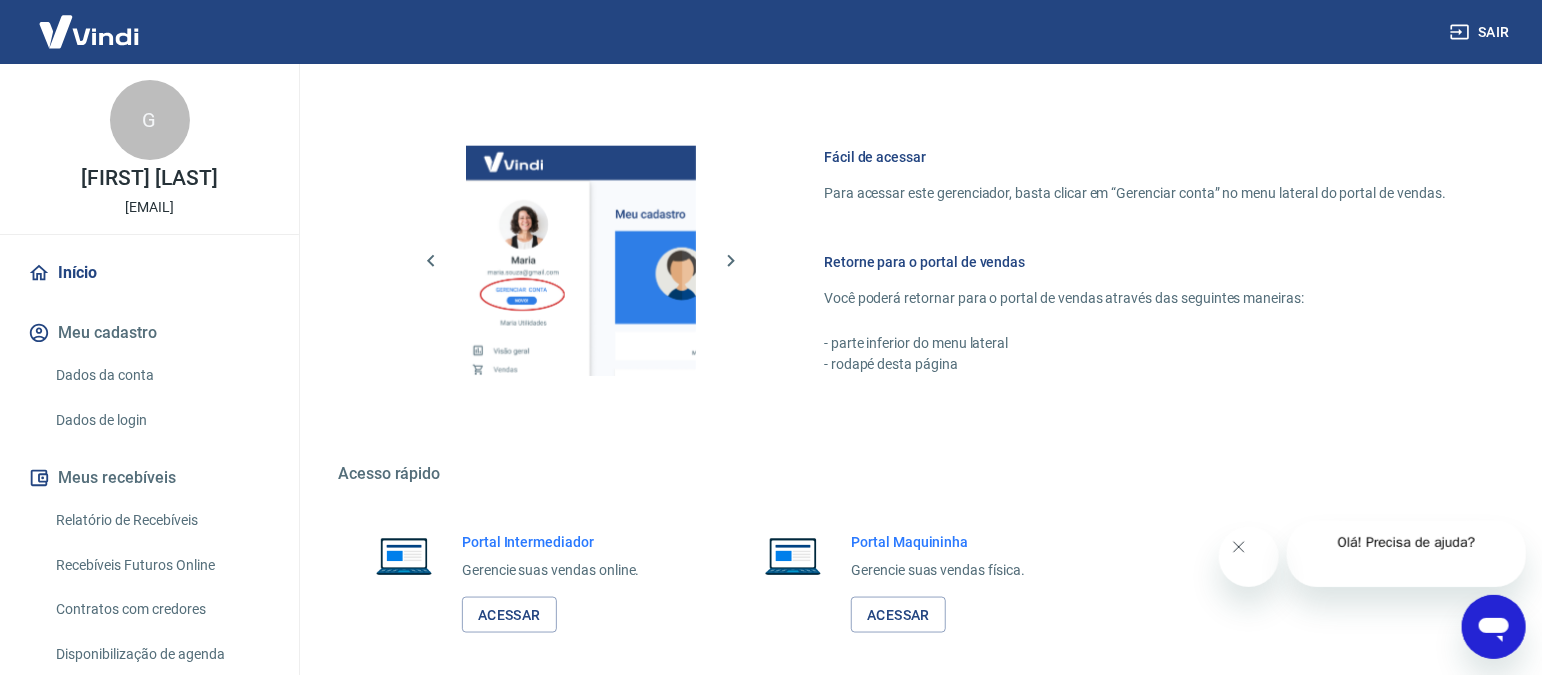 click on "G GLAUCIA KARINE RODRIGUES financeiro@benaturally.com.br" at bounding box center [149, 149] 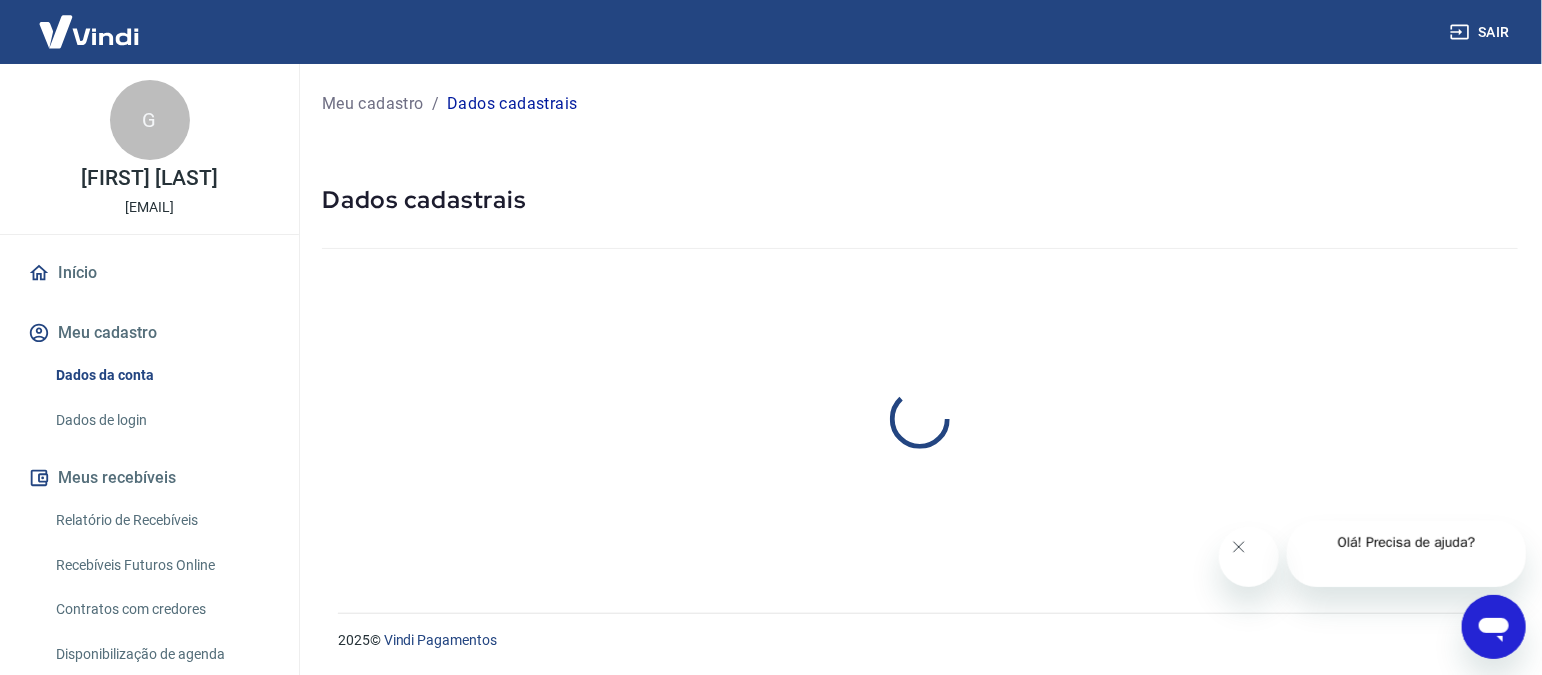 scroll, scrollTop: 0, scrollLeft: 0, axis: both 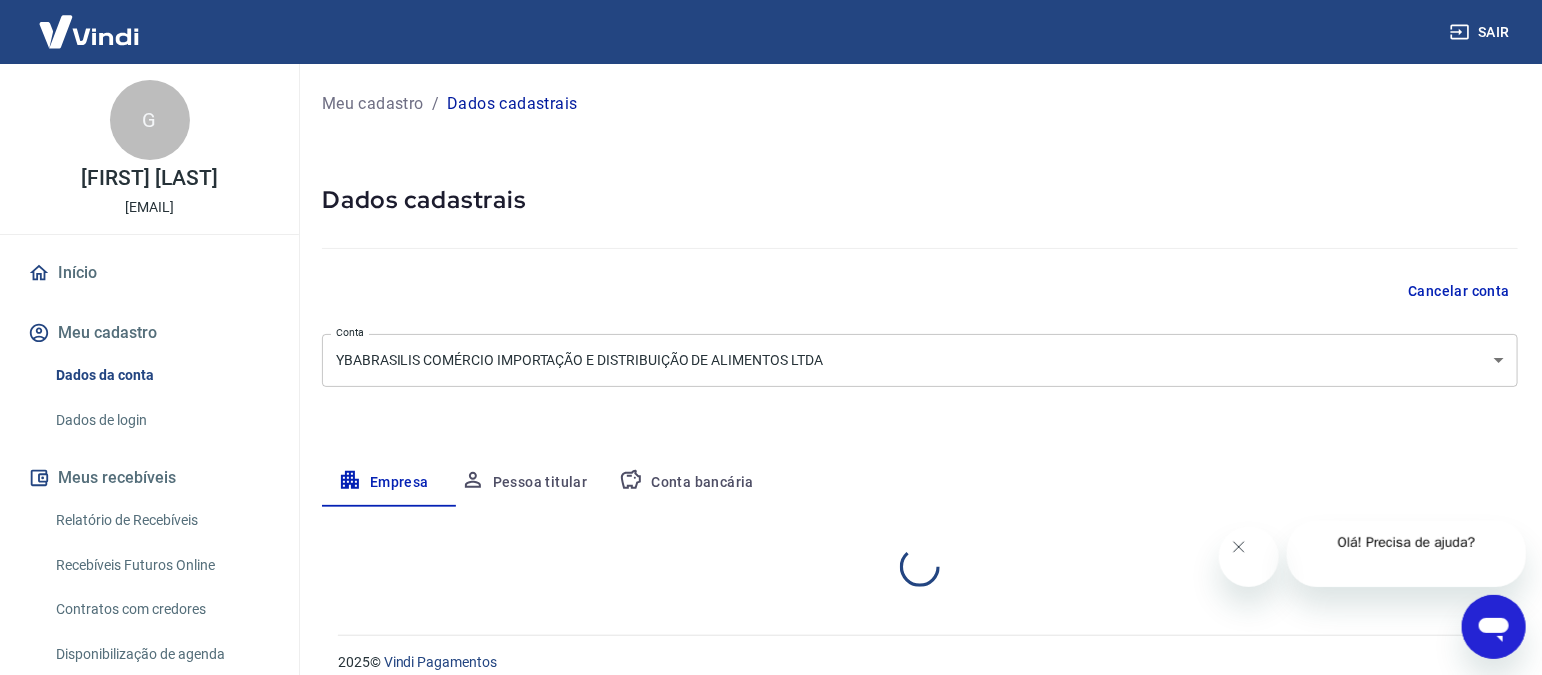 select on "SP" 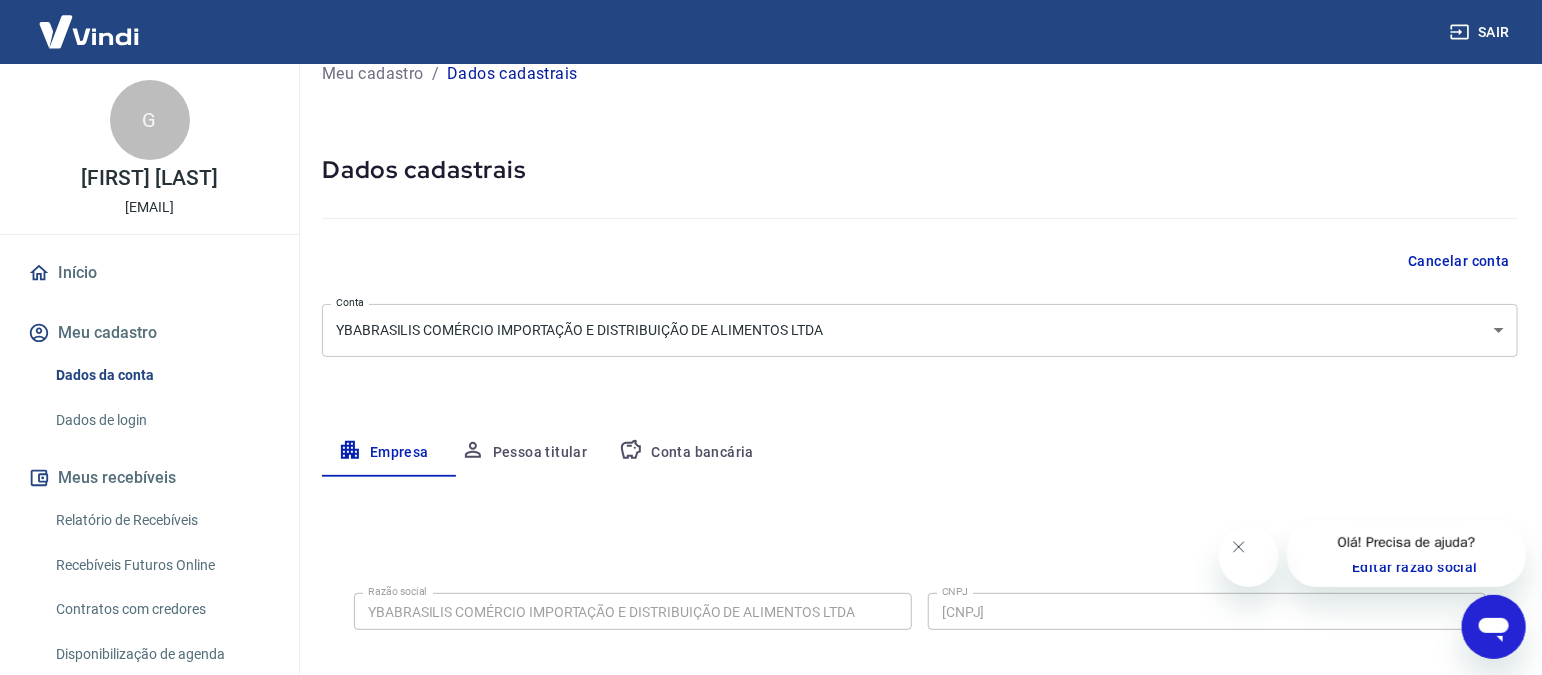 scroll, scrollTop: 0, scrollLeft: 0, axis: both 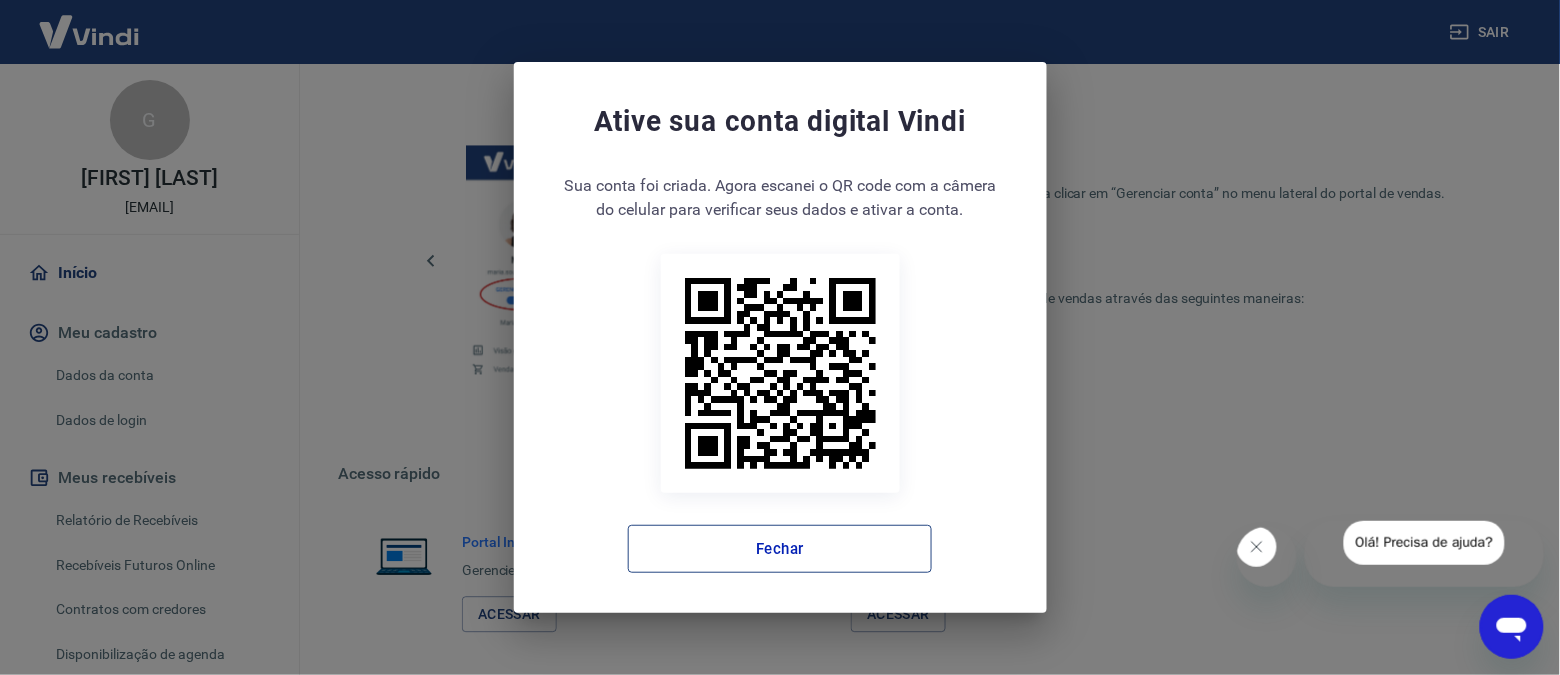 click on "Fechar" at bounding box center [780, 549] 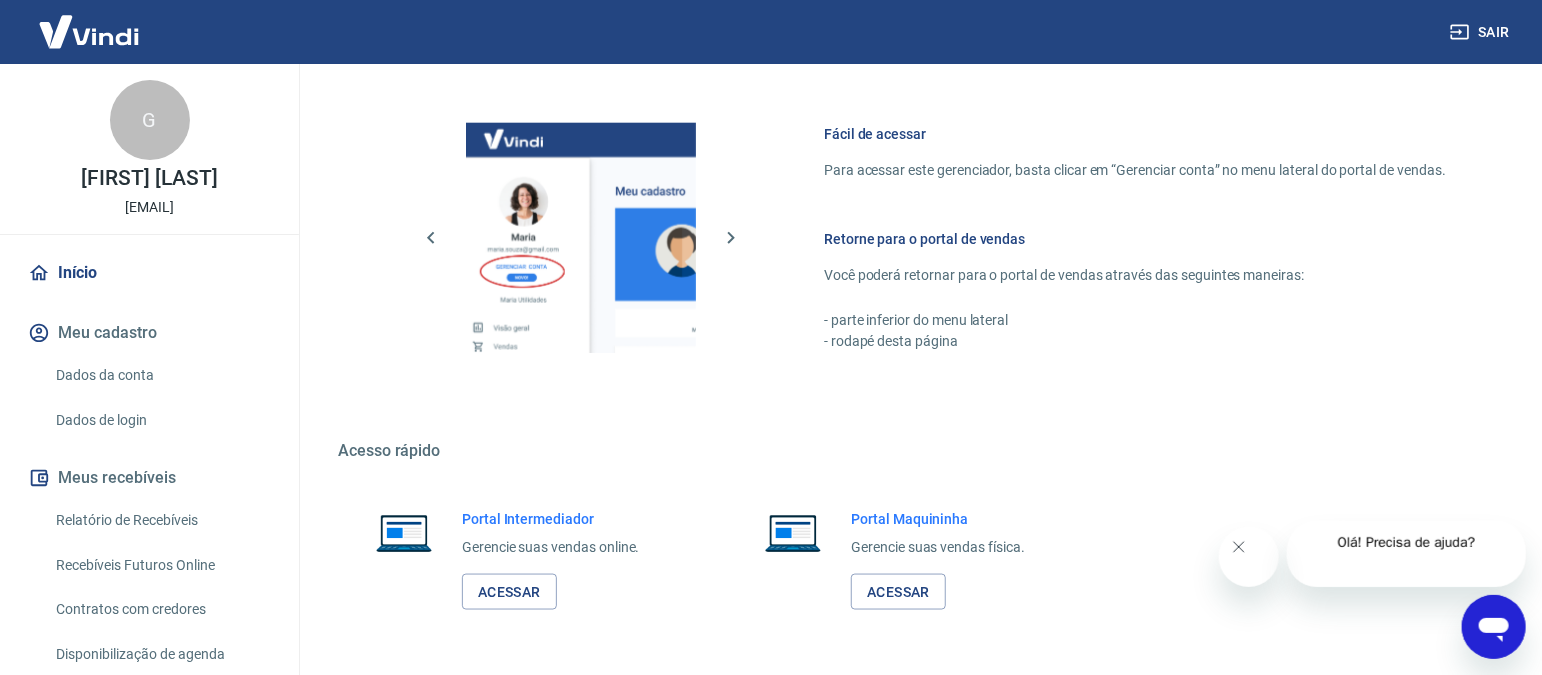 scroll, scrollTop: 978, scrollLeft: 0, axis: vertical 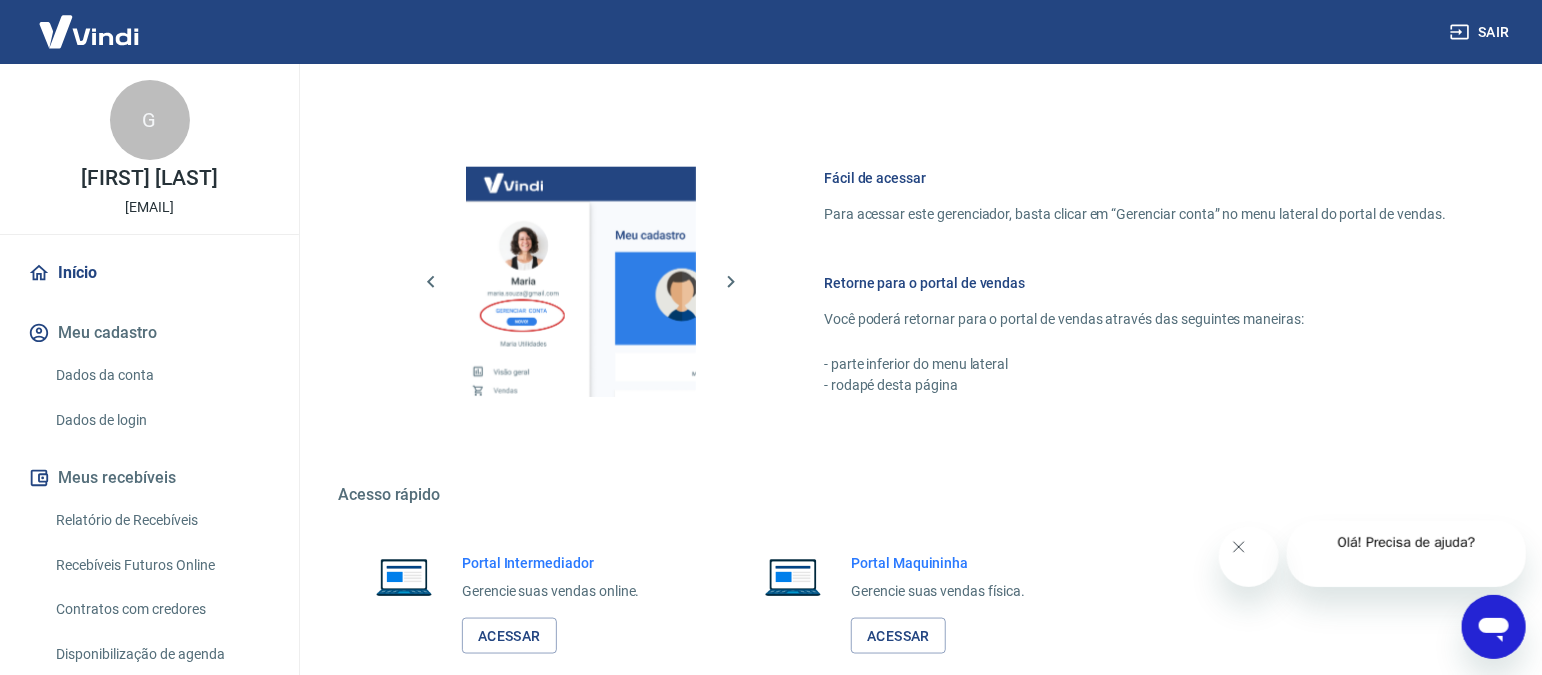 click at bounding box center (581, 282) 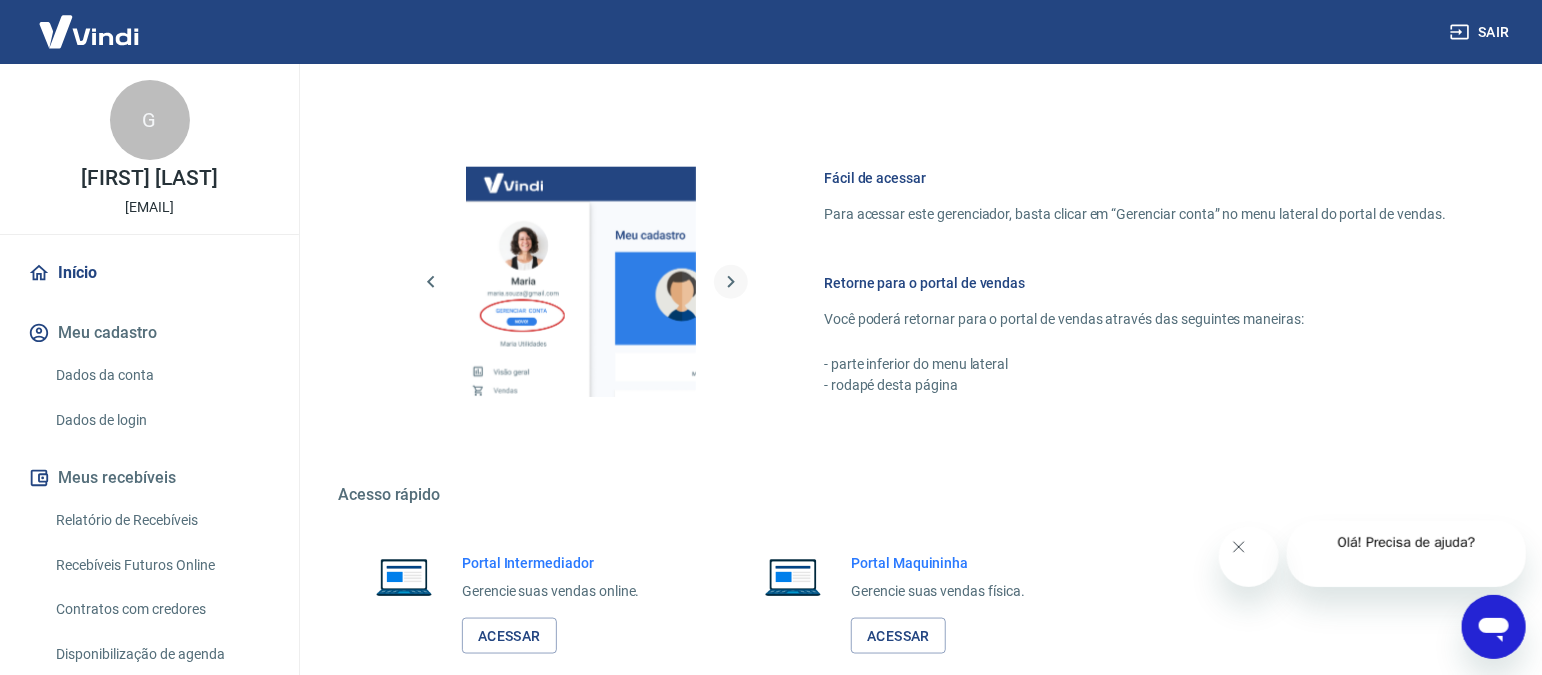 click 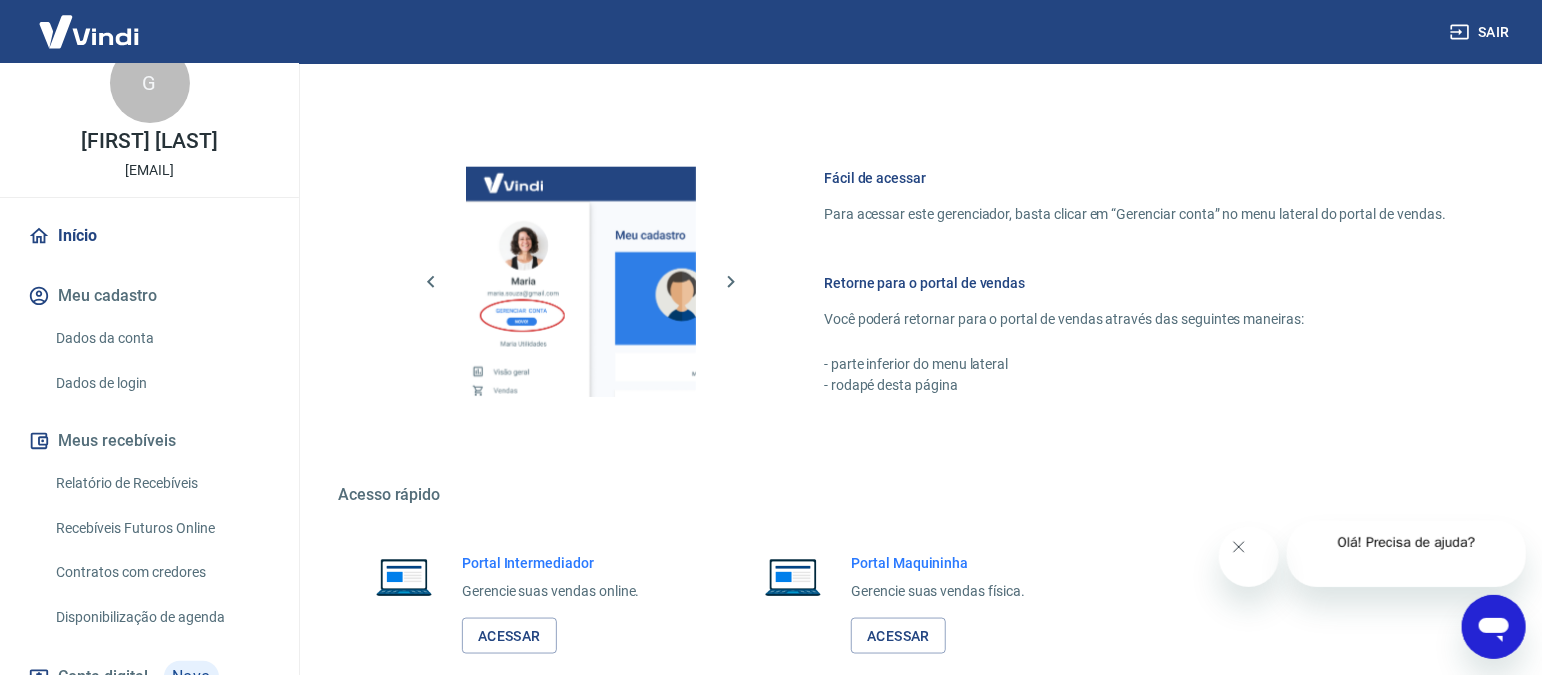 scroll, scrollTop: 0, scrollLeft: 0, axis: both 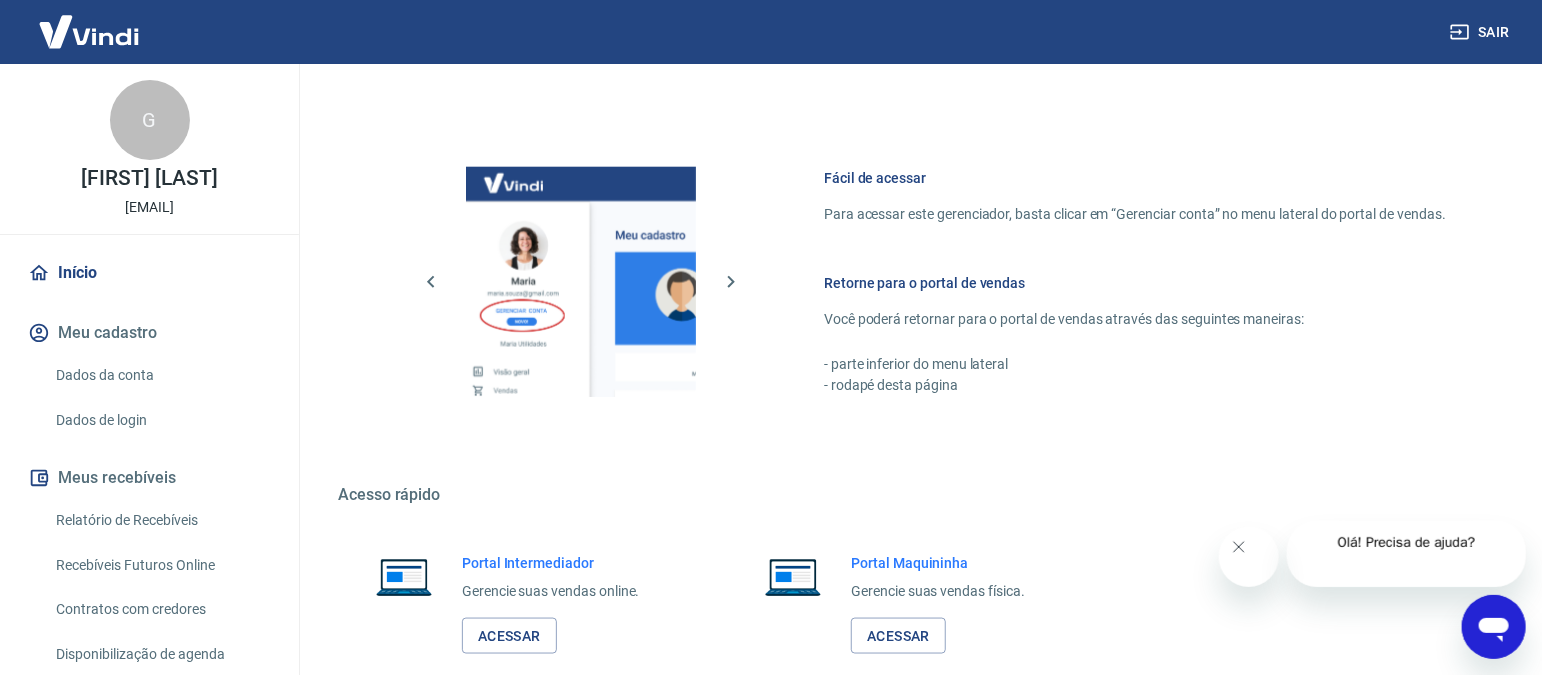 click on "Dados da conta" at bounding box center [161, 375] 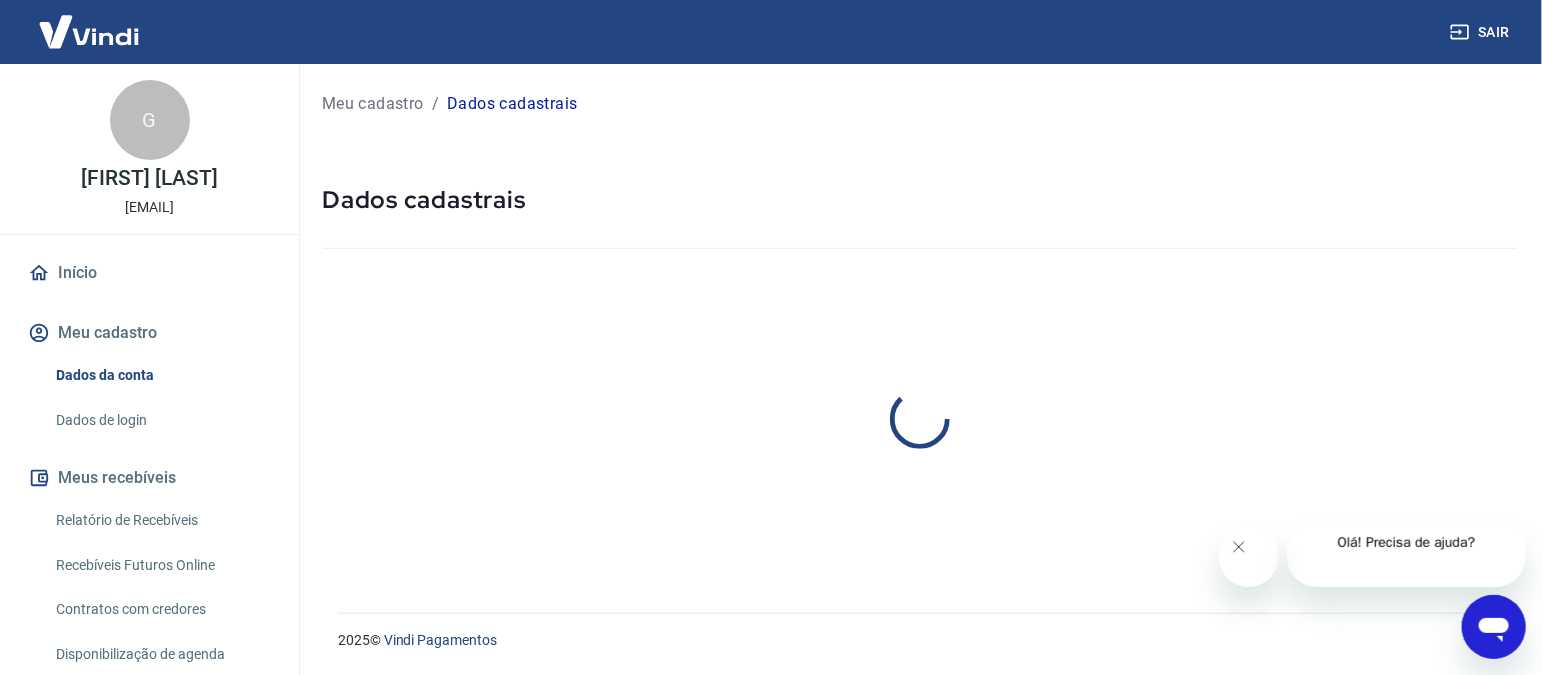 scroll, scrollTop: 0, scrollLeft: 0, axis: both 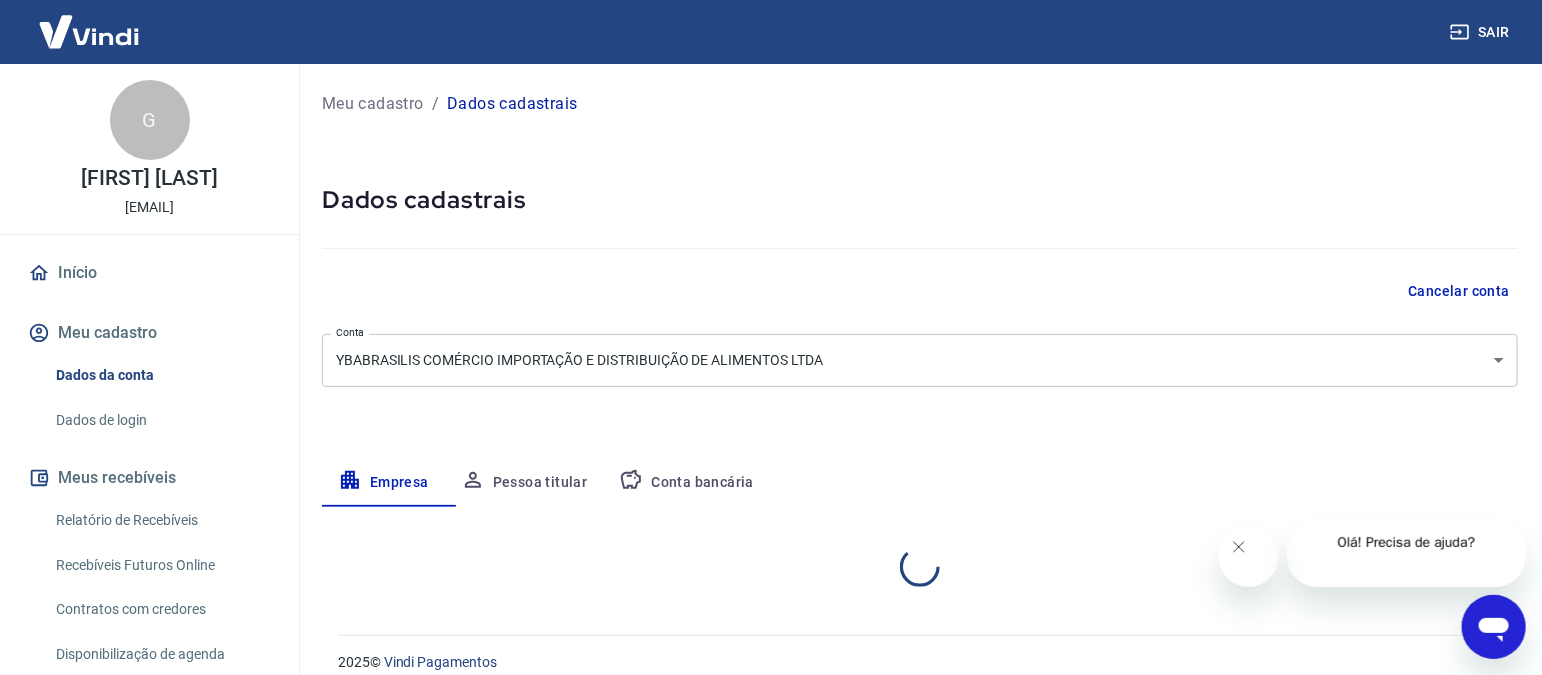 select on "SP" 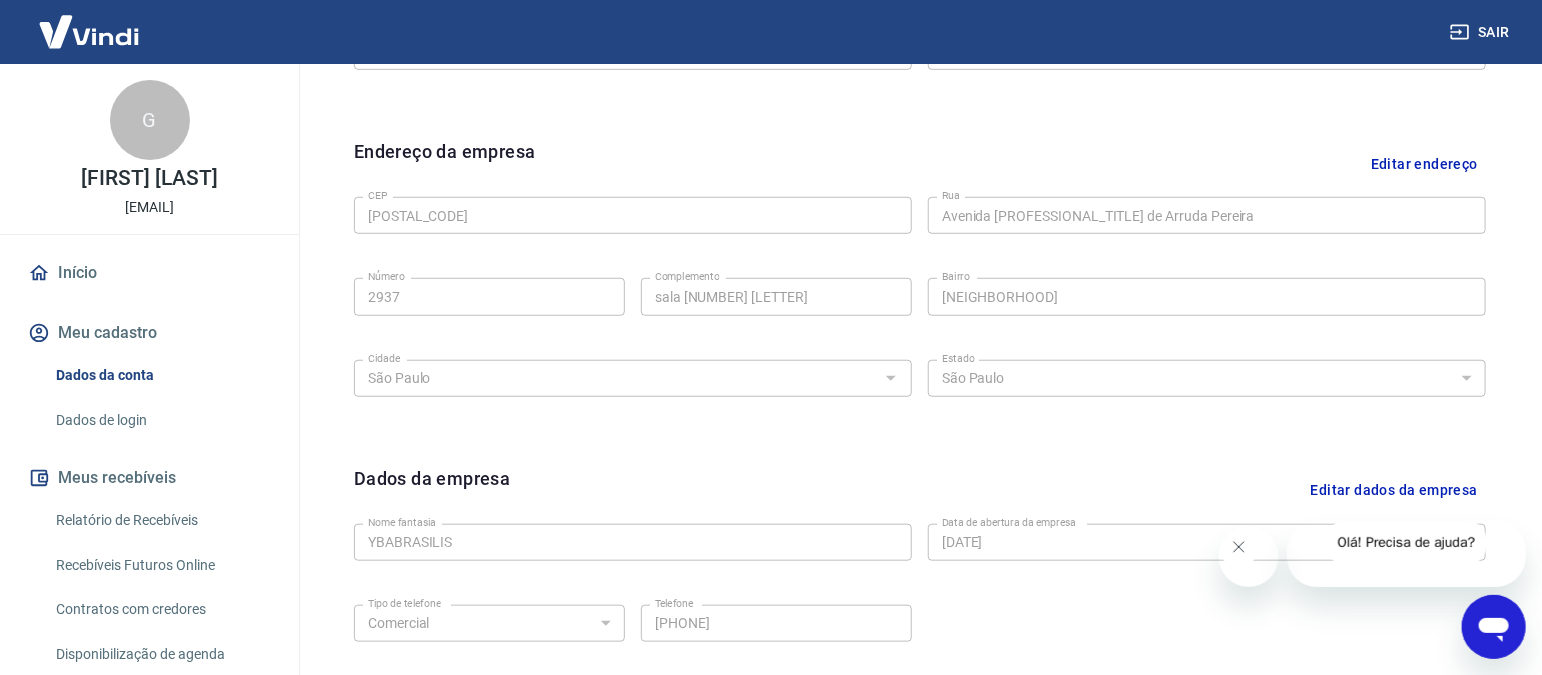 scroll, scrollTop: 536, scrollLeft: 0, axis: vertical 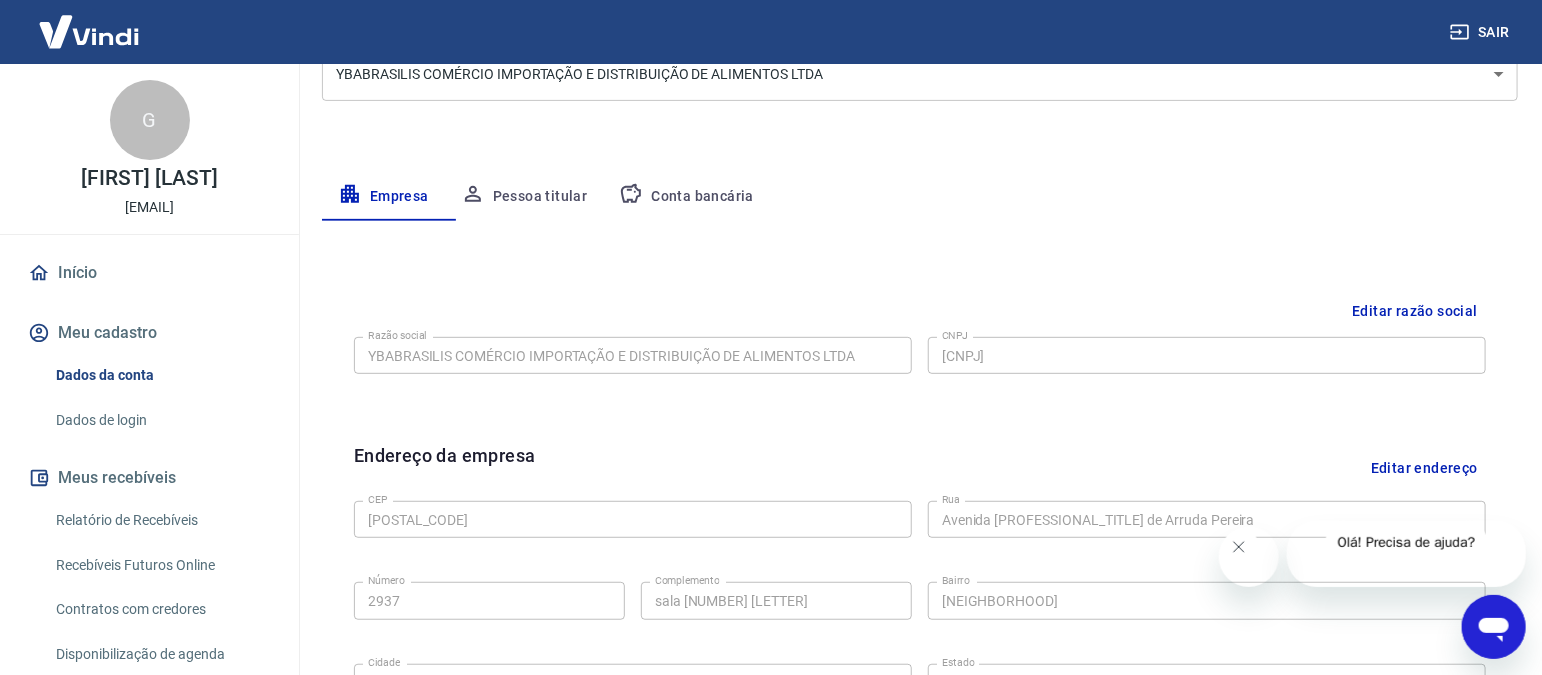 click on "Pessoa titular" at bounding box center (524, 197) 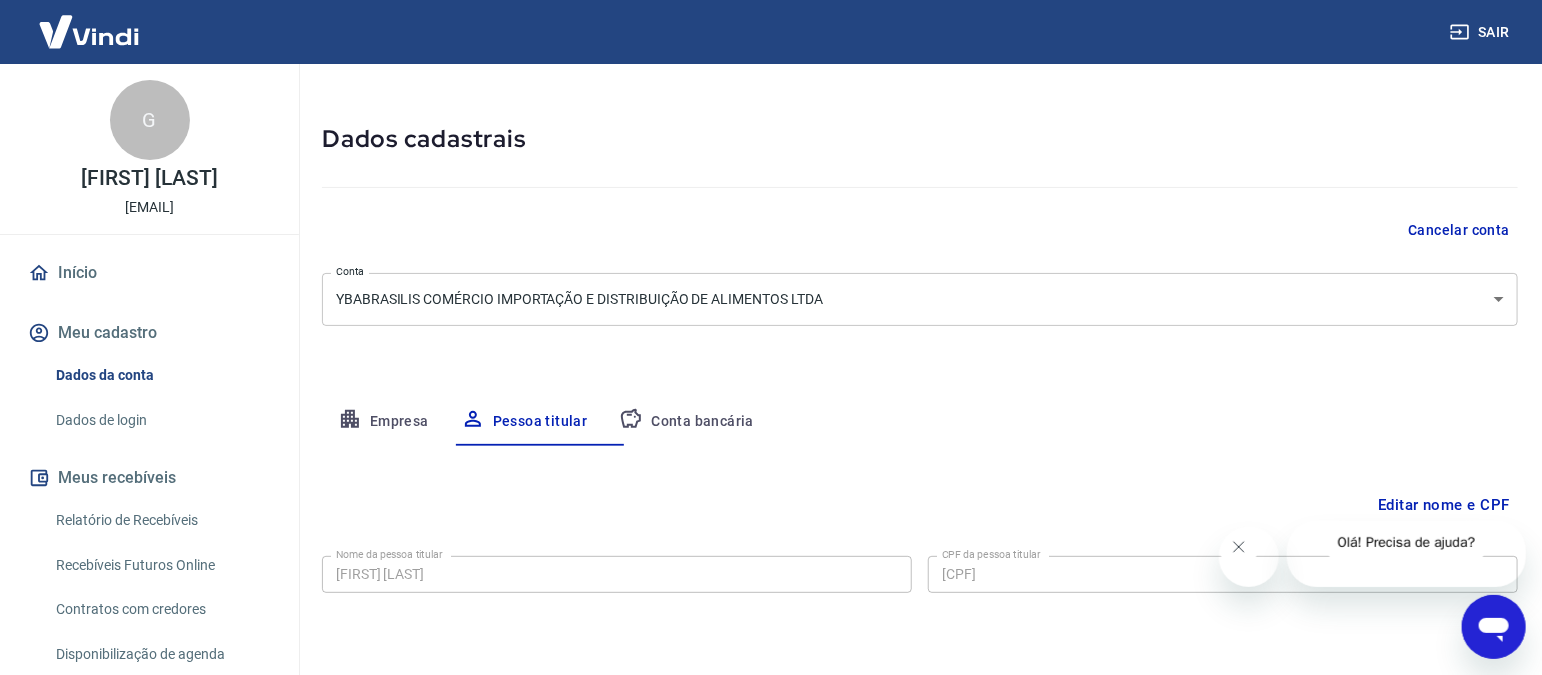scroll, scrollTop: 144, scrollLeft: 0, axis: vertical 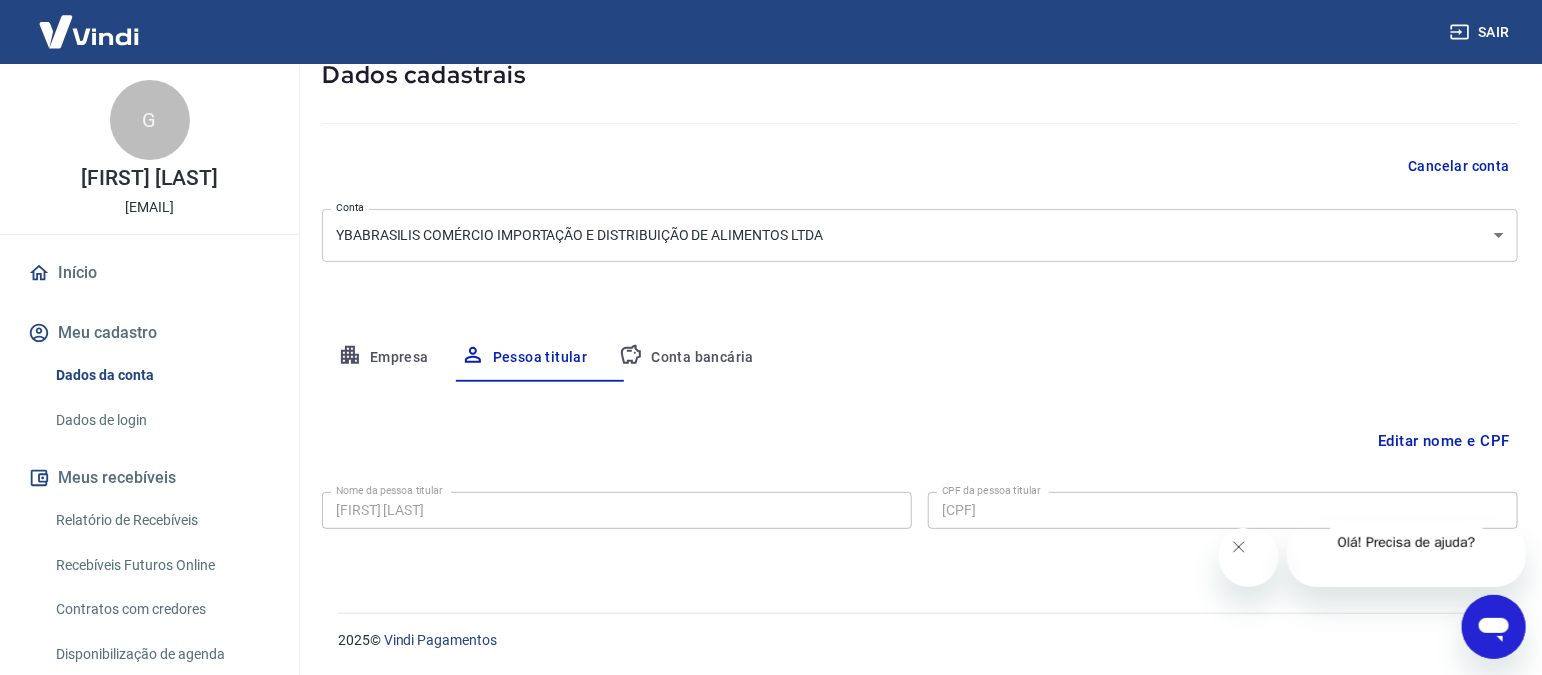 click on "Conta bancária" at bounding box center [686, 358] 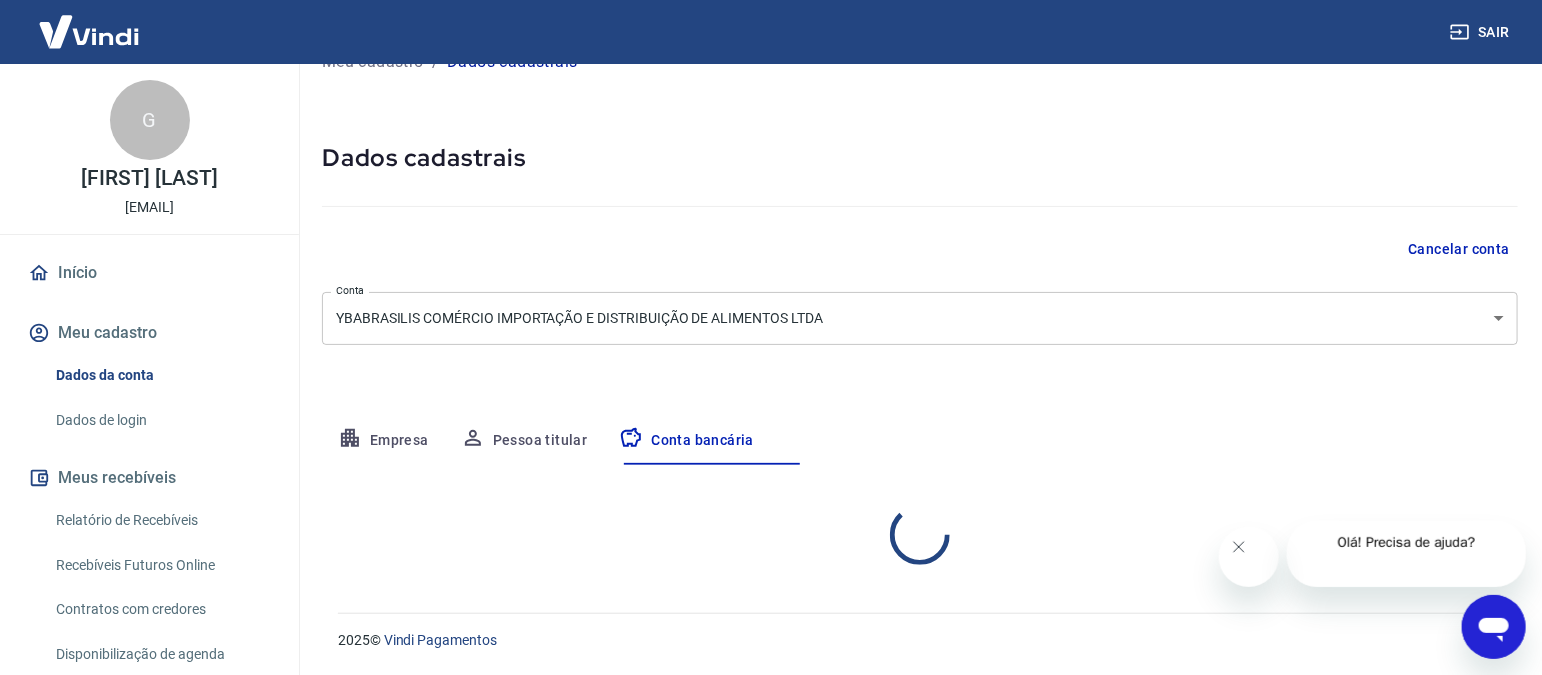 select on "1" 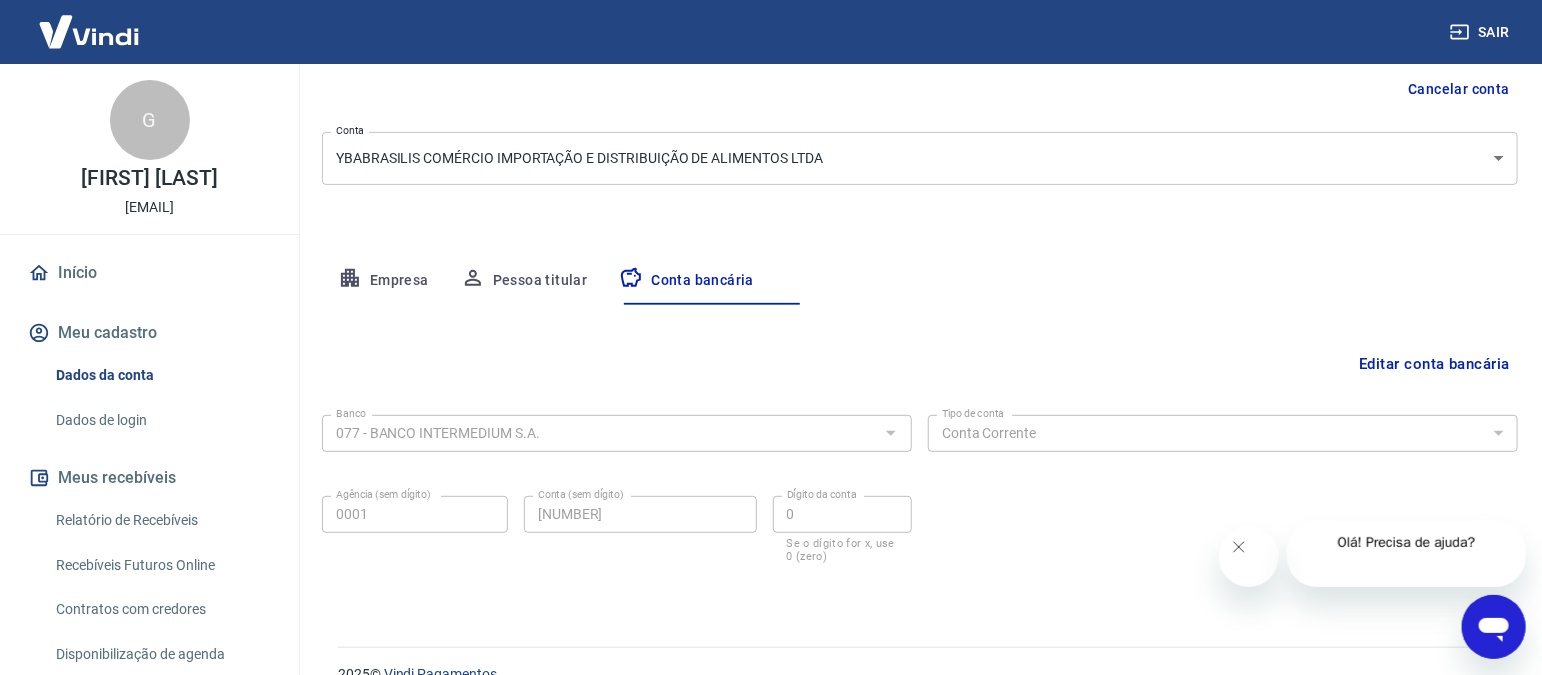 scroll, scrollTop: 255, scrollLeft: 0, axis: vertical 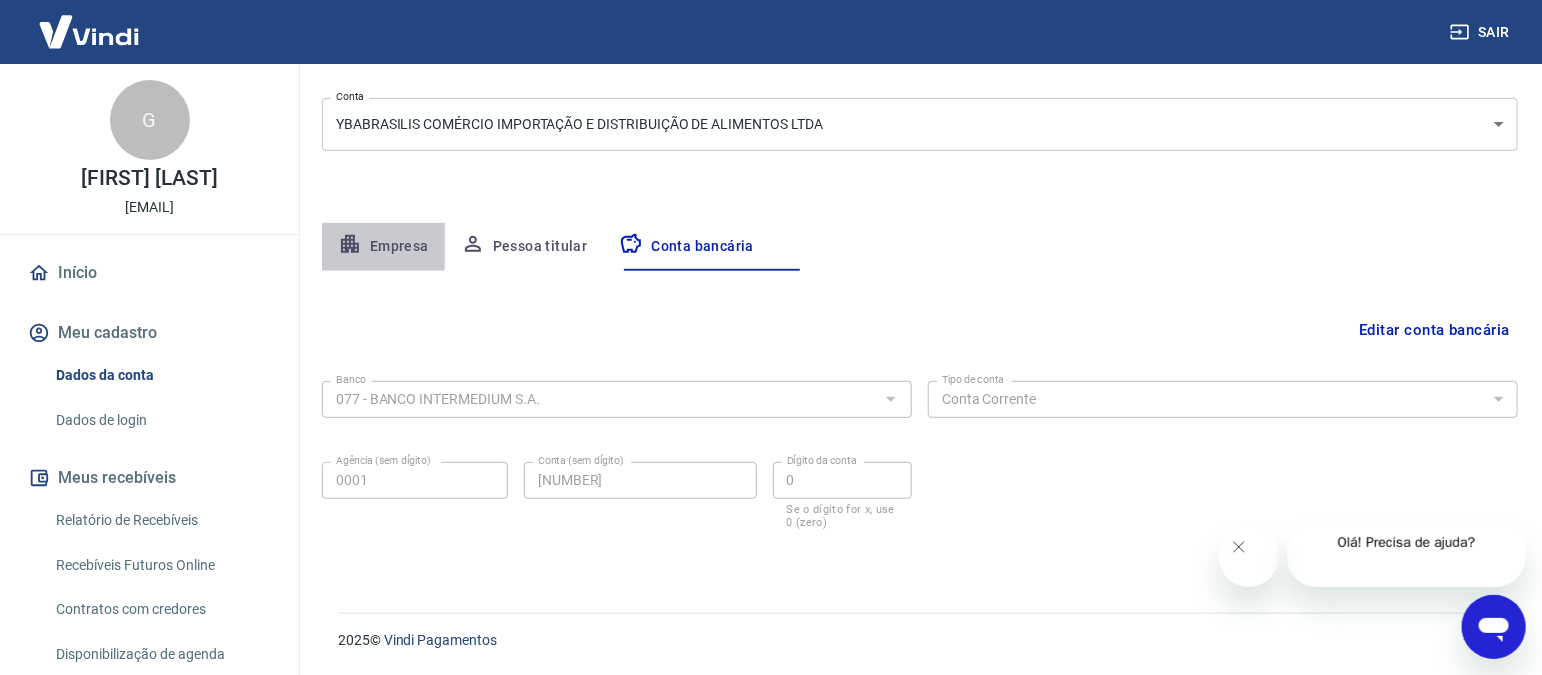 click on "Empresa" at bounding box center (383, 247) 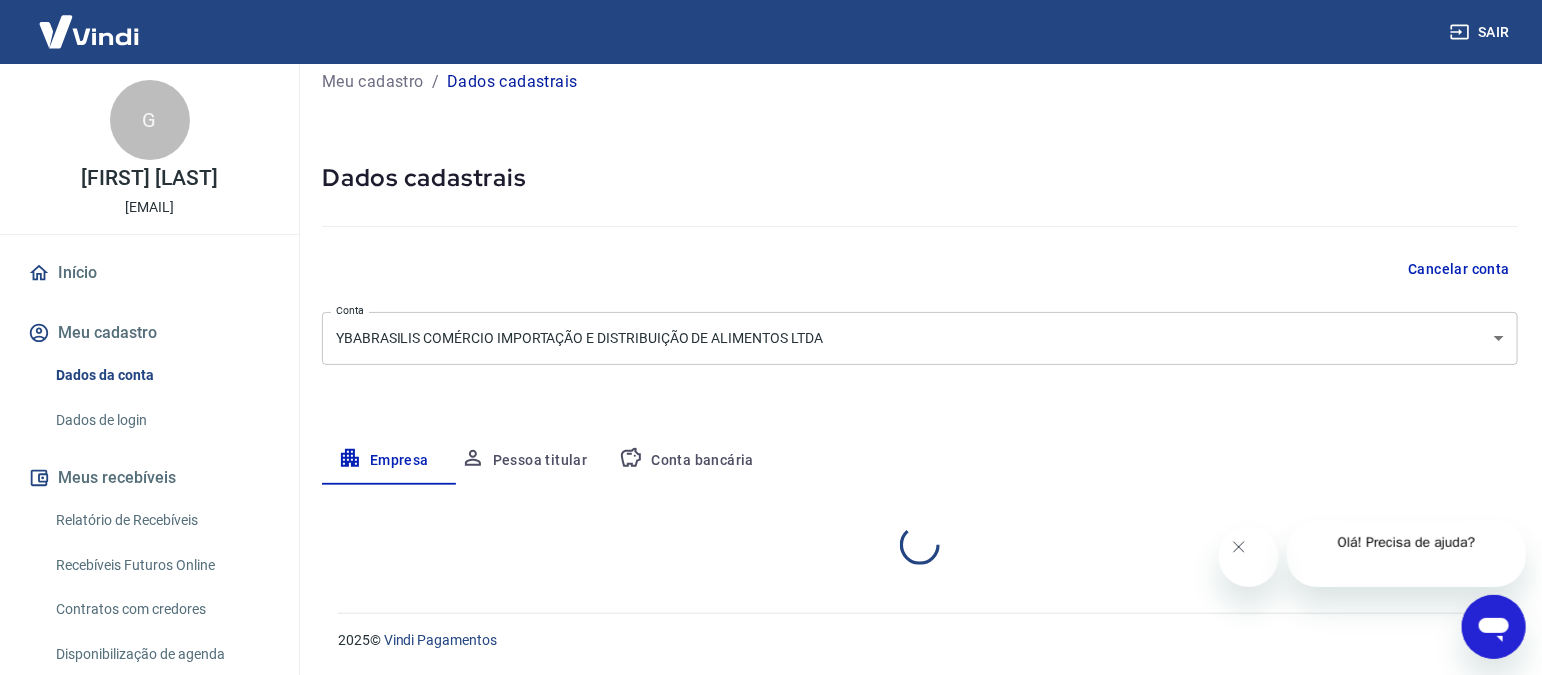 select on "SP" 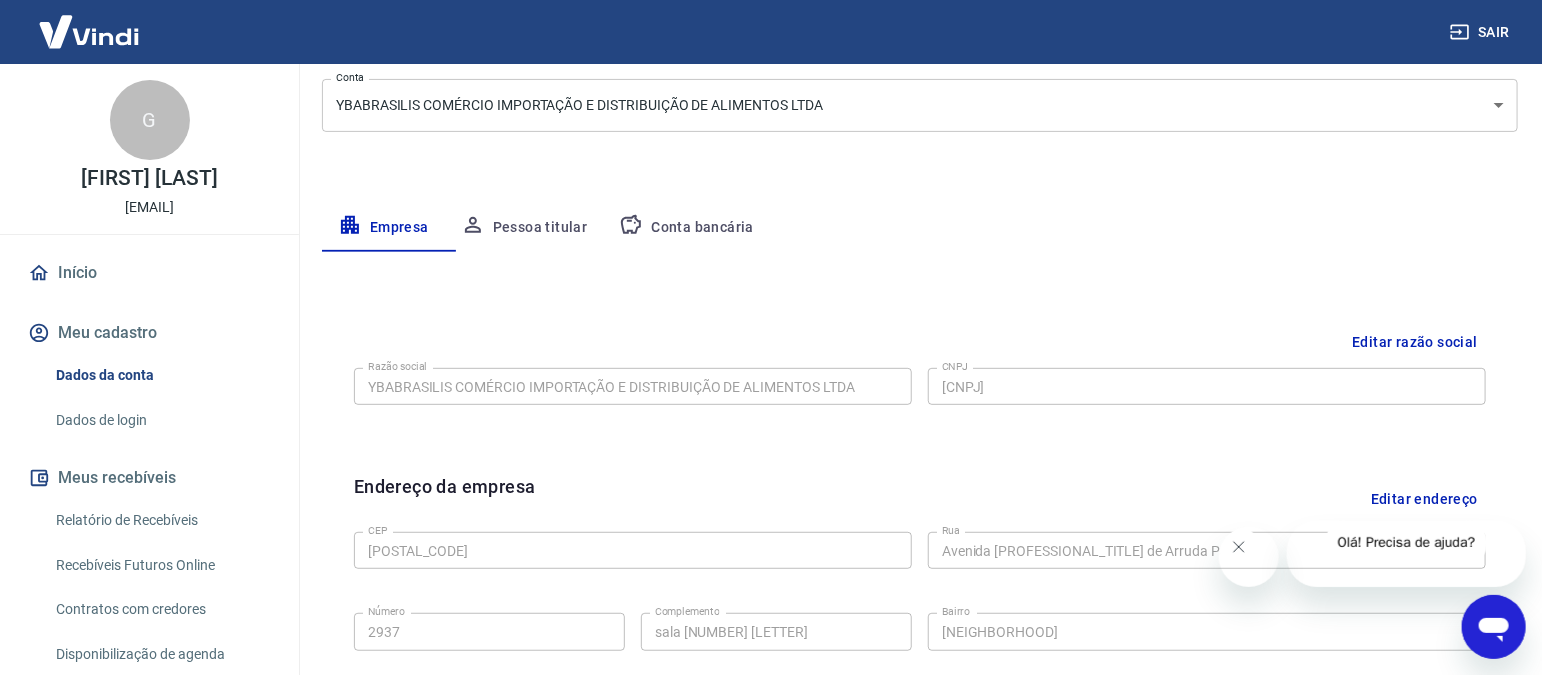 click on "Dados de login" at bounding box center [161, 420] 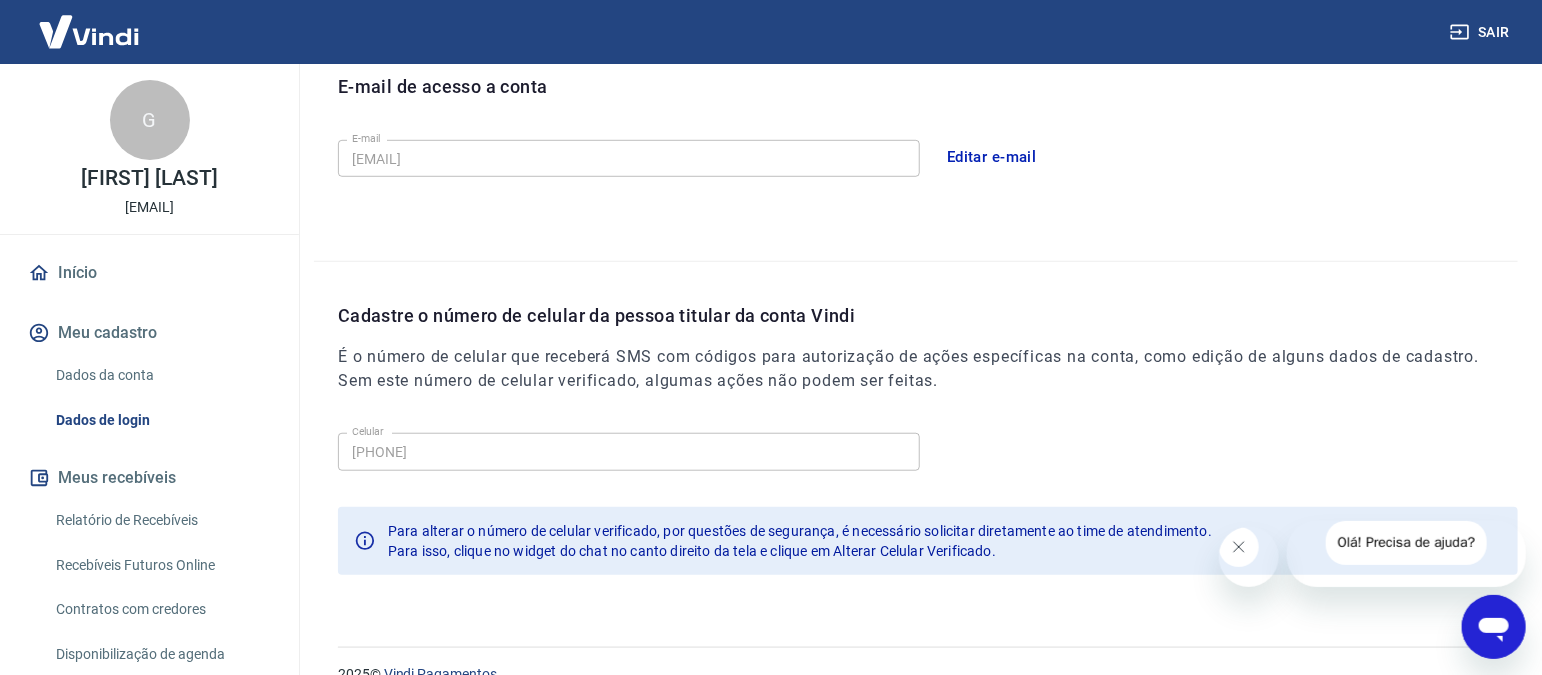 scroll, scrollTop: 608, scrollLeft: 0, axis: vertical 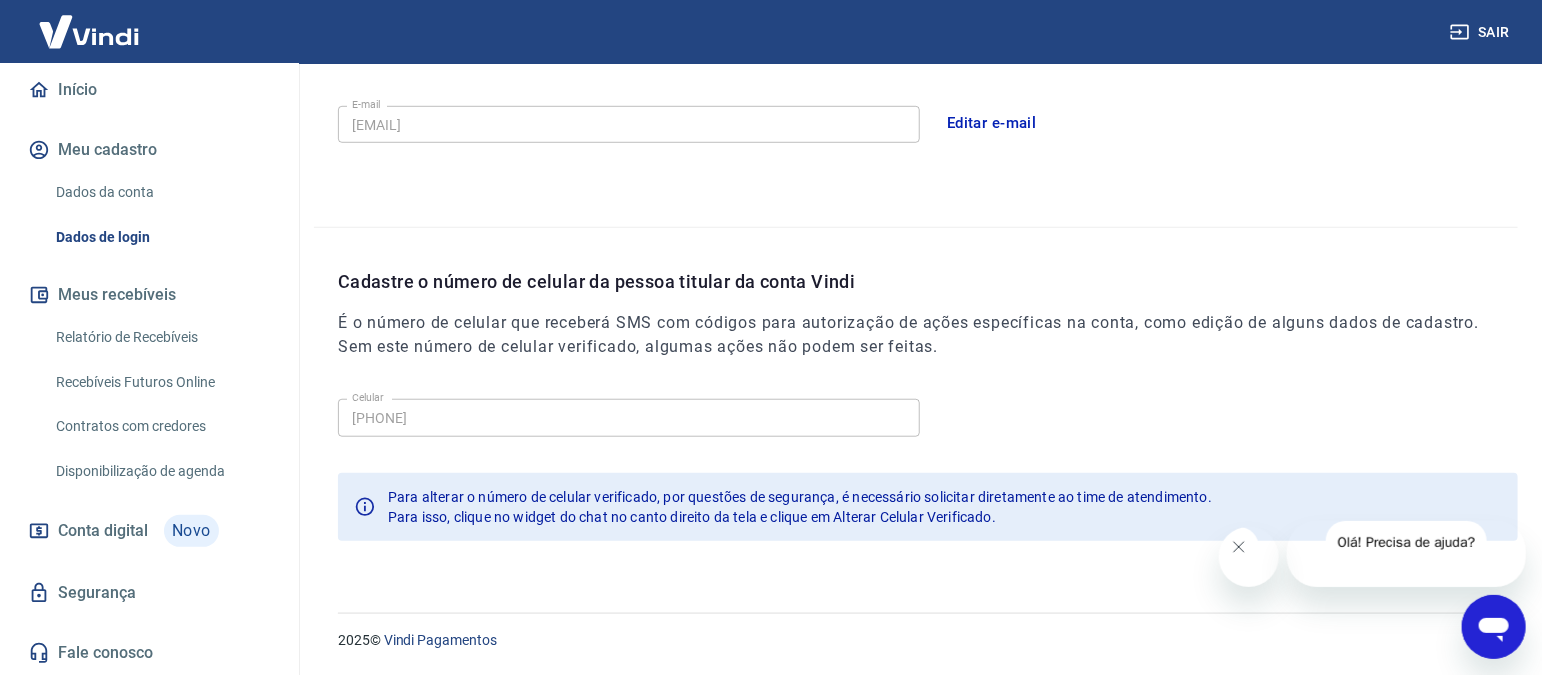click on "Segurança" at bounding box center (149, 593) 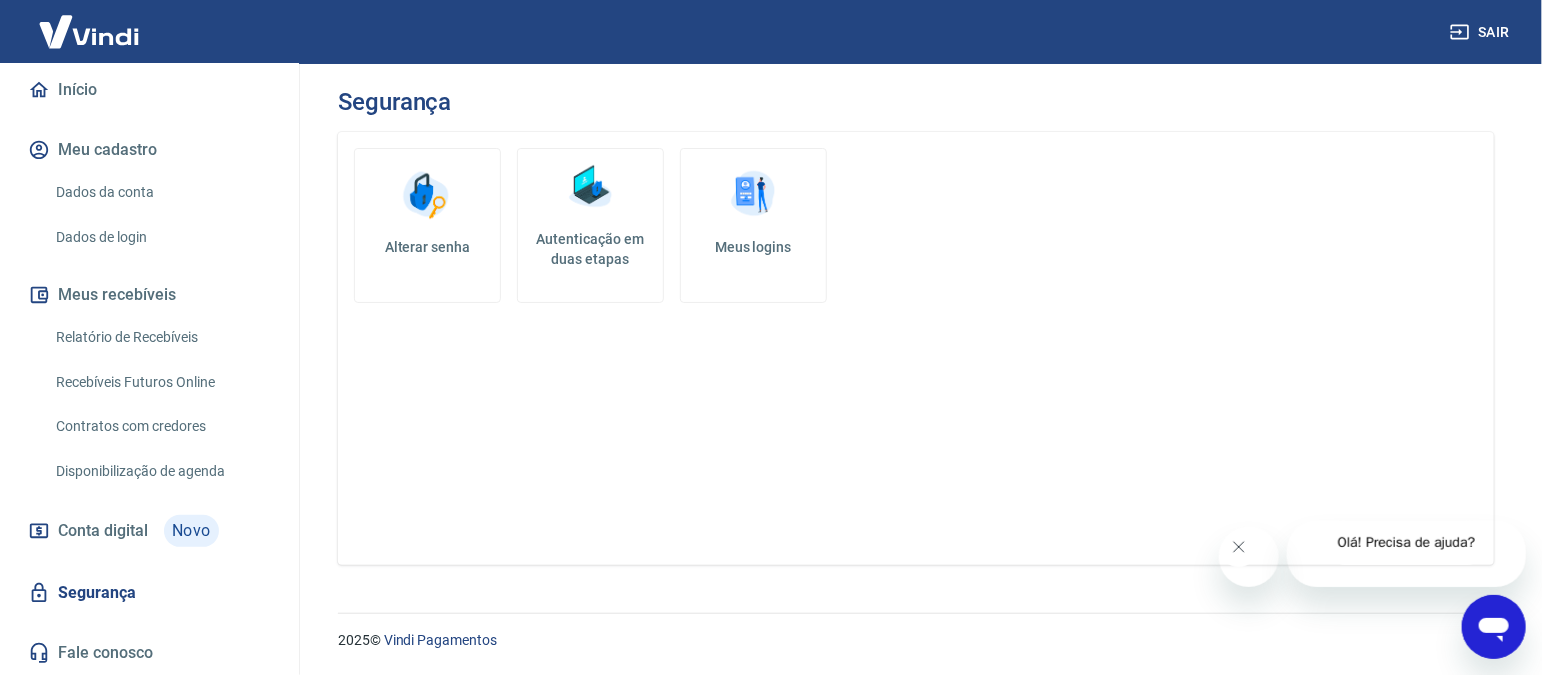 scroll, scrollTop: 0, scrollLeft: 0, axis: both 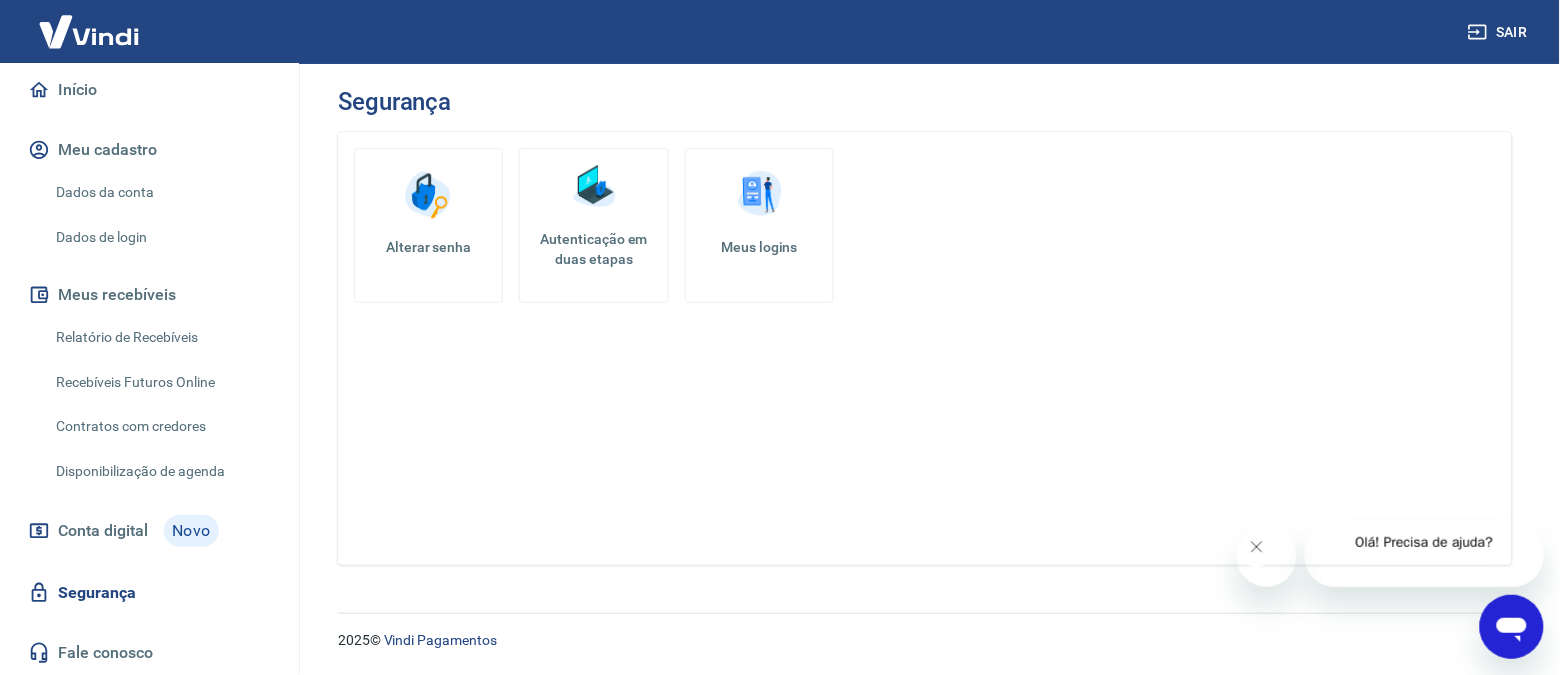 click at bounding box center [760, 195] 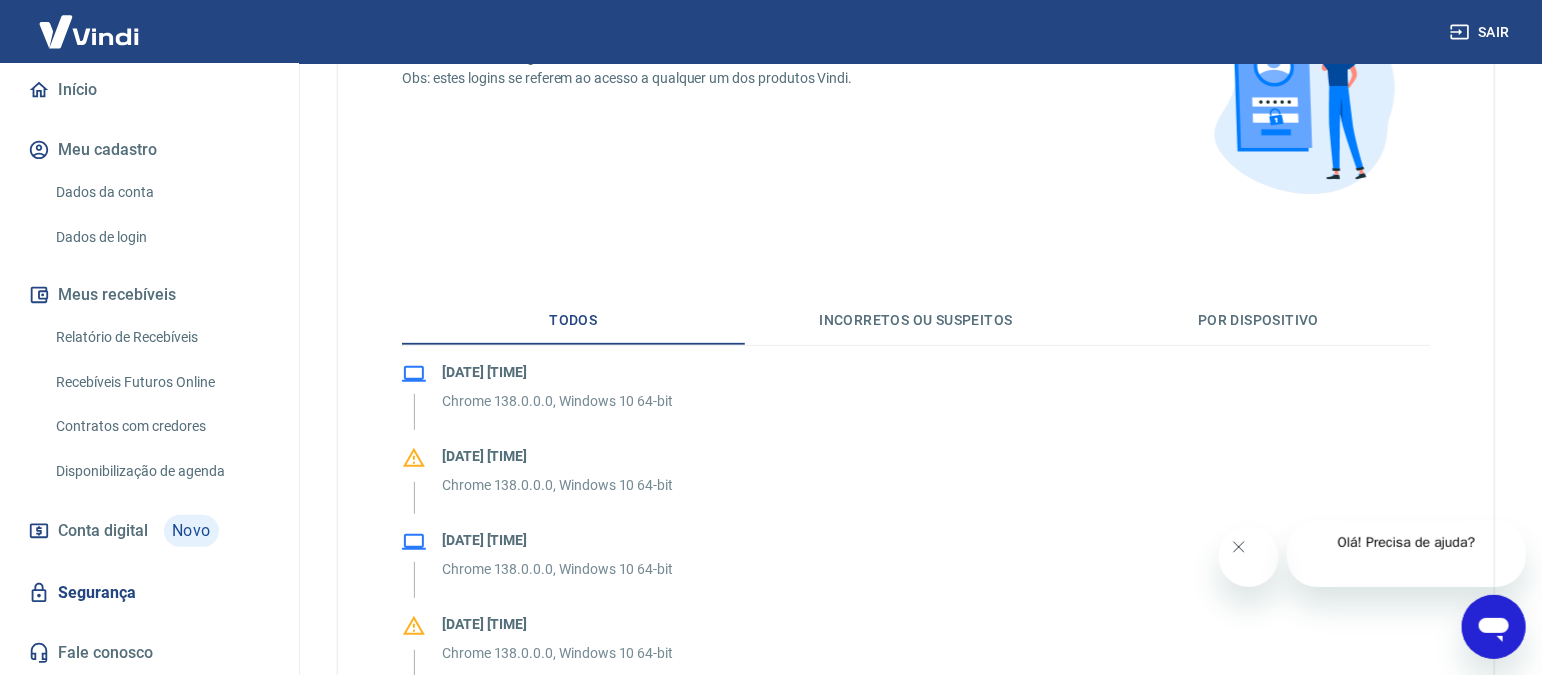 scroll, scrollTop: 249, scrollLeft: 0, axis: vertical 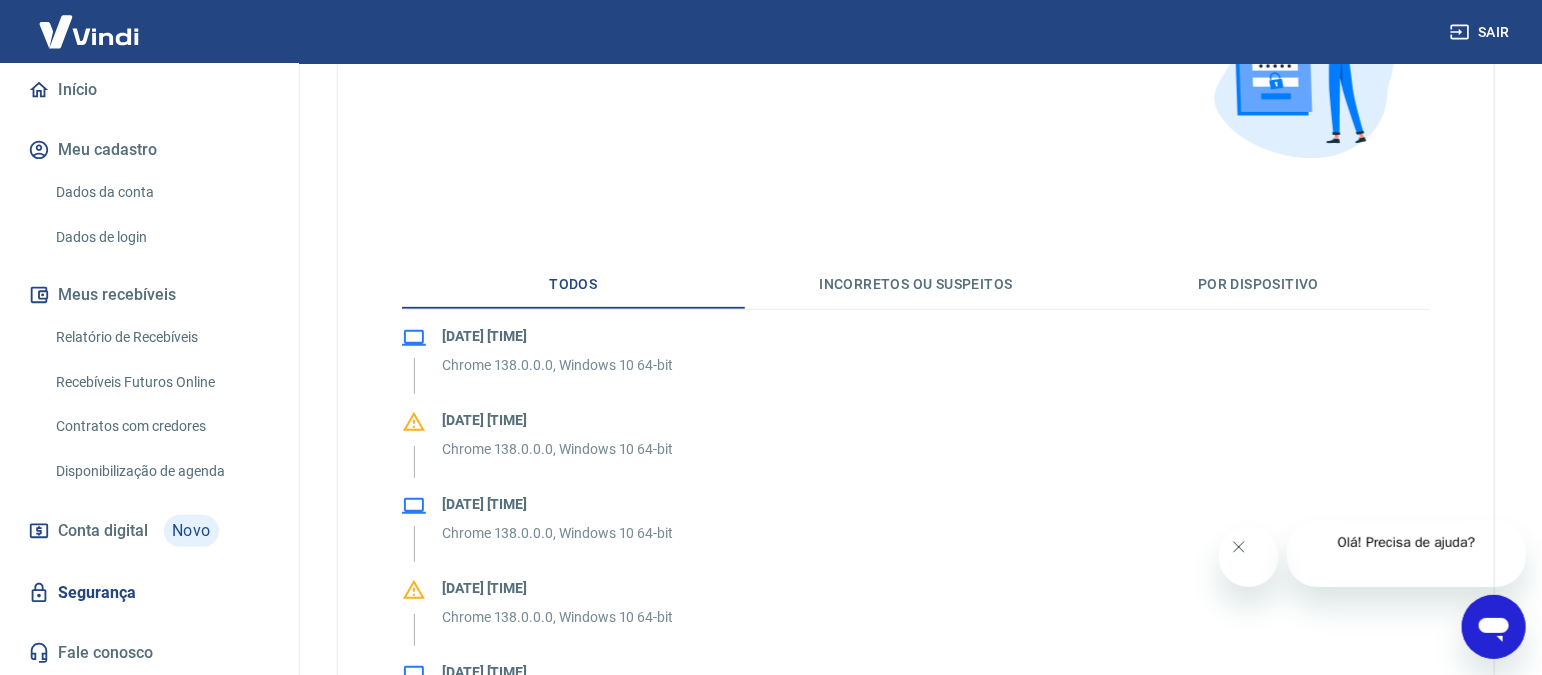 click on "Dados da conta" at bounding box center (161, 192) 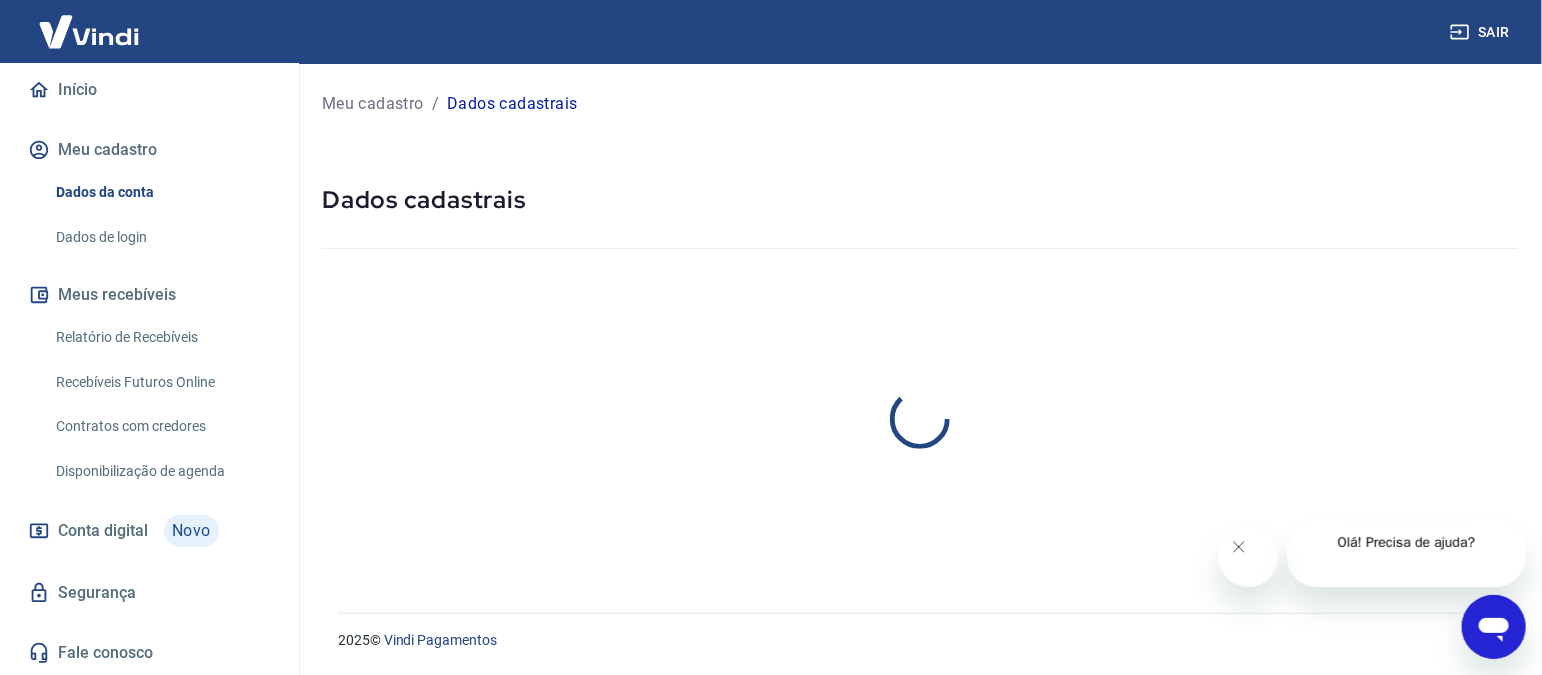 scroll, scrollTop: 0, scrollLeft: 0, axis: both 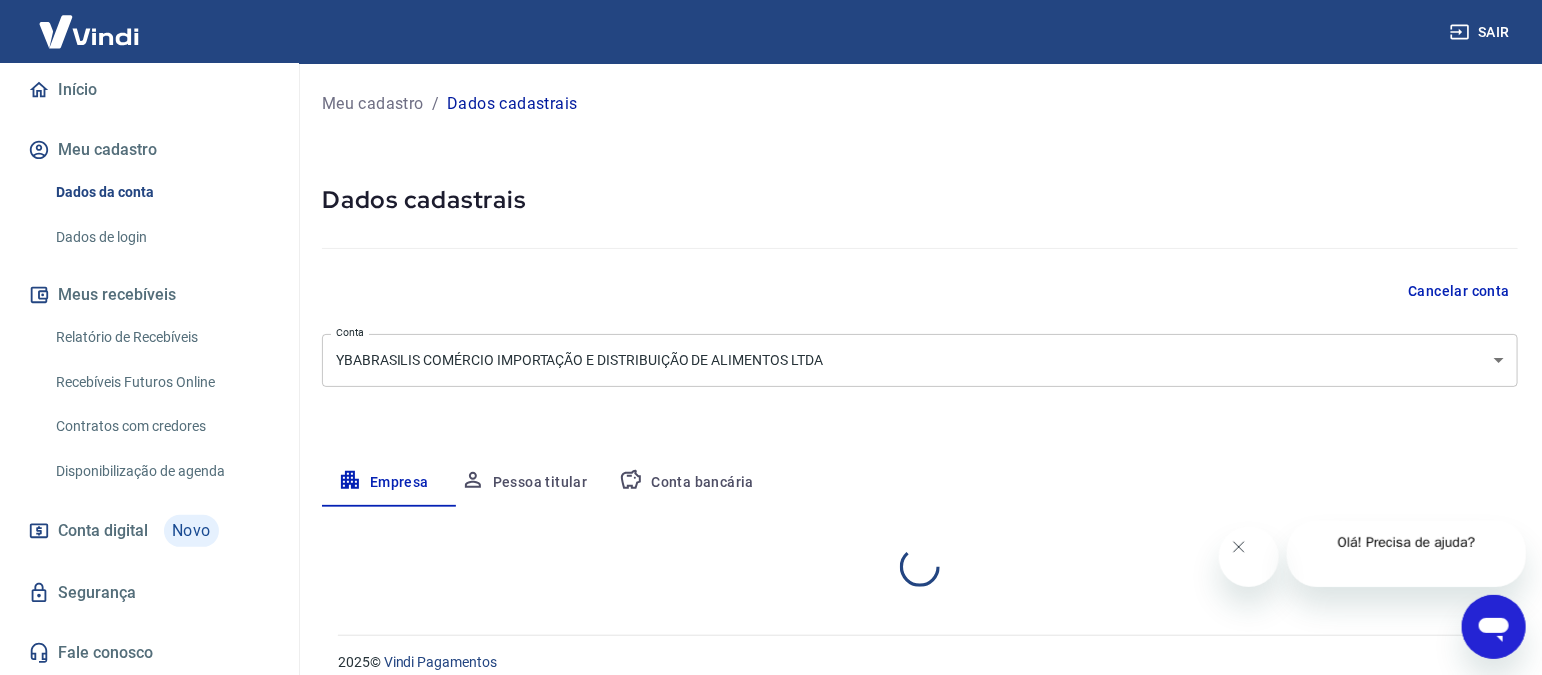 select on "SP" 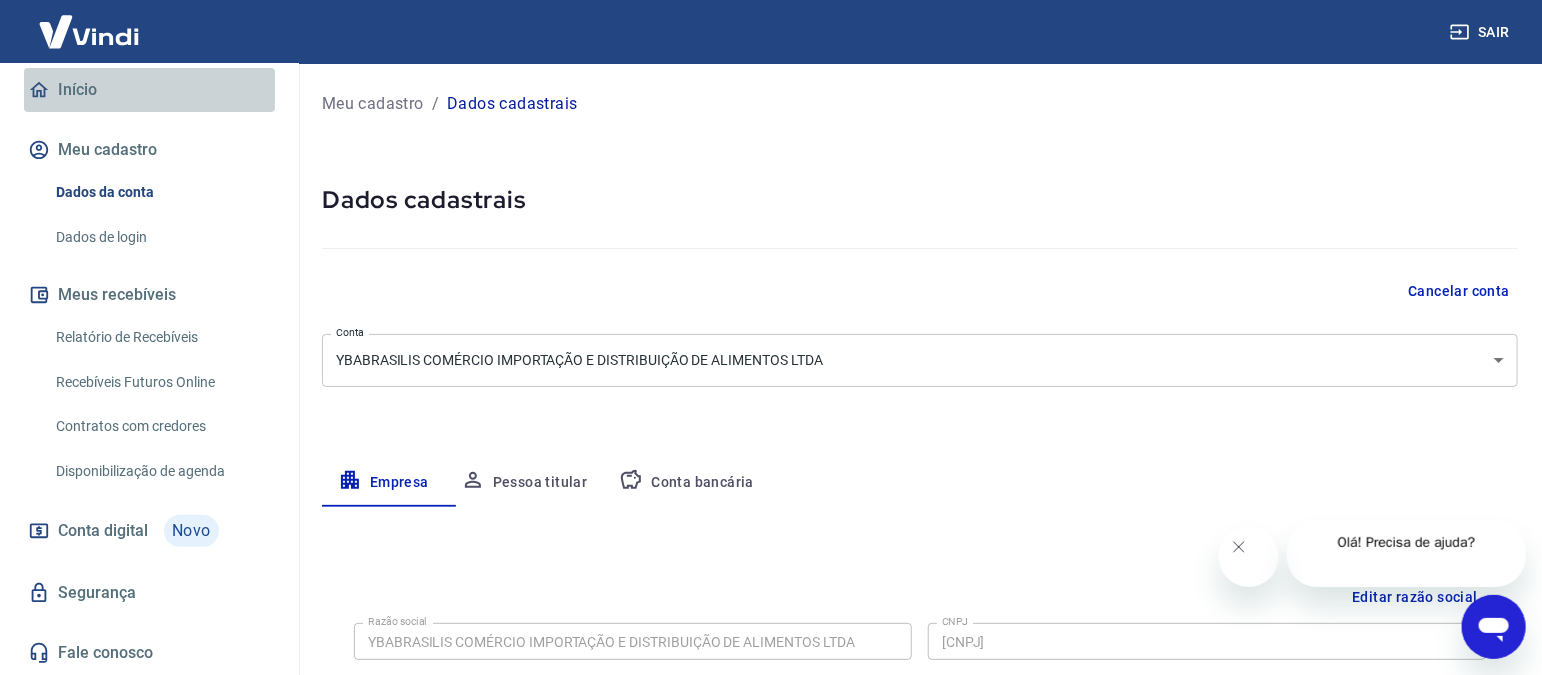 click on "Início" at bounding box center (149, 90) 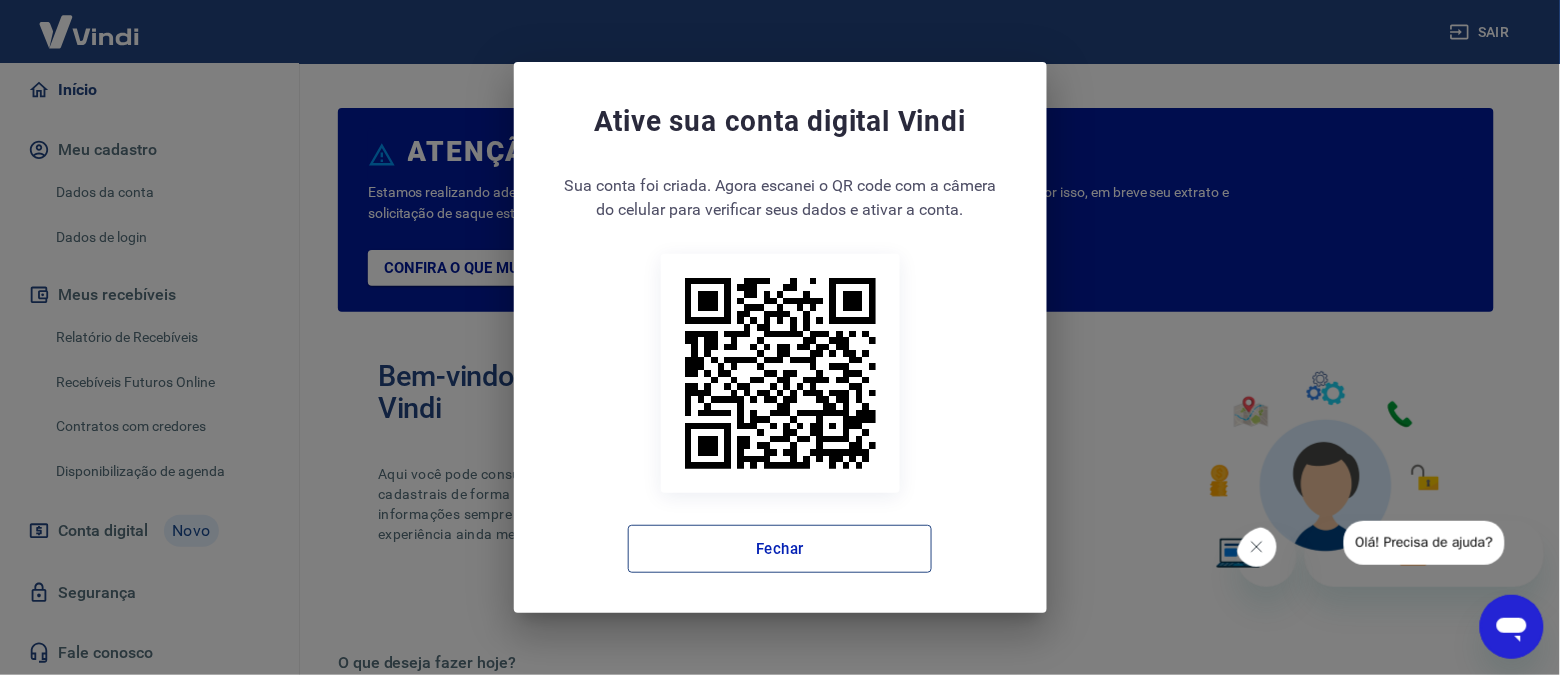 click on "Fechar" at bounding box center (780, 549) 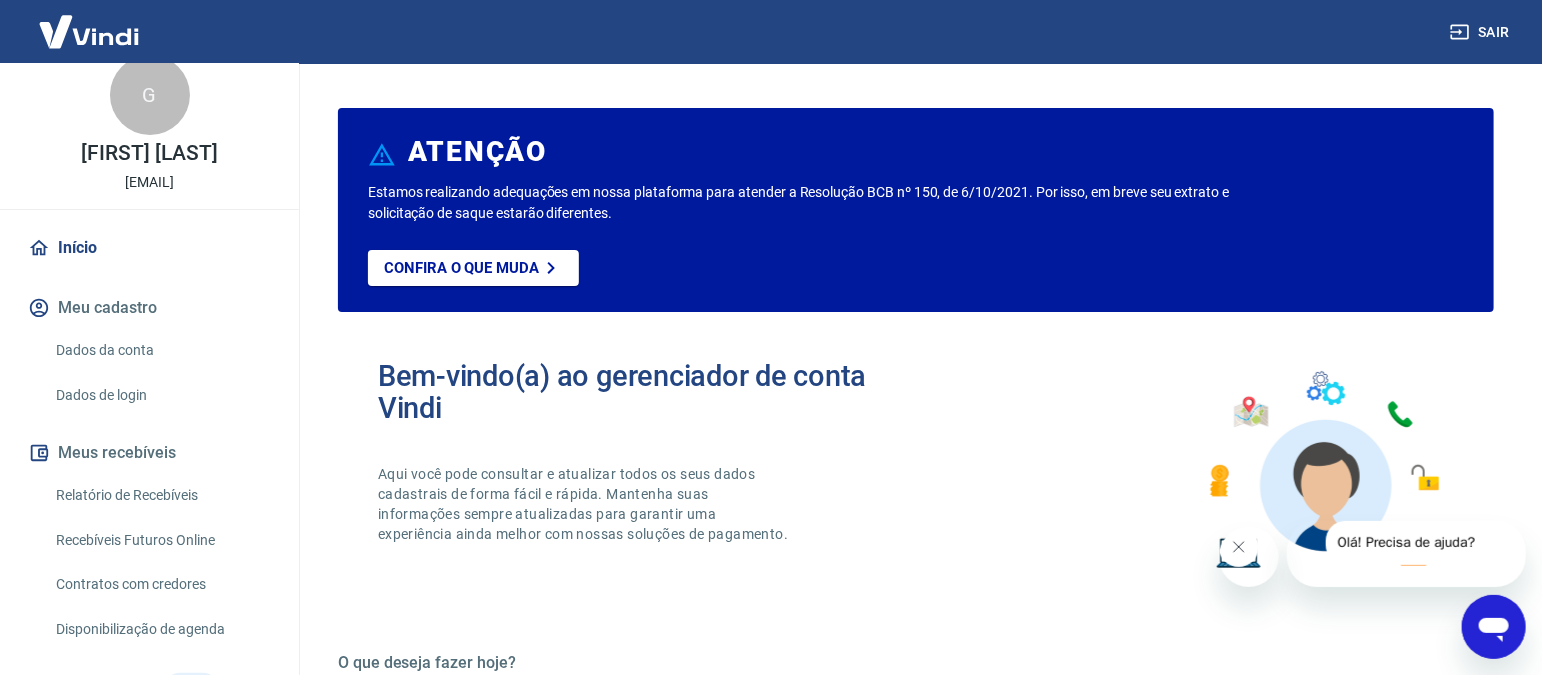 scroll, scrollTop: 0, scrollLeft: 0, axis: both 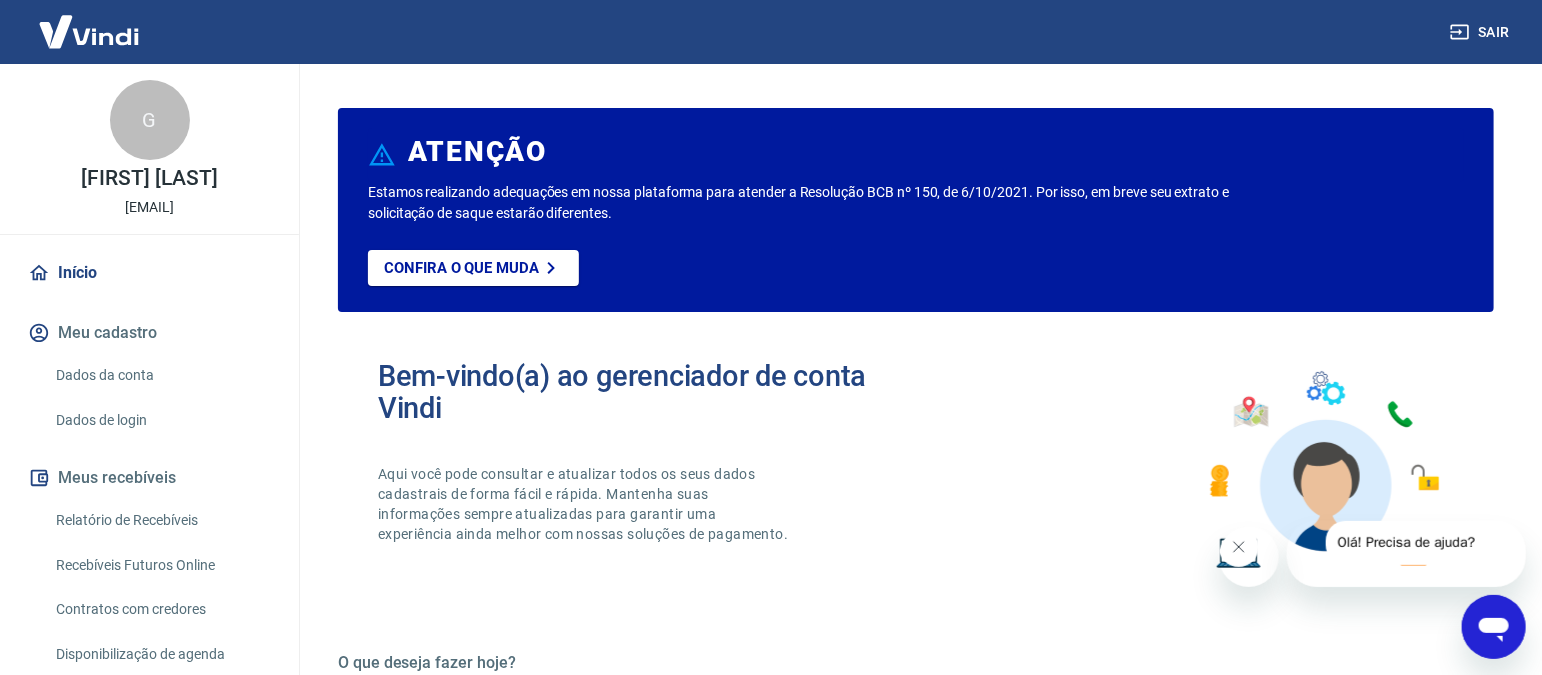 click on "G" at bounding box center (150, 120) 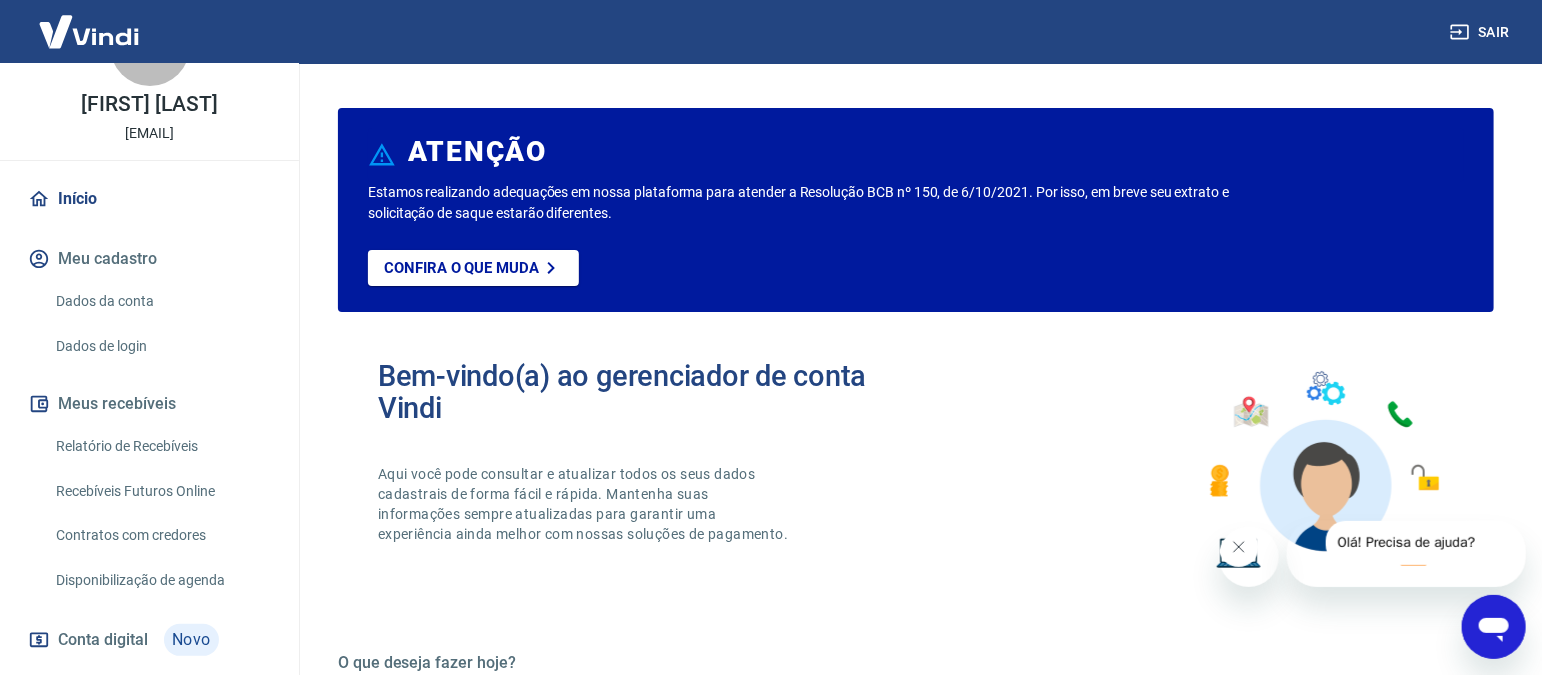 scroll, scrollTop: 0, scrollLeft: 0, axis: both 